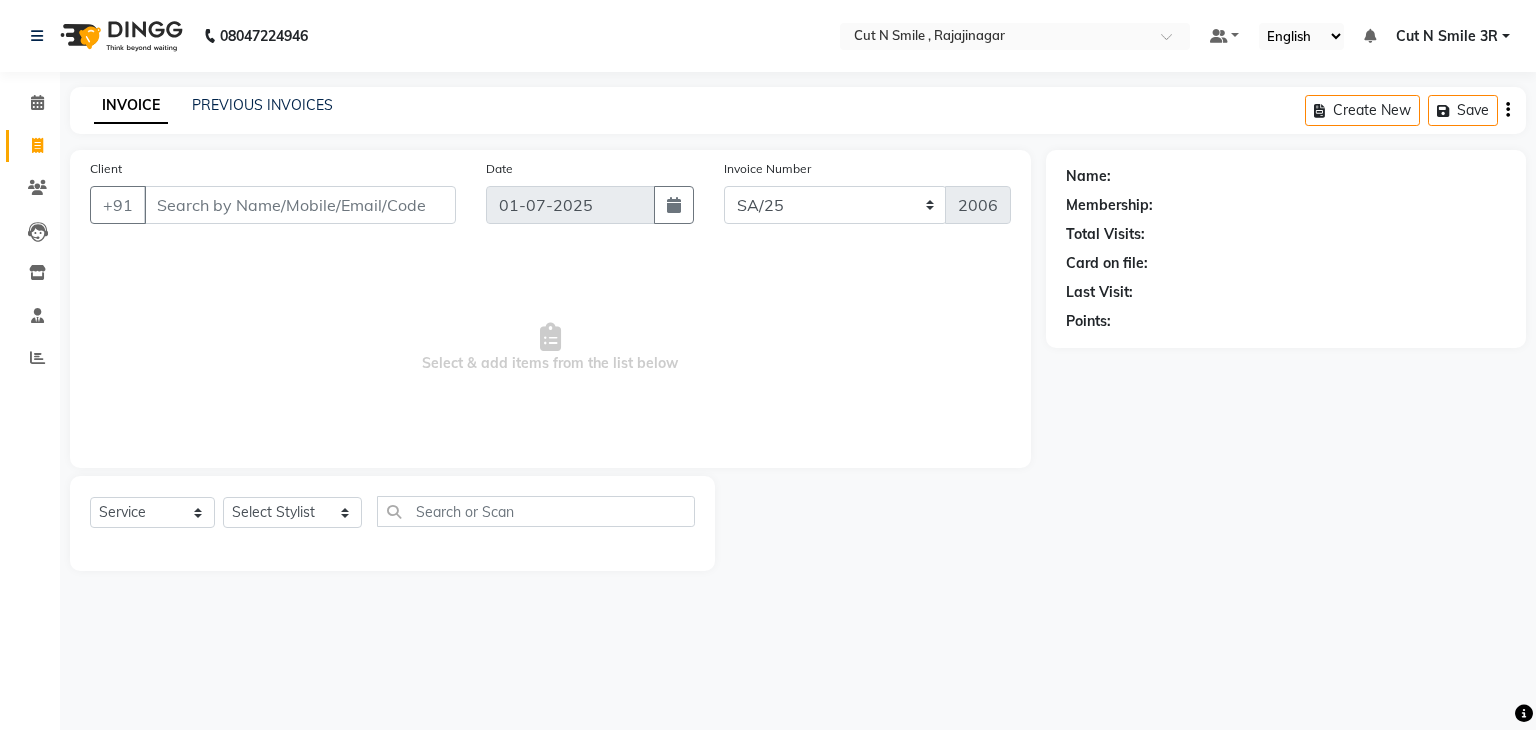 select on "7181" 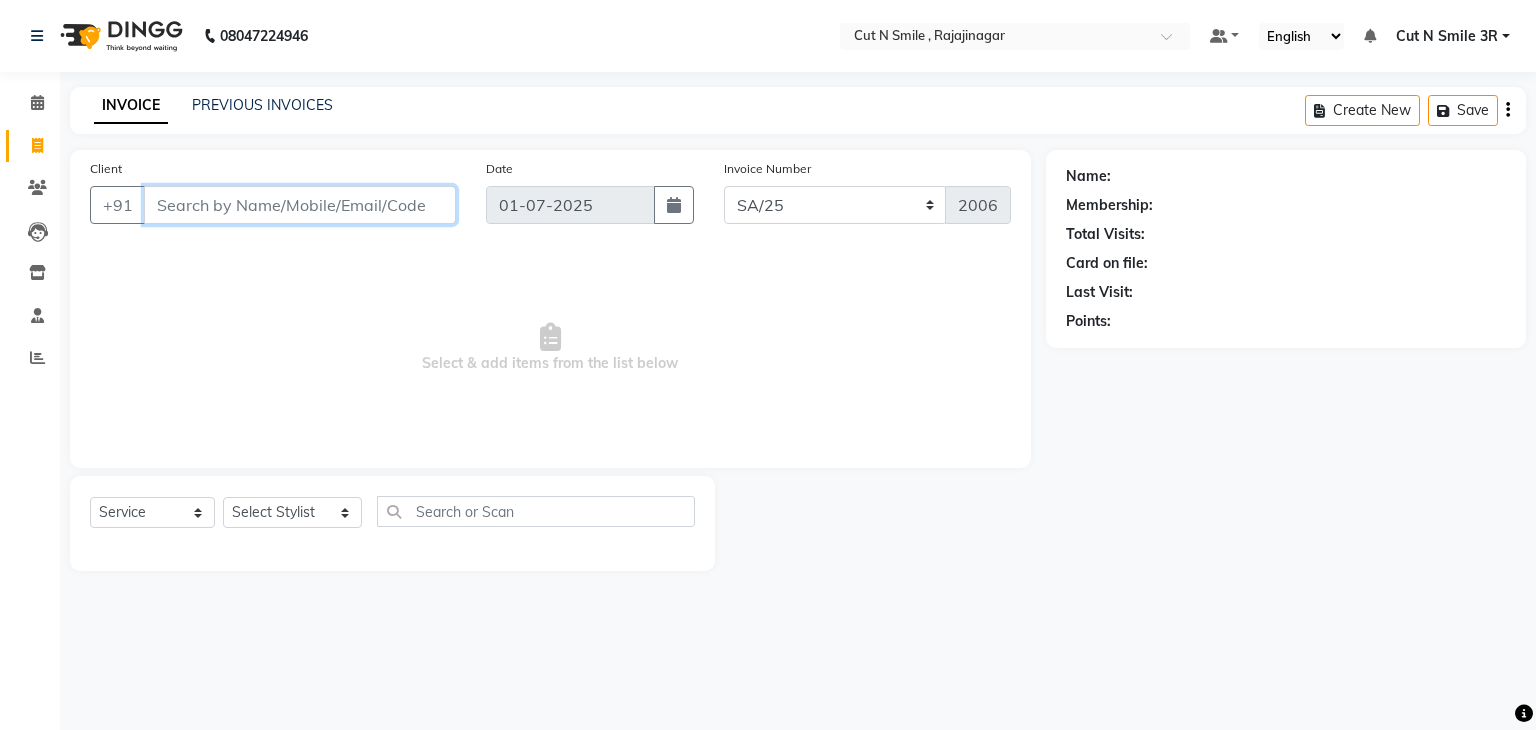 click on "Client" at bounding box center [300, 205] 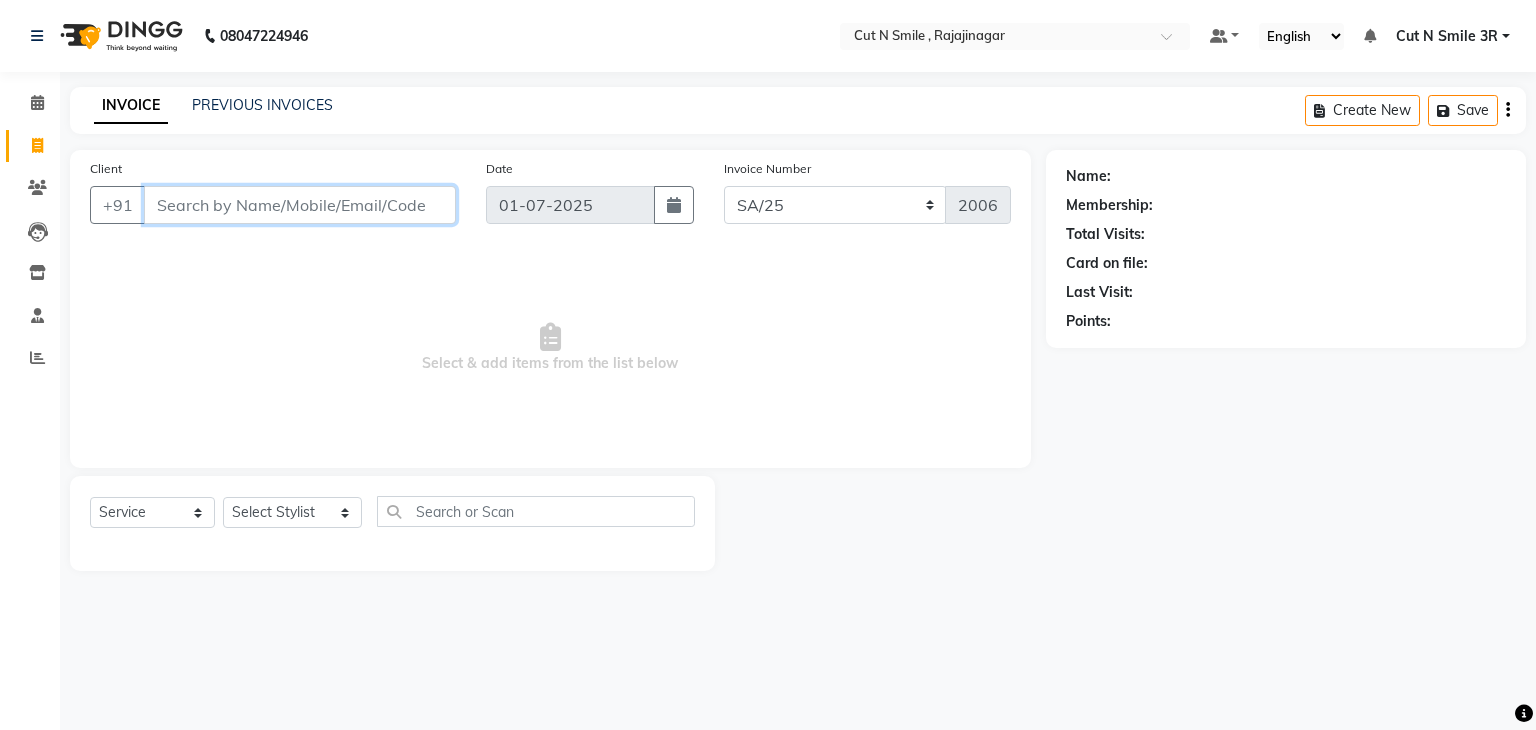 click on "Client" at bounding box center [300, 205] 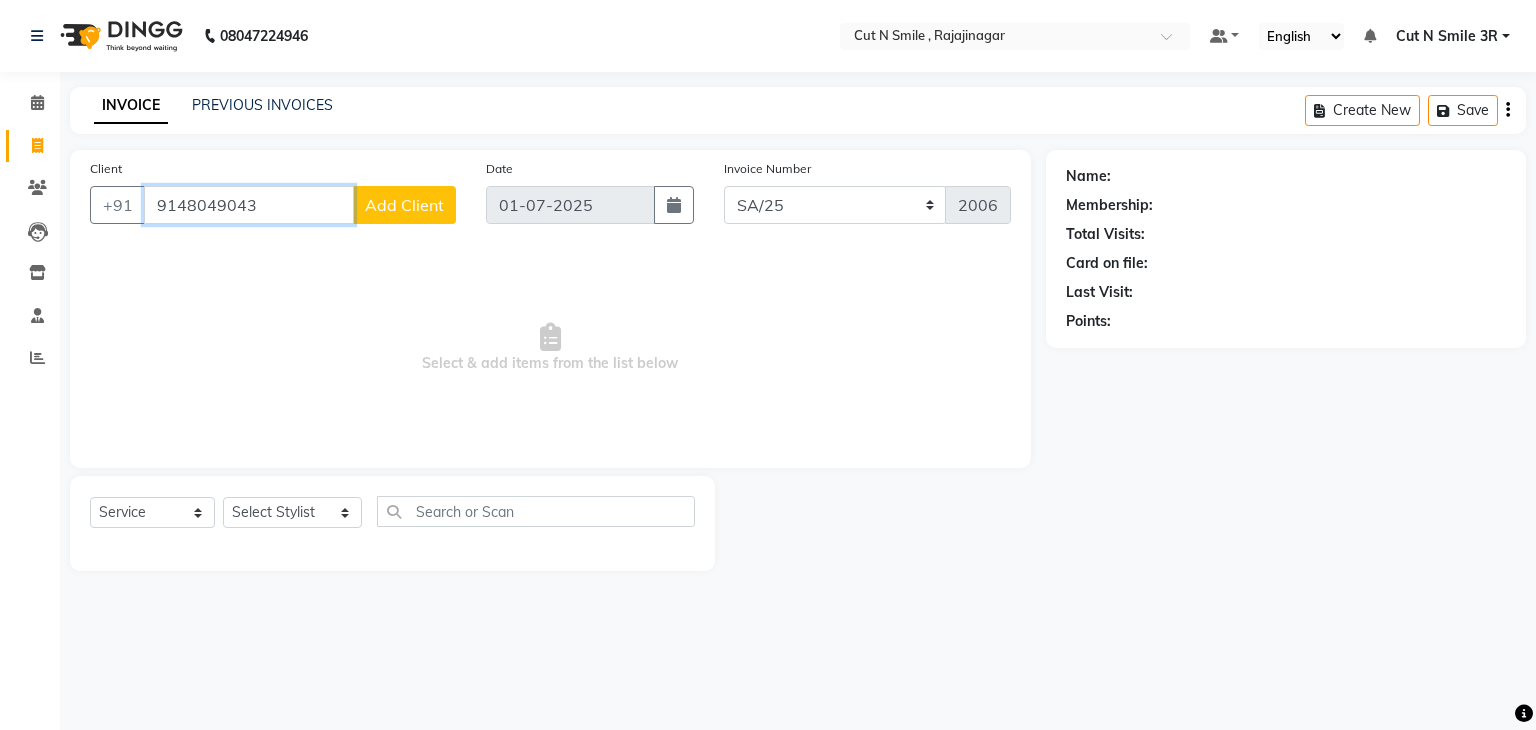 type on "9148049043" 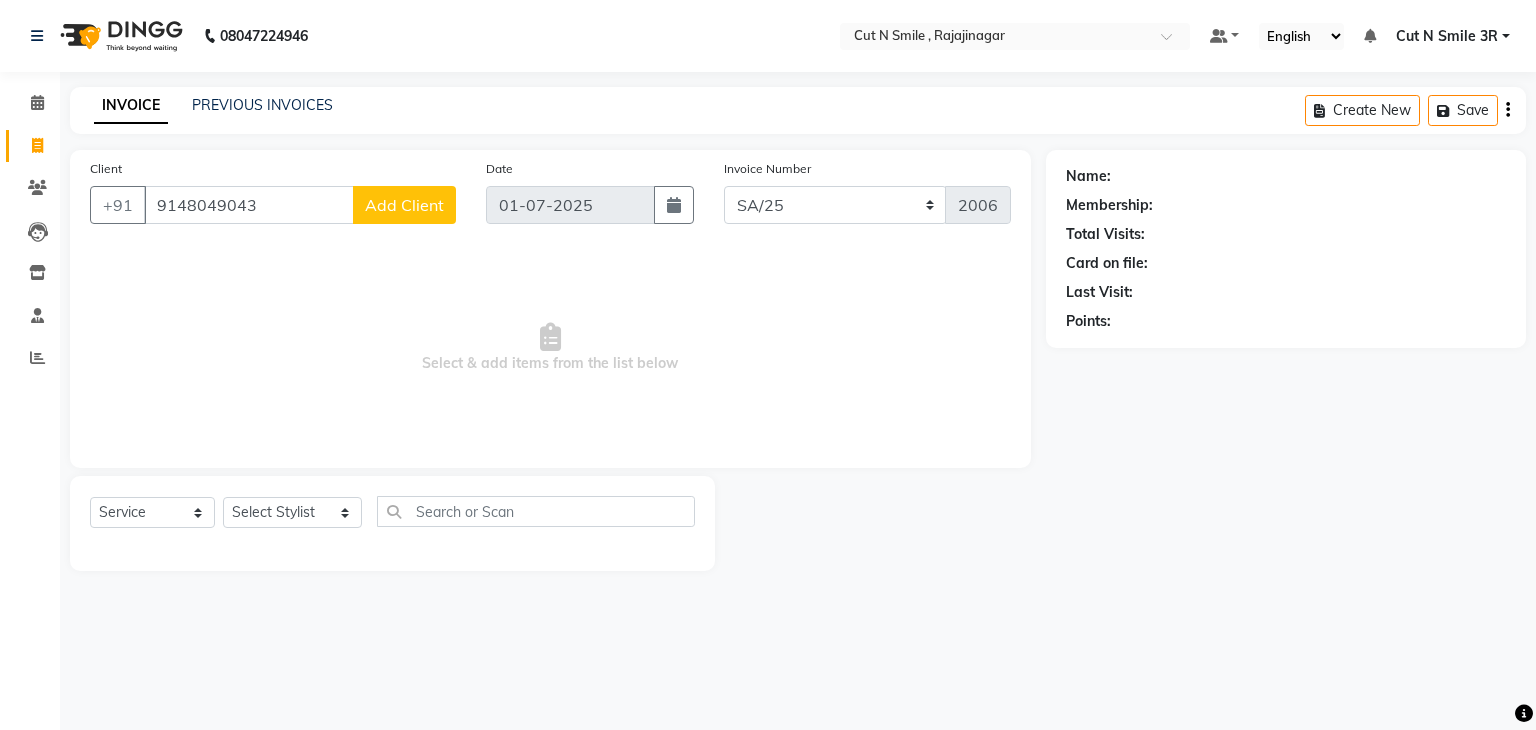 click on "Add Client" 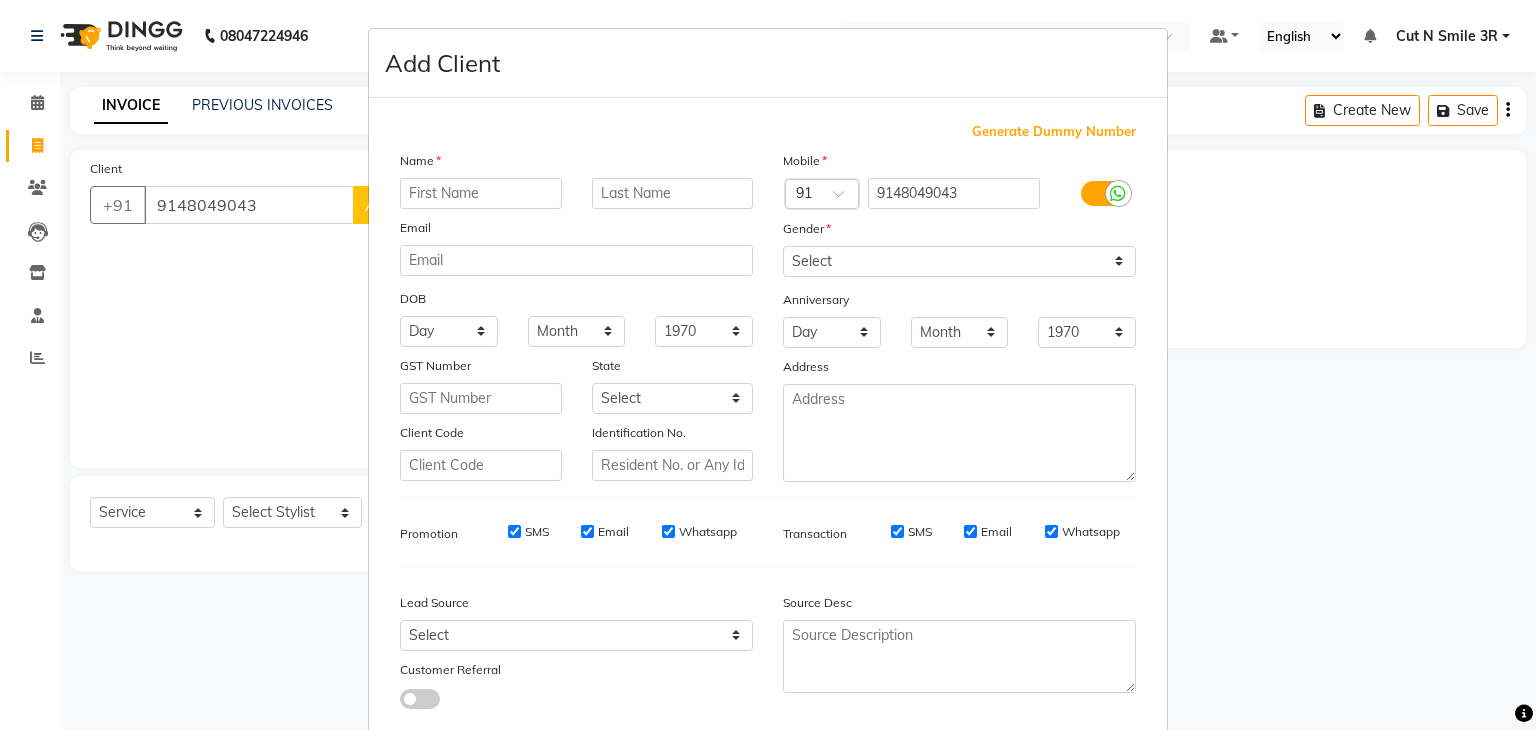 click at bounding box center [481, 193] 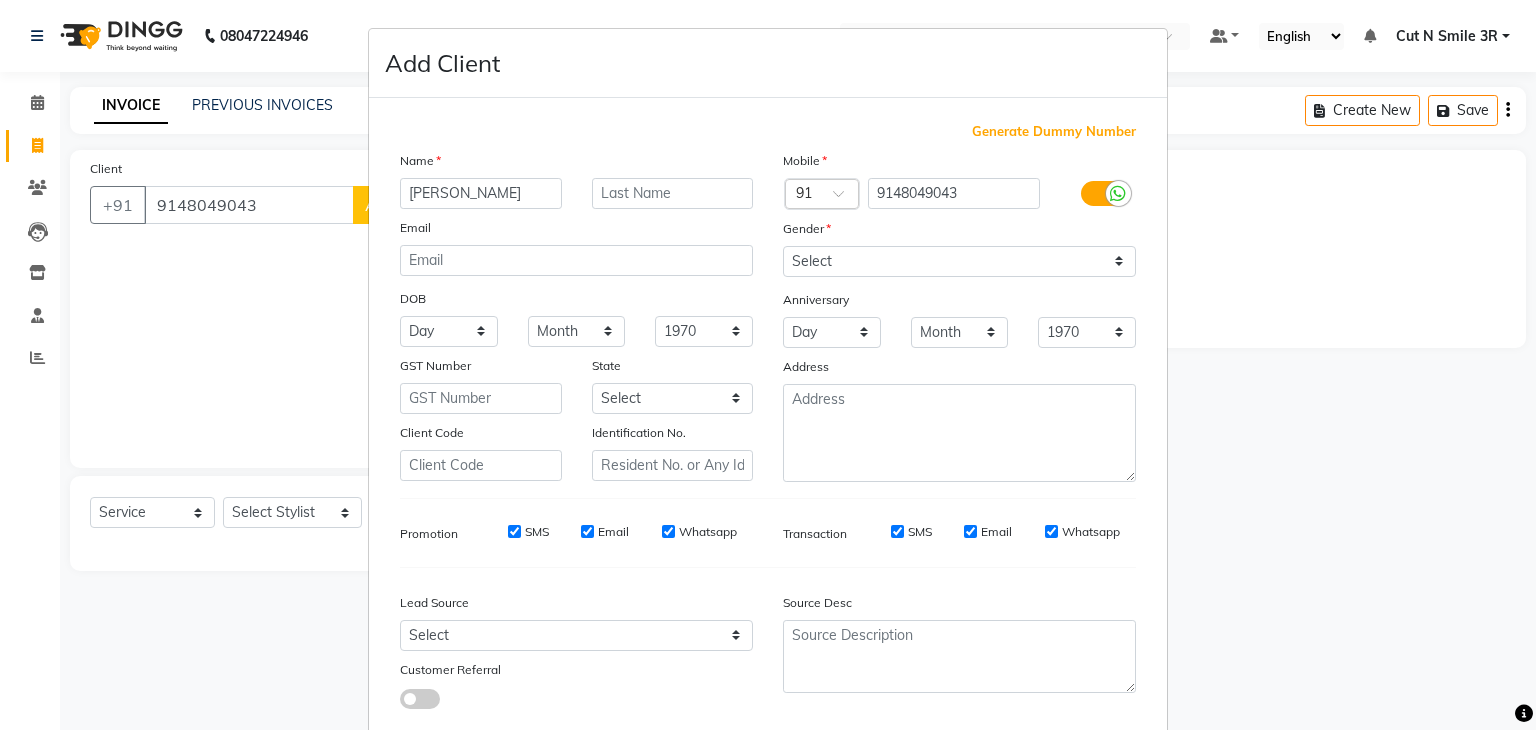 type on "[PERSON_NAME]" 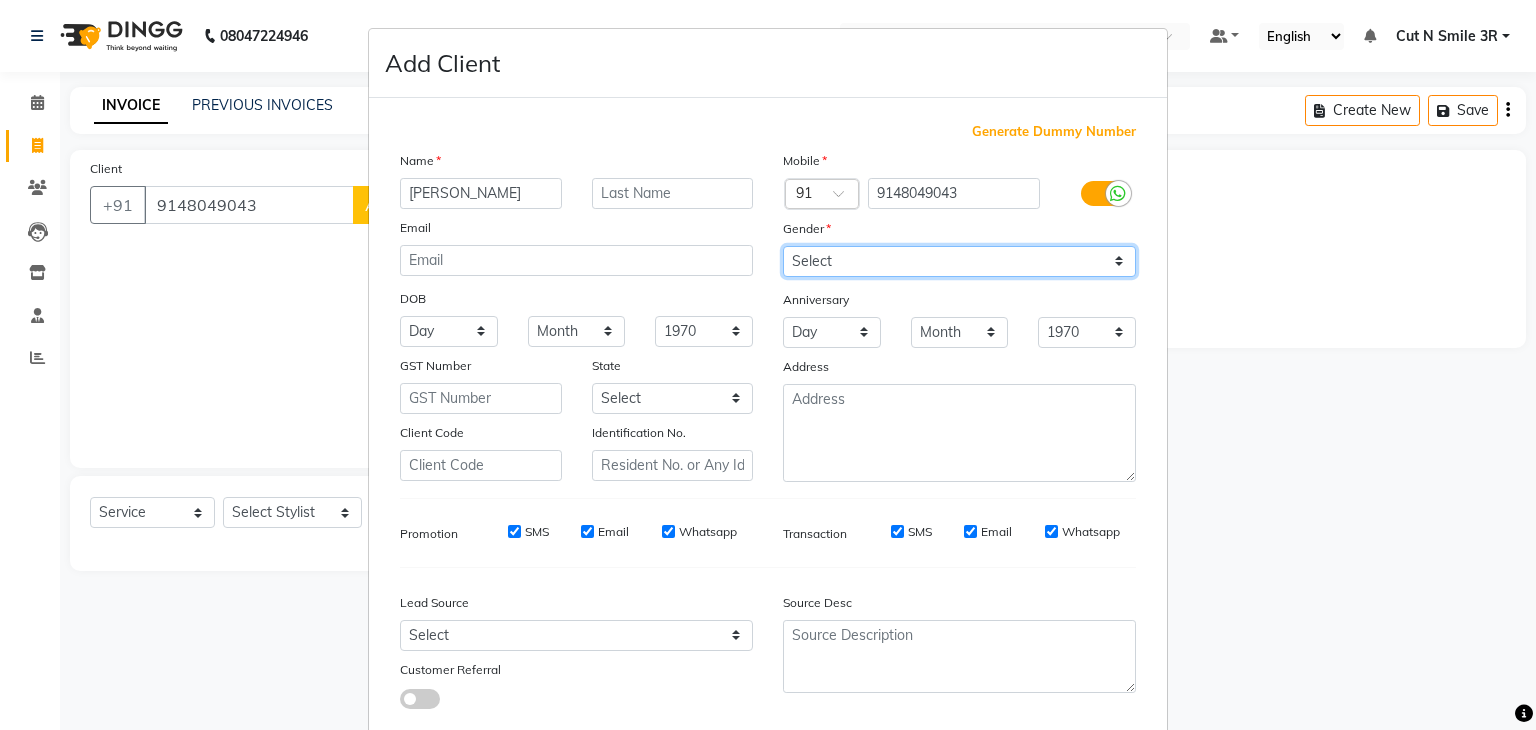 click on "Select [DEMOGRAPHIC_DATA] [DEMOGRAPHIC_DATA] Other Prefer Not To Say" at bounding box center (959, 261) 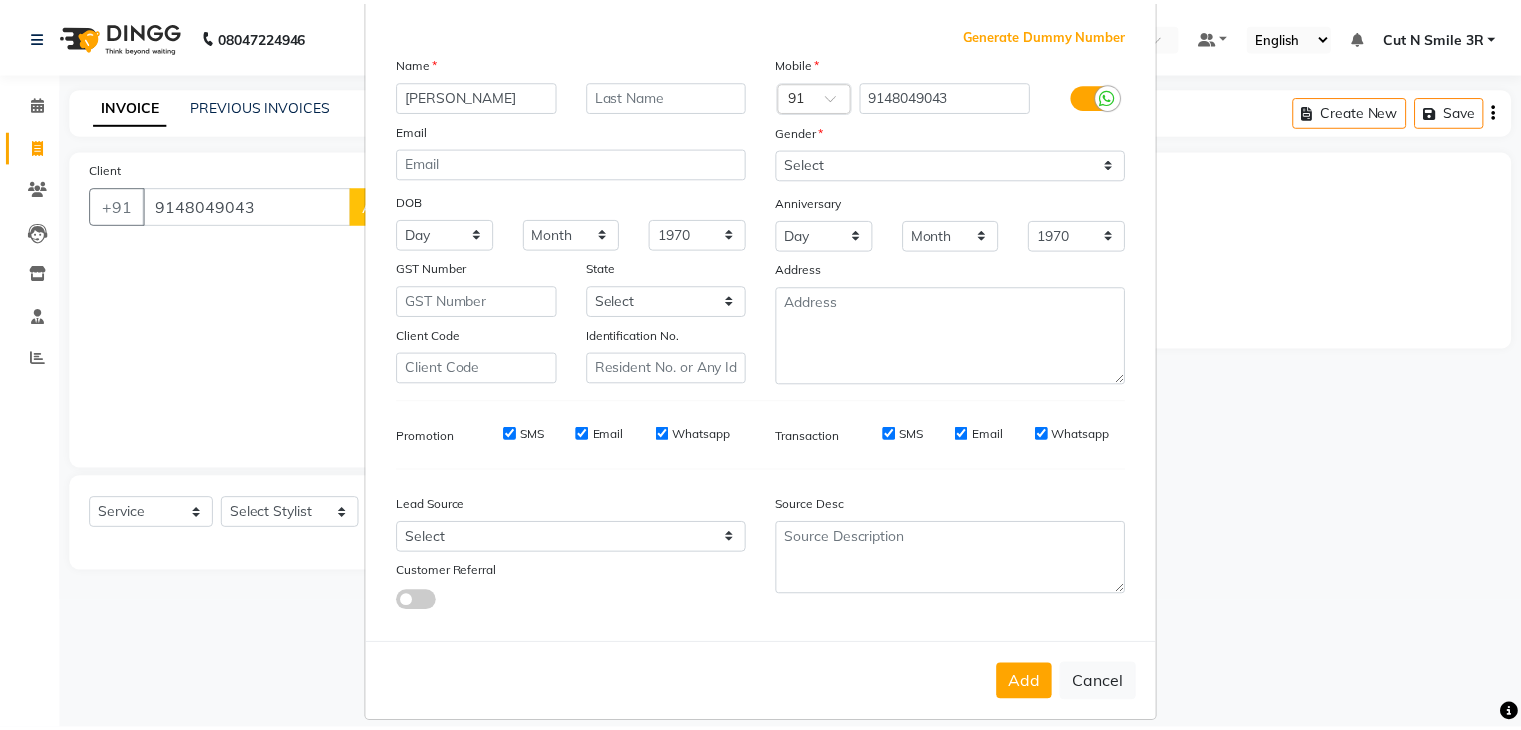 scroll, scrollTop: 127, scrollLeft: 0, axis: vertical 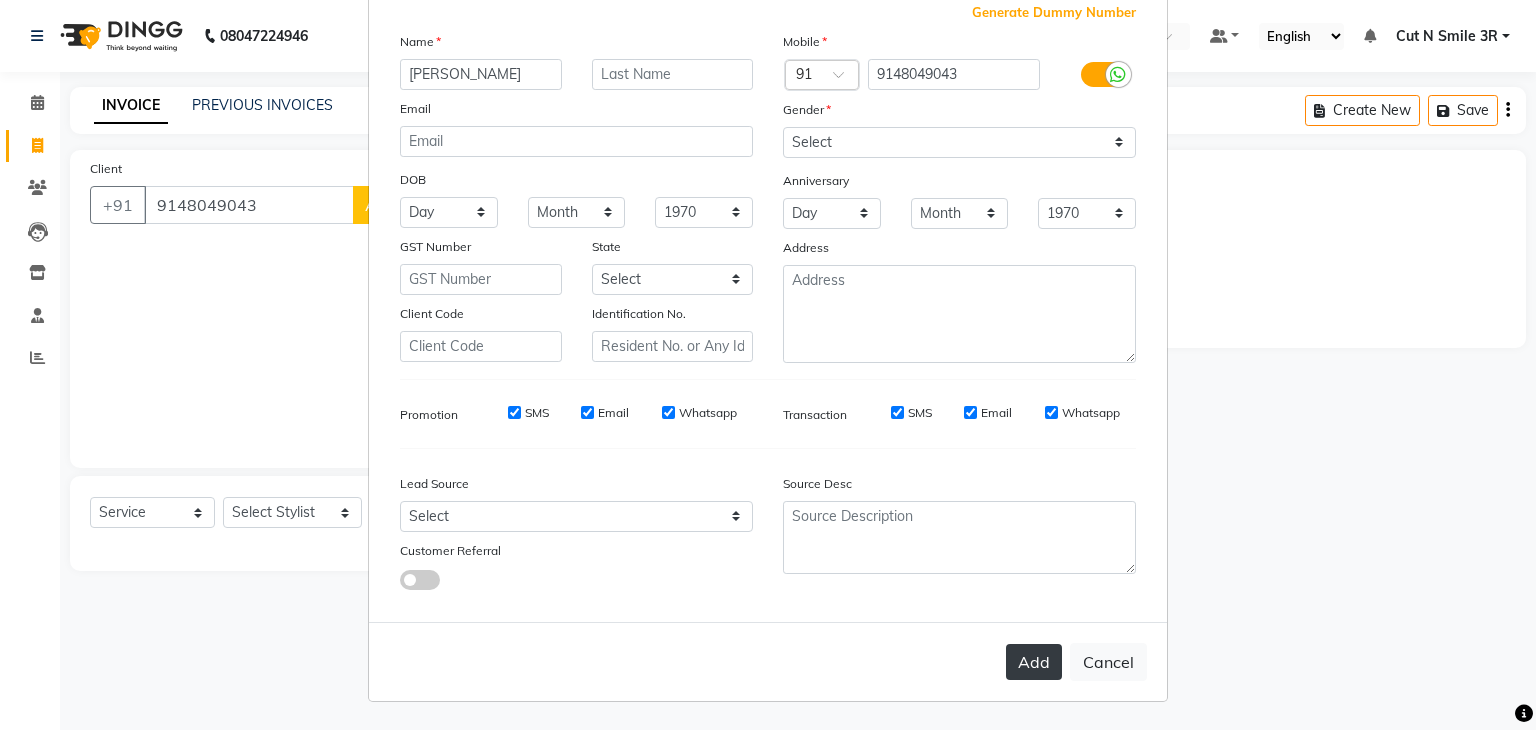 click on "Add" at bounding box center [1034, 662] 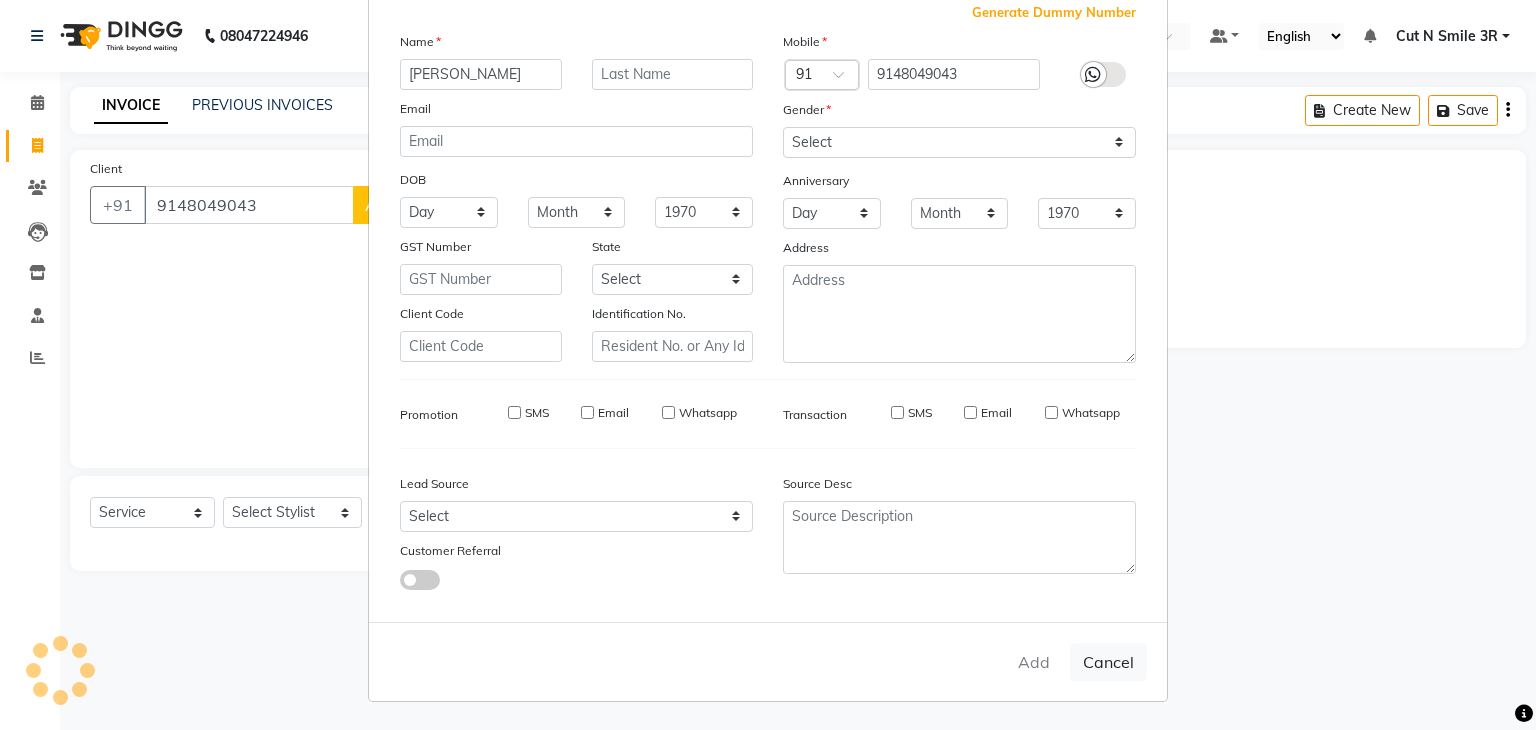 type 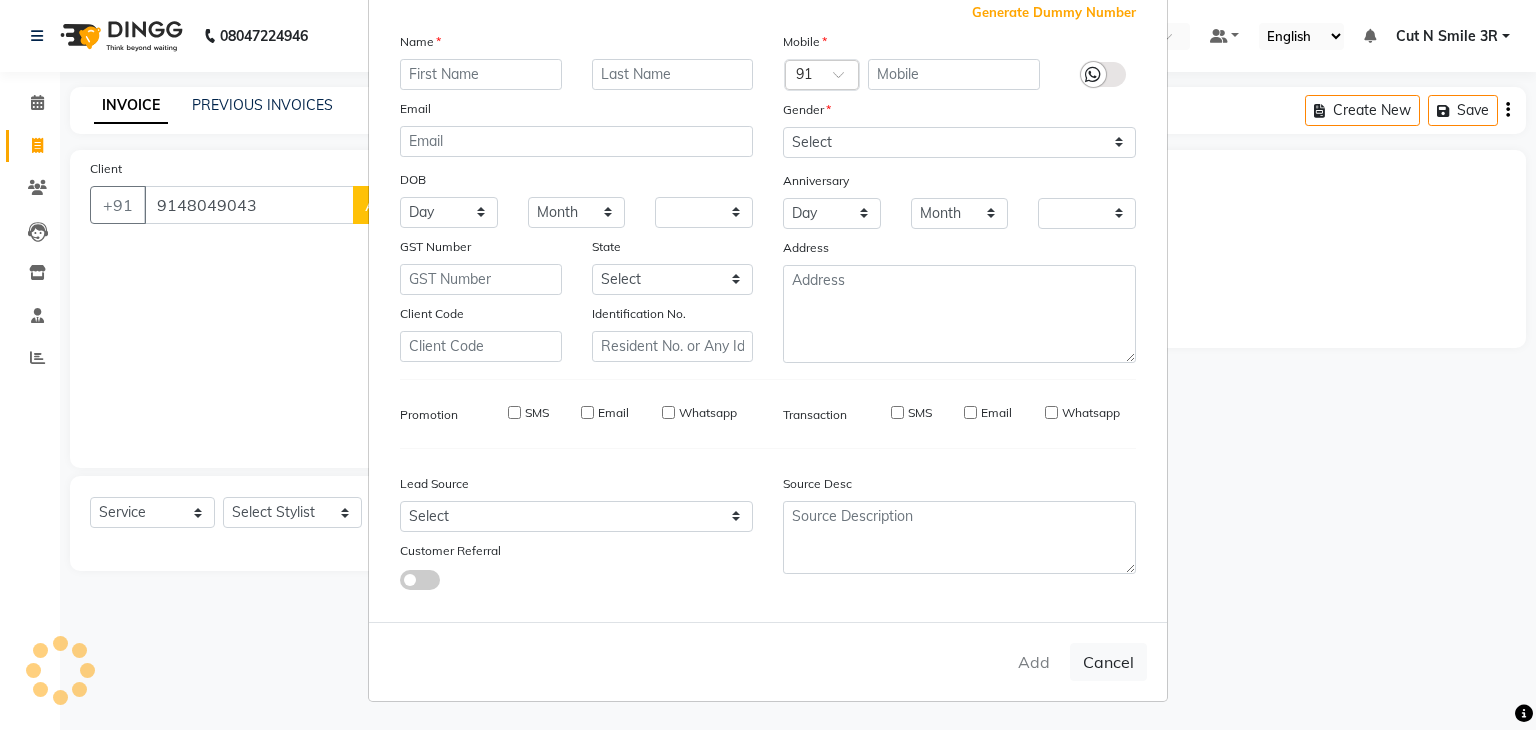 checkbox on "false" 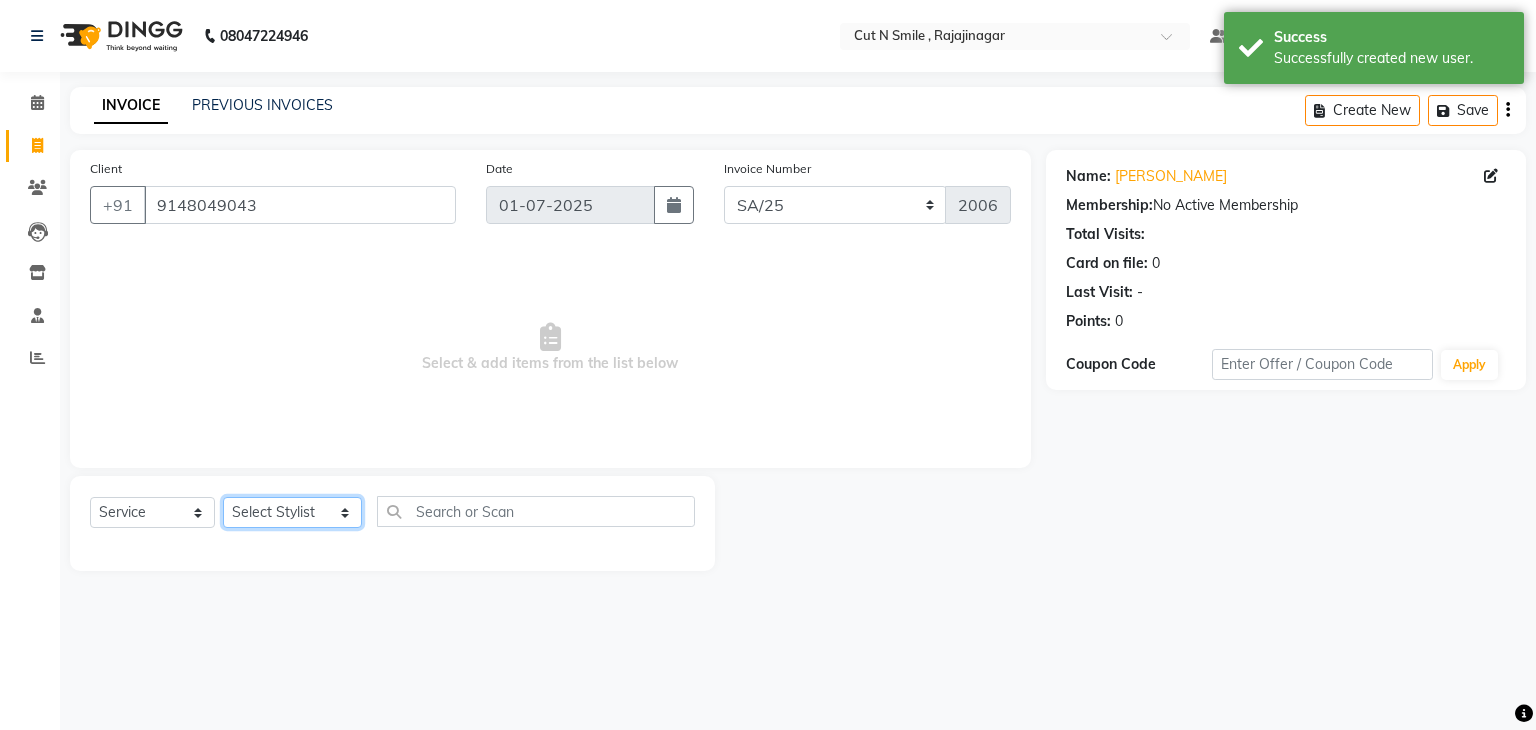 click on "Select Stylist [PERSON_NAME] Ammu 3R [PERSON_NAME] VN [PERSON_NAME] 3R [PERSON_NAME] 3R [PERSON_NAME] 3R [PERSON_NAME] 4R CNS [PERSON_NAME]  Cut N Smile 17M  Cut N Smile 3R Cut n Smile 4R Cut N Smile 9M Cut N Smile ML Cut N Smile V [PERSON_NAME] 4R Govind VN Hema 4R [PERSON_NAME] VN Karan VN Love 4R [PERSON_NAME] 3R Manu 4R  Muskaan VN [PERSON_NAME] 4R N D M 4R NDM Alam 4R Noushad VN [PERSON_NAME] 4R Priya [PERSON_NAME] 3R Rahul 3R Ravi 3R [PERSON_NAME] 4R [PERSON_NAME] 3R [PERSON_NAME] 4R [PERSON_NAME] [PERSON_NAME] 3R [PERSON_NAME] 4R Sameer 3R [PERSON_NAME] [PERSON_NAME]  [PERSON_NAME] [PERSON_NAME] [PERSON_NAME] VN [PERSON_NAME] 4R [PERSON_NAME] 4R [PERSON_NAME] VN Shanavaaz [PERSON_NAME] 3R [PERSON_NAME] 4R [PERSON_NAME] [PERSON_NAME] 4R Sunny VN [PERSON_NAME] 4R Vakeel 3R Varas 4R [PERSON_NAME] [PERSON_NAME] VN" 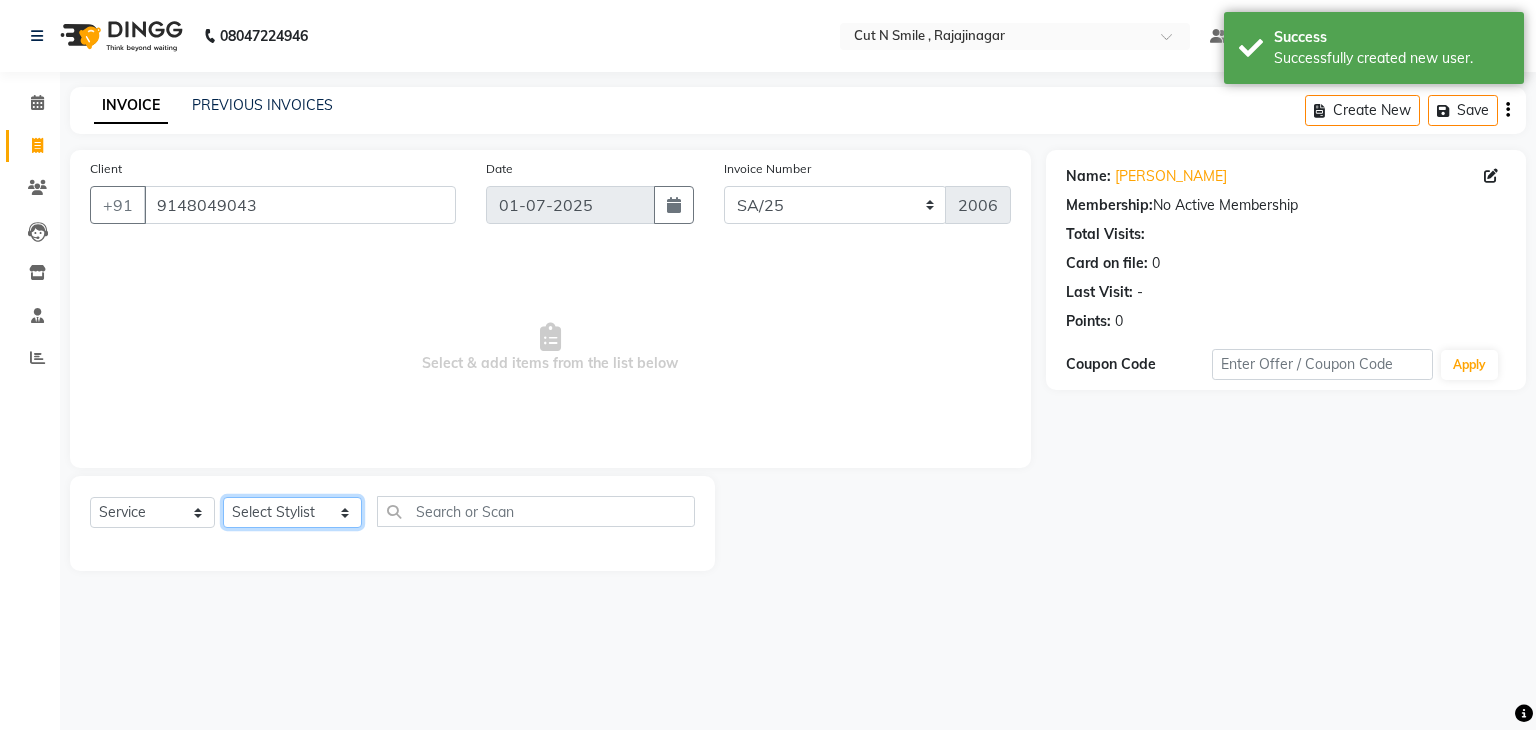 select on "79168" 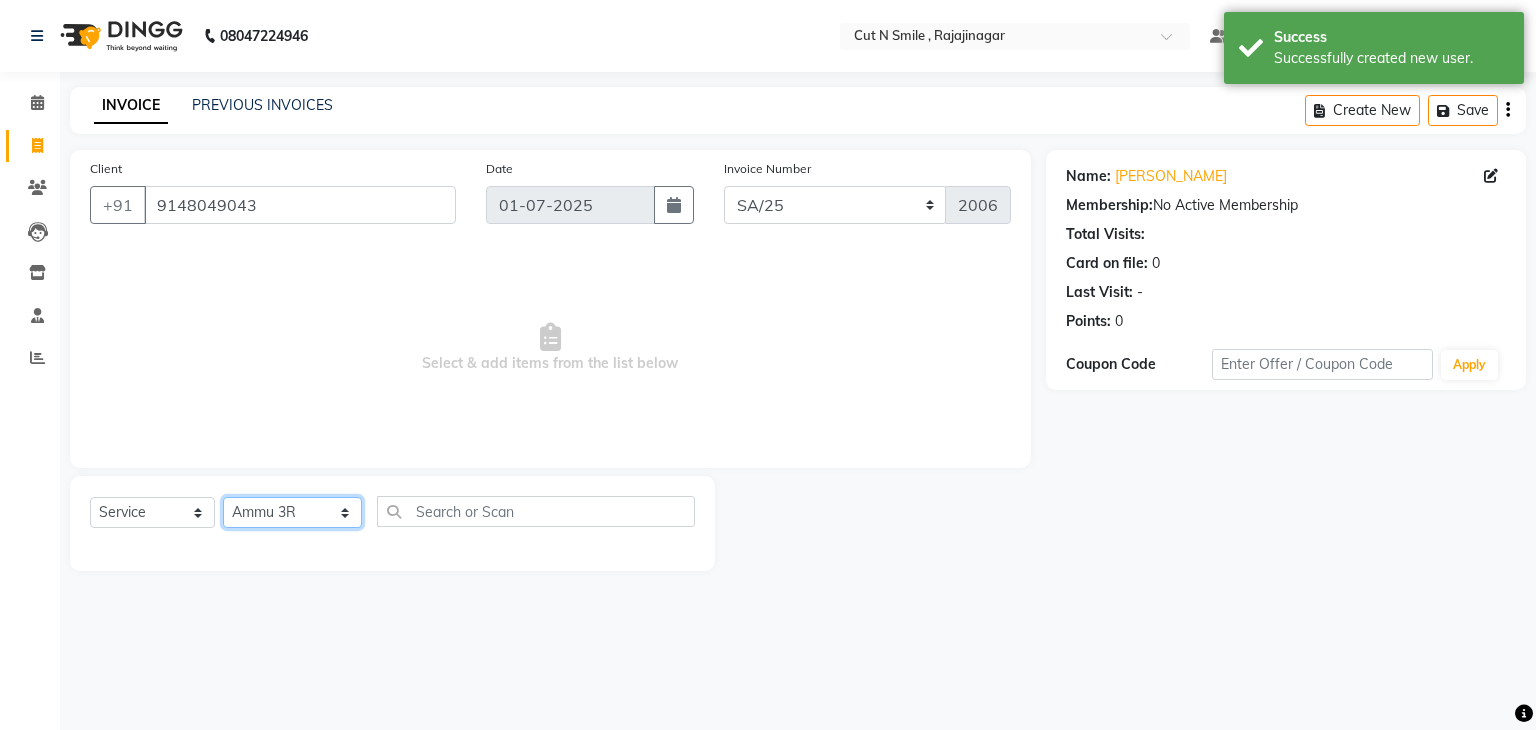 click on "Select Stylist [PERSON_NAME] Ammu 3R [PERSON_NAME] VN [PERSON_NAME] 3R [PERSON_NAME] 3R [PERSON_NAME] 3R [PERSON_NAME] 4R CNS [PERSON_NAME]  Cut N Smile 17M  Cut N Smile 3R Cut n Smile 4R Cut N Smile 9M Cut N Smile ML Cut N Smile V [PERSON_NAME] 4R Govind VN Hema 4R [PERSON_NAME] VN Karan VN Love 4R [PERSON_NAME] 3R Manu 4R  Muskaan VN [PERSON_NAME] 4R N D M 4R NDM Alam 4R Noushad VN [PERSON_NAME] 4R Priya [PERSON_NAME] 3R Rahul 3R Ravi 3R [PERSON_NAME] 4R [PERSON_NAME] 3R [PERSON_NAME] 4R [PERSON_NAME] [PERSON_NAME] 3R [PERSON_NAME] 4R Sameer 3R [PERSON_NAME] [PERSON_NAME]  [PERSON_NAME] [PERSON_NAME] [PERSON_NAME] VN [PERSON_NAME] 4R [PERSON_NAME] 4R [PERSON_NAME] VN Shanavaaz [PERSON_NAME] 3R [PERSON_NAME] 4R [PERSON_NAME] [PERSON_NAME] 4R Sunny VN [PERSON_NAME] 4R Vakeel 3R Varas 4R [PERSON_NAME] [PERSON_NAME] VN" 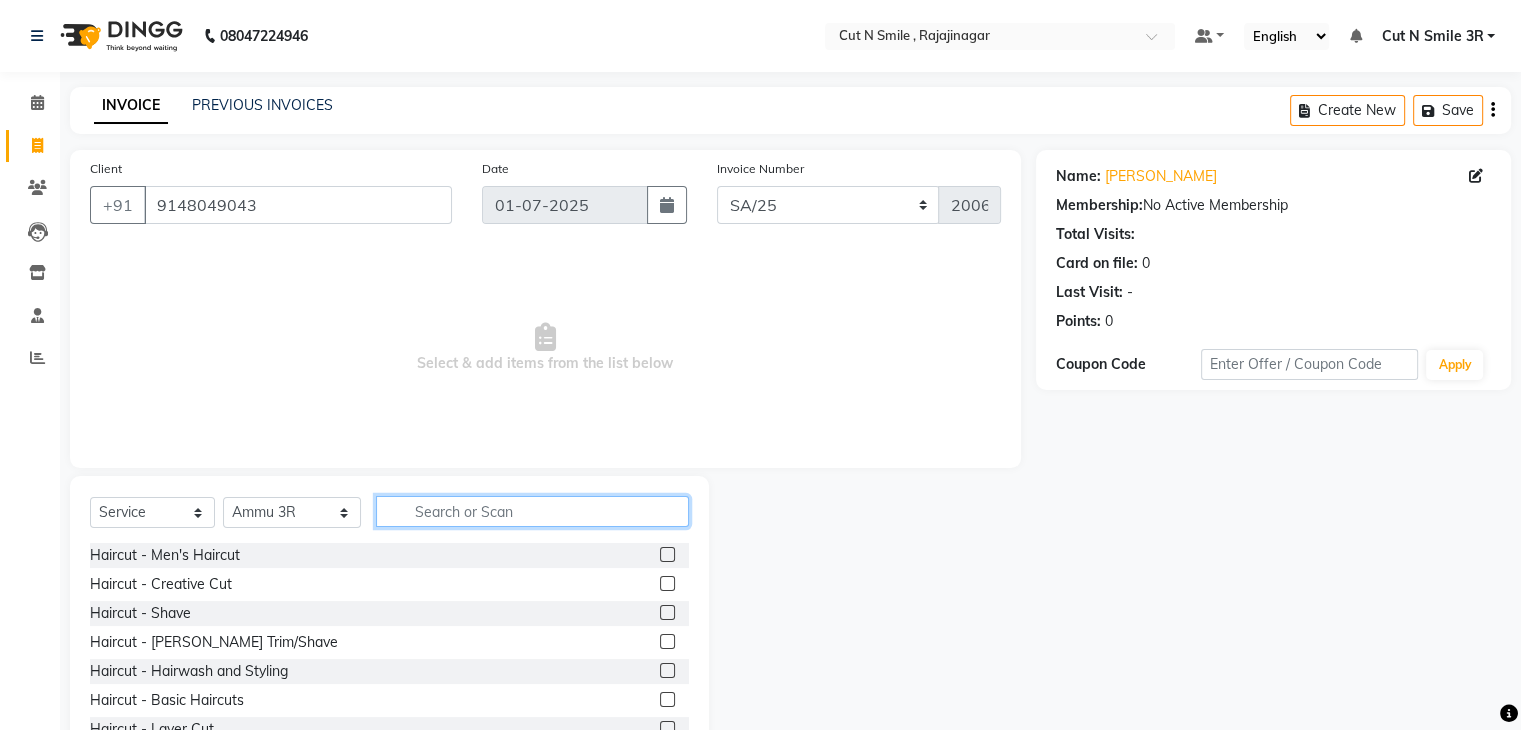 click 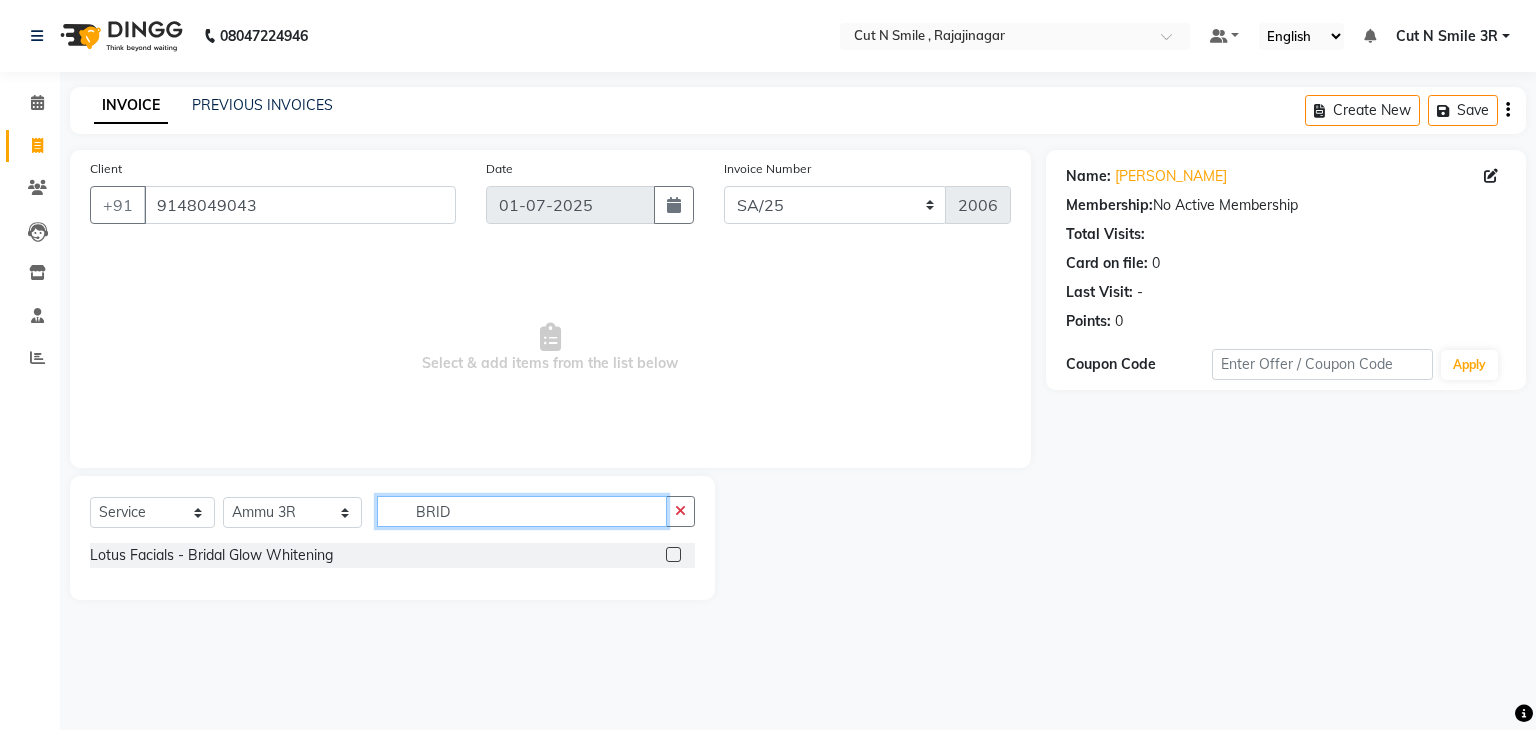 type on "BRID" 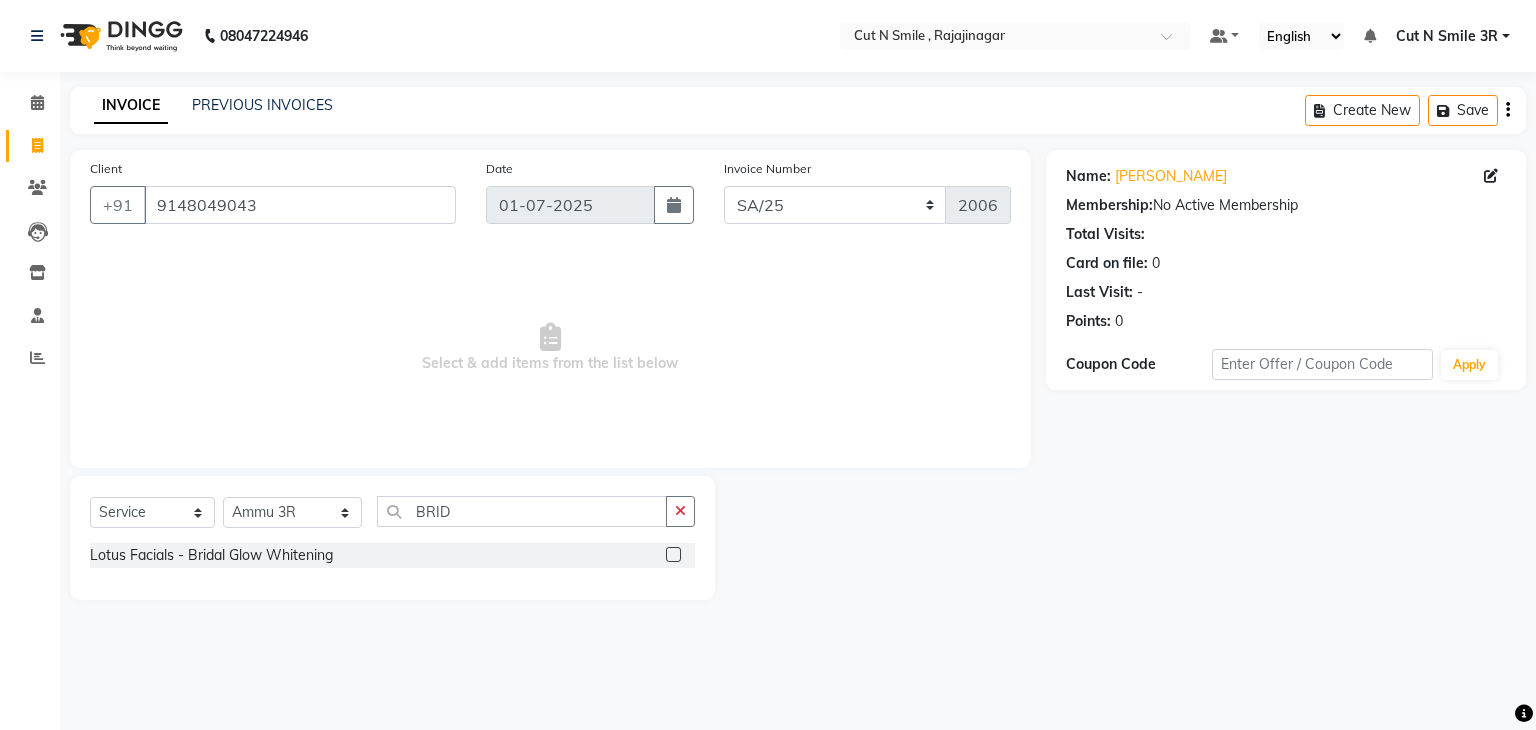 click 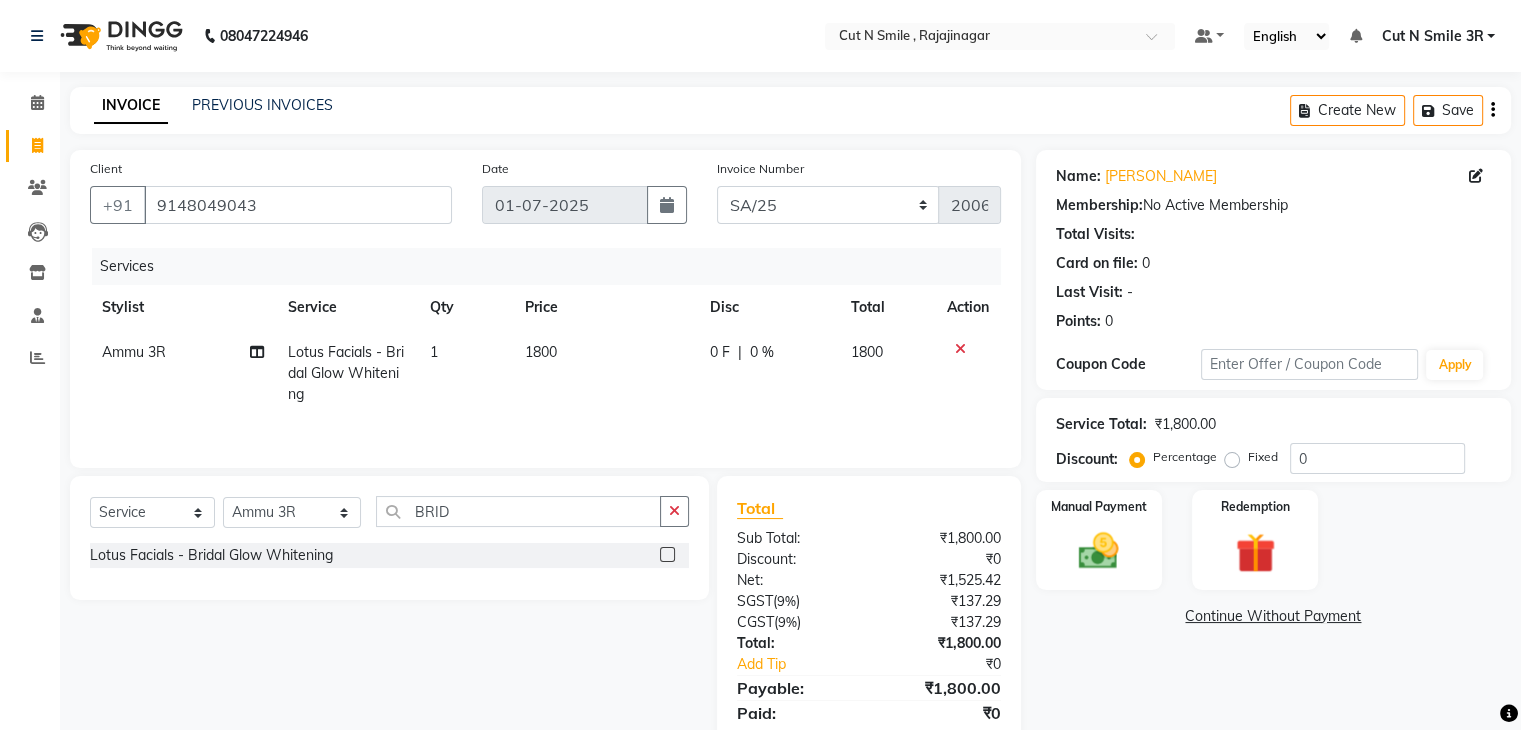 click 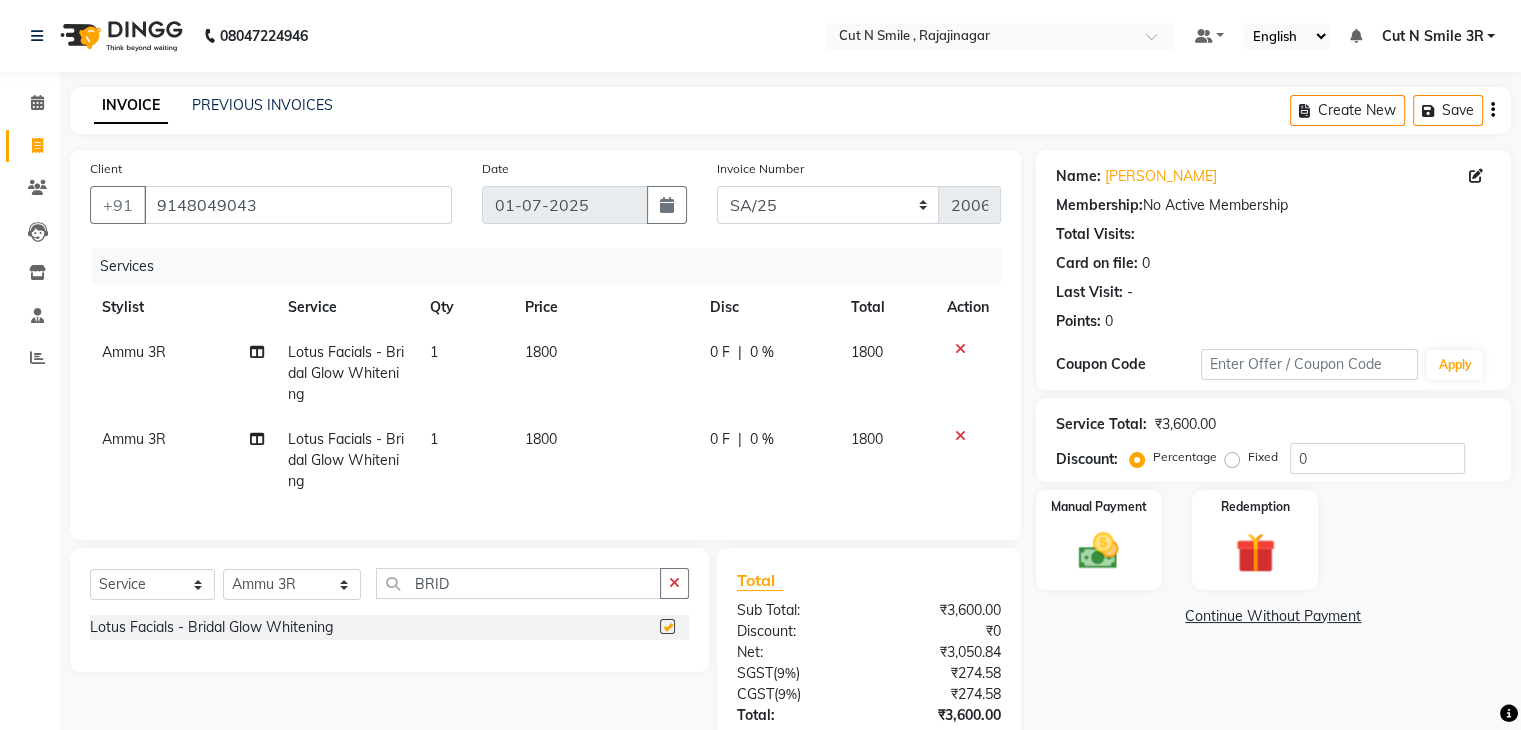 checkbox on "false" 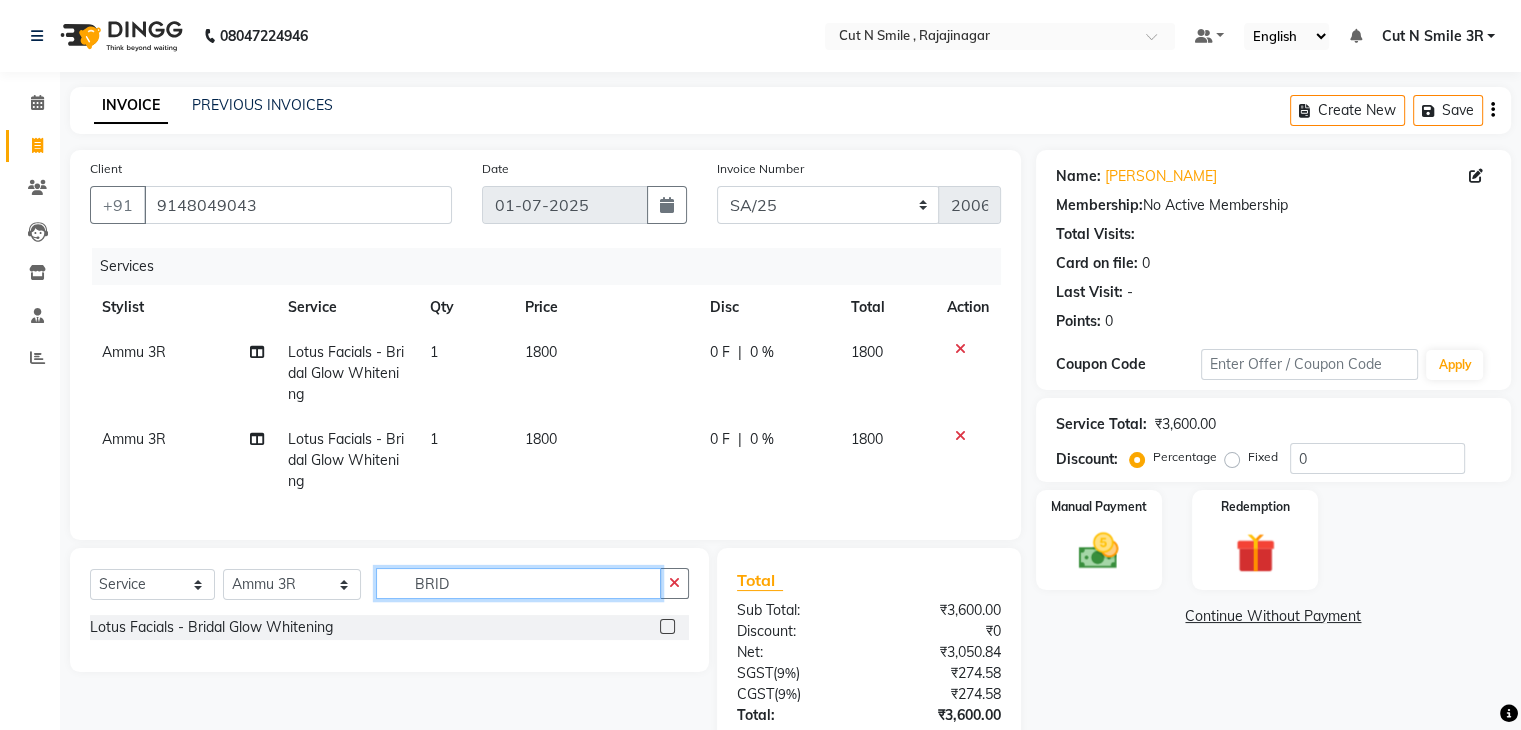click on "BRID" 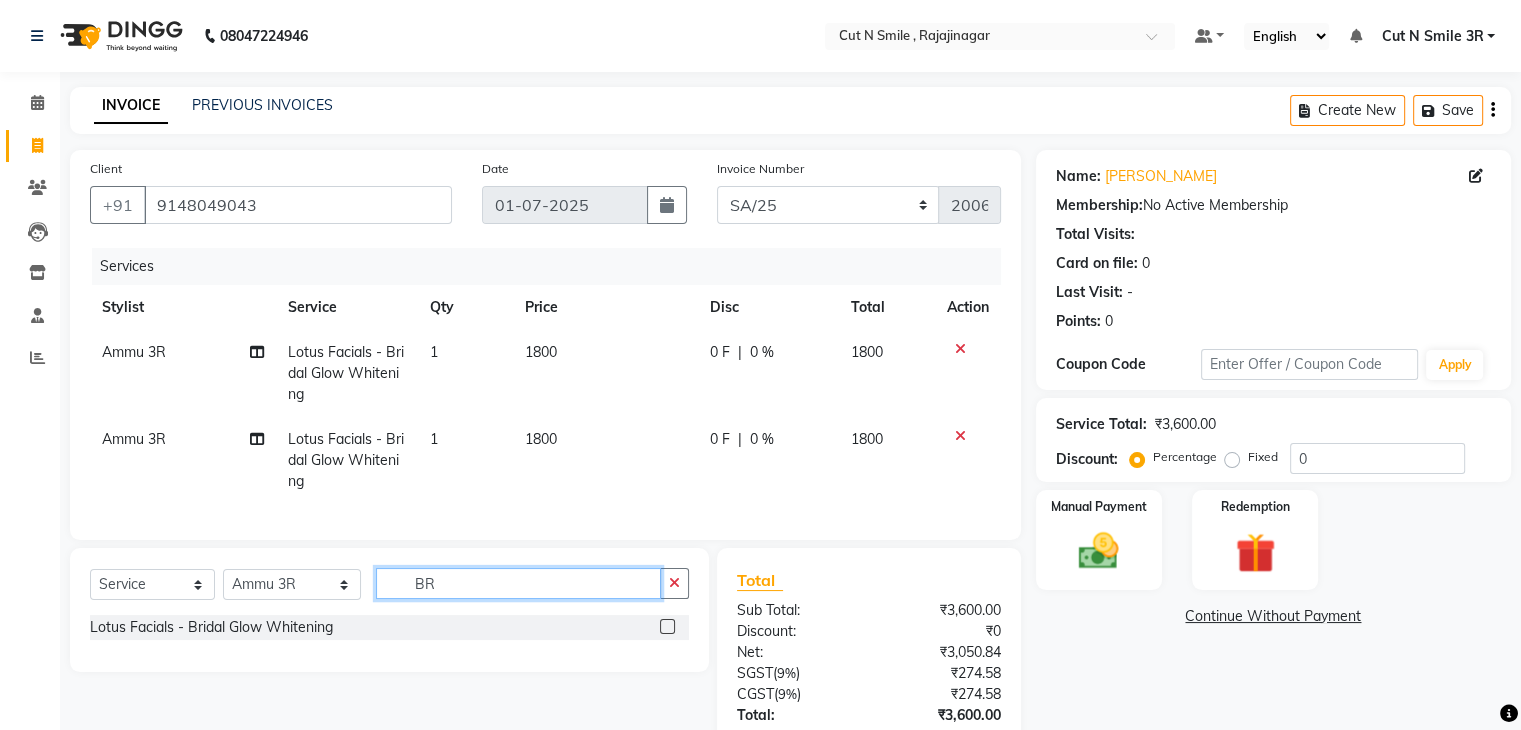 type on "B" 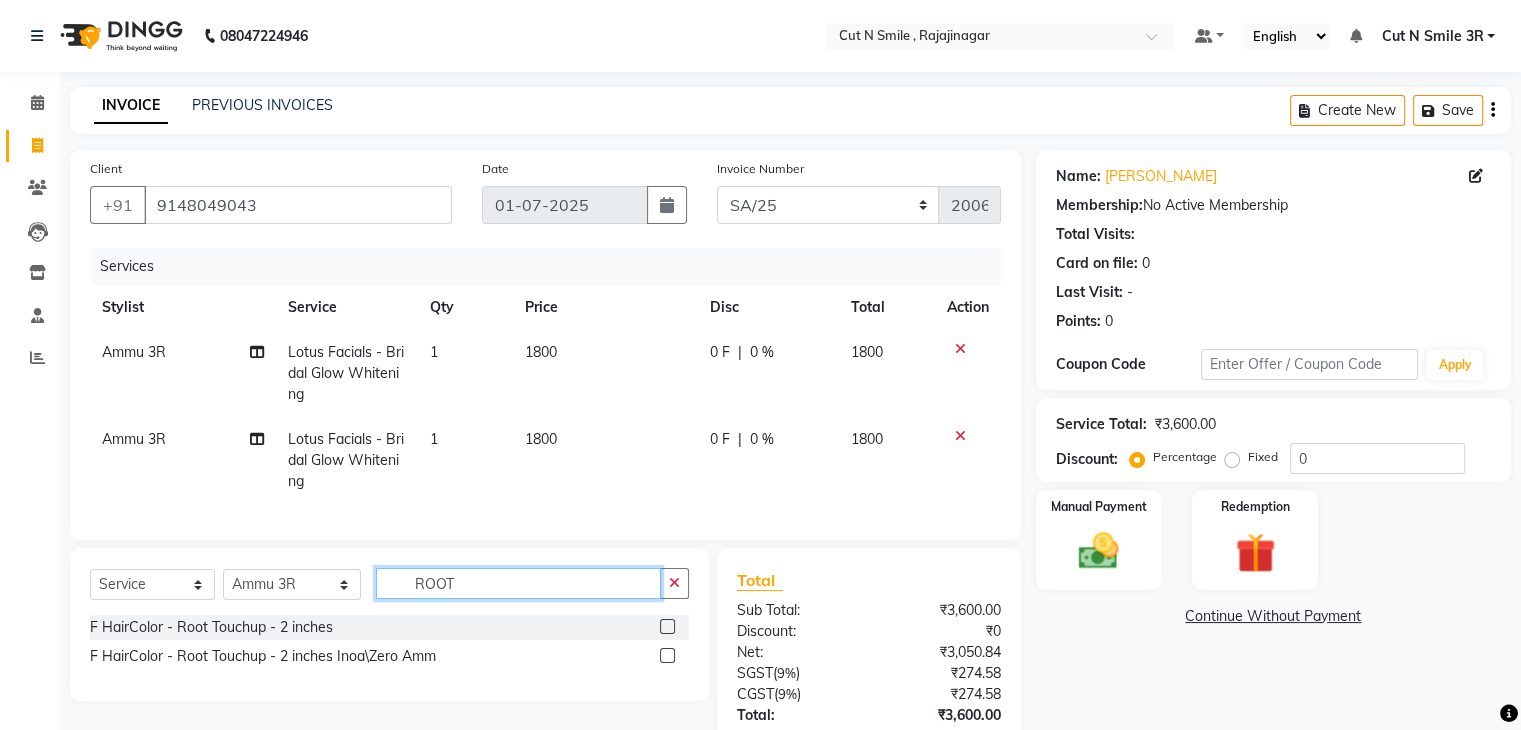 type on "ROOT" 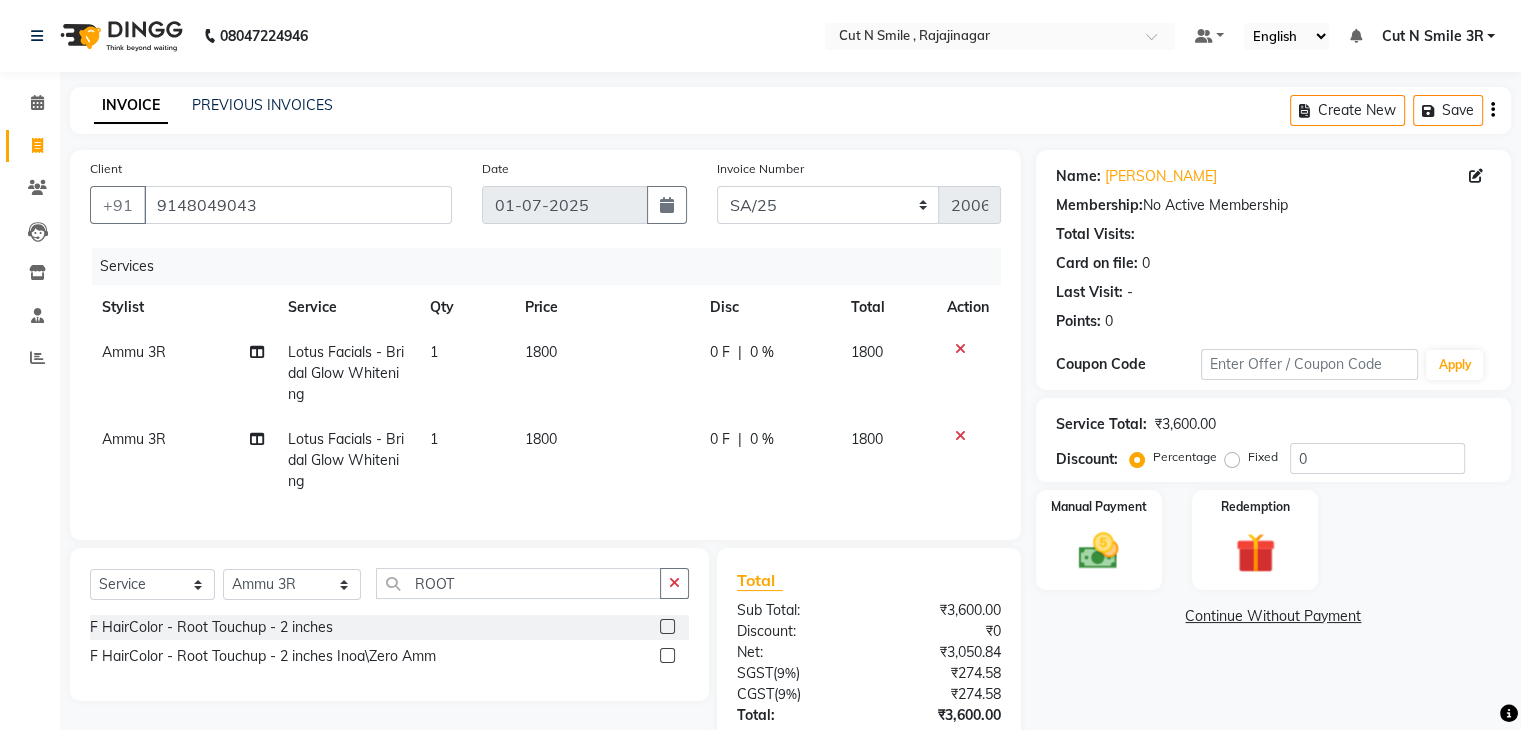 click 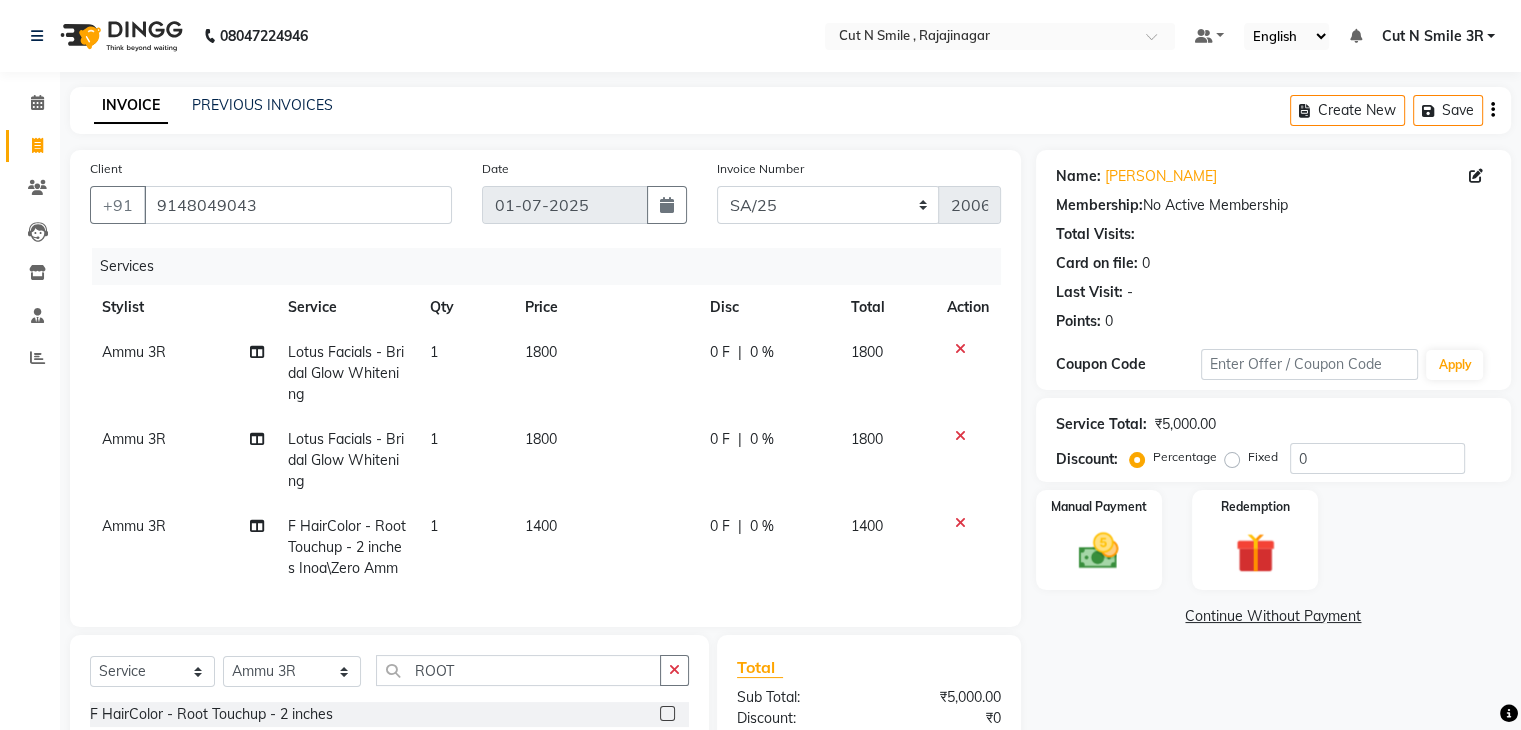 checkbox on "false" 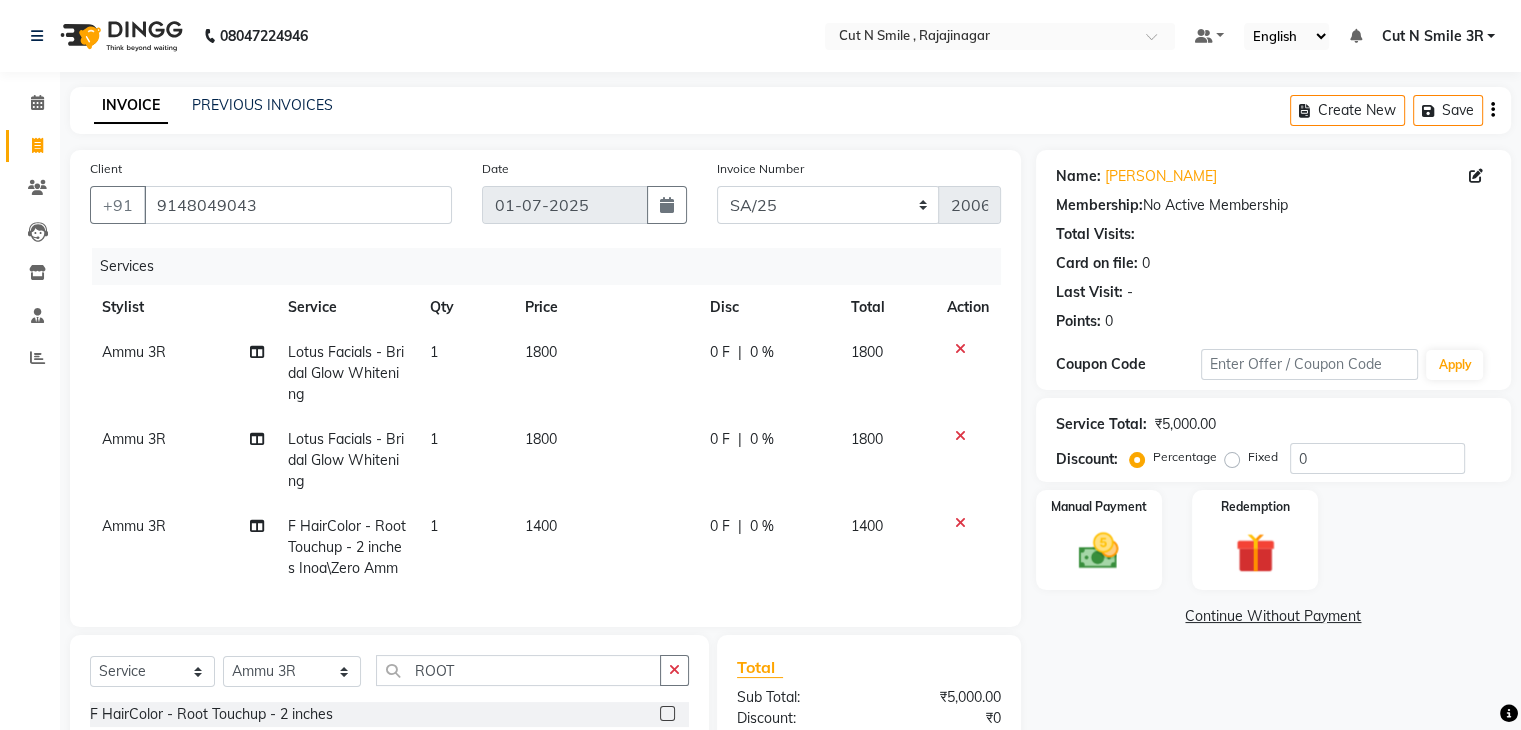 click on "1400" 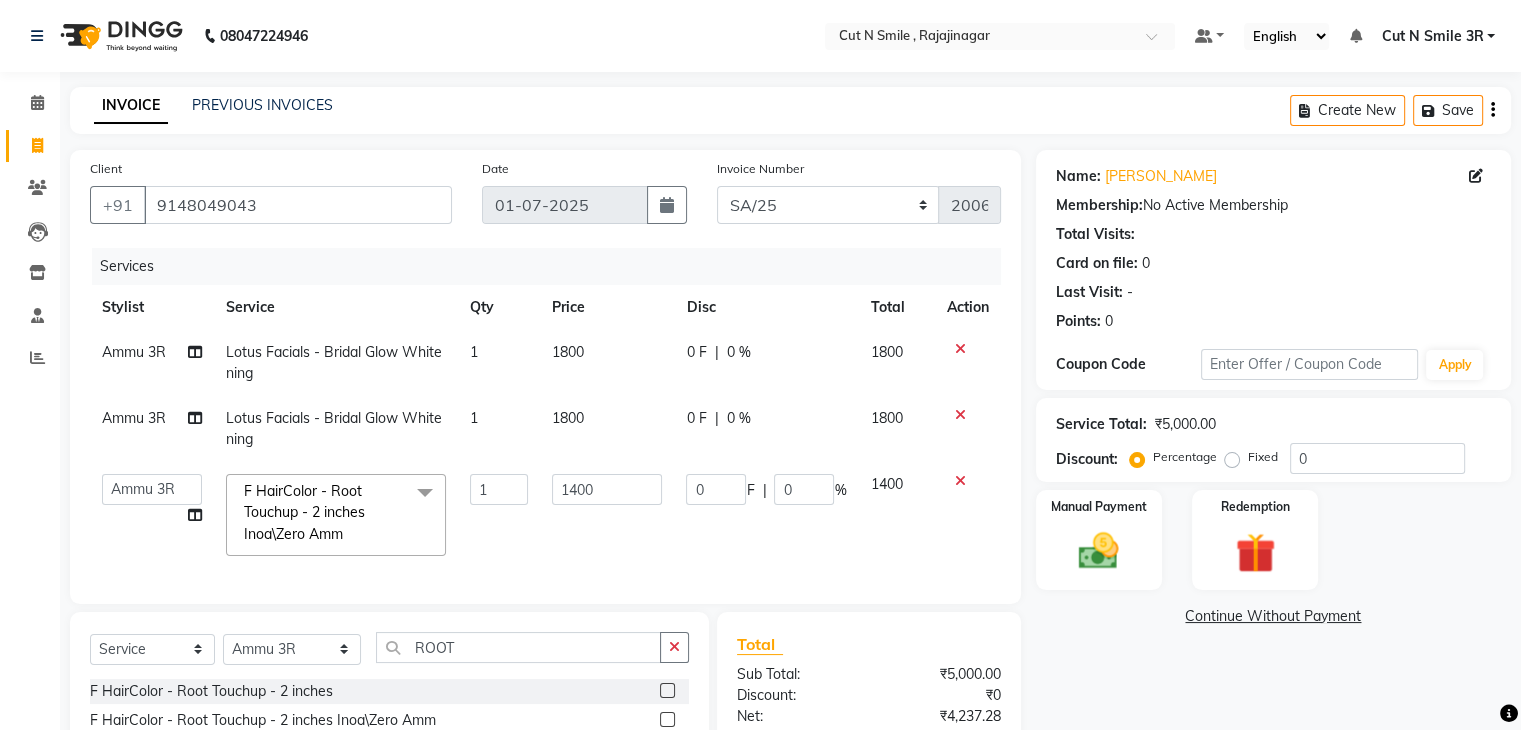 click on "1400" 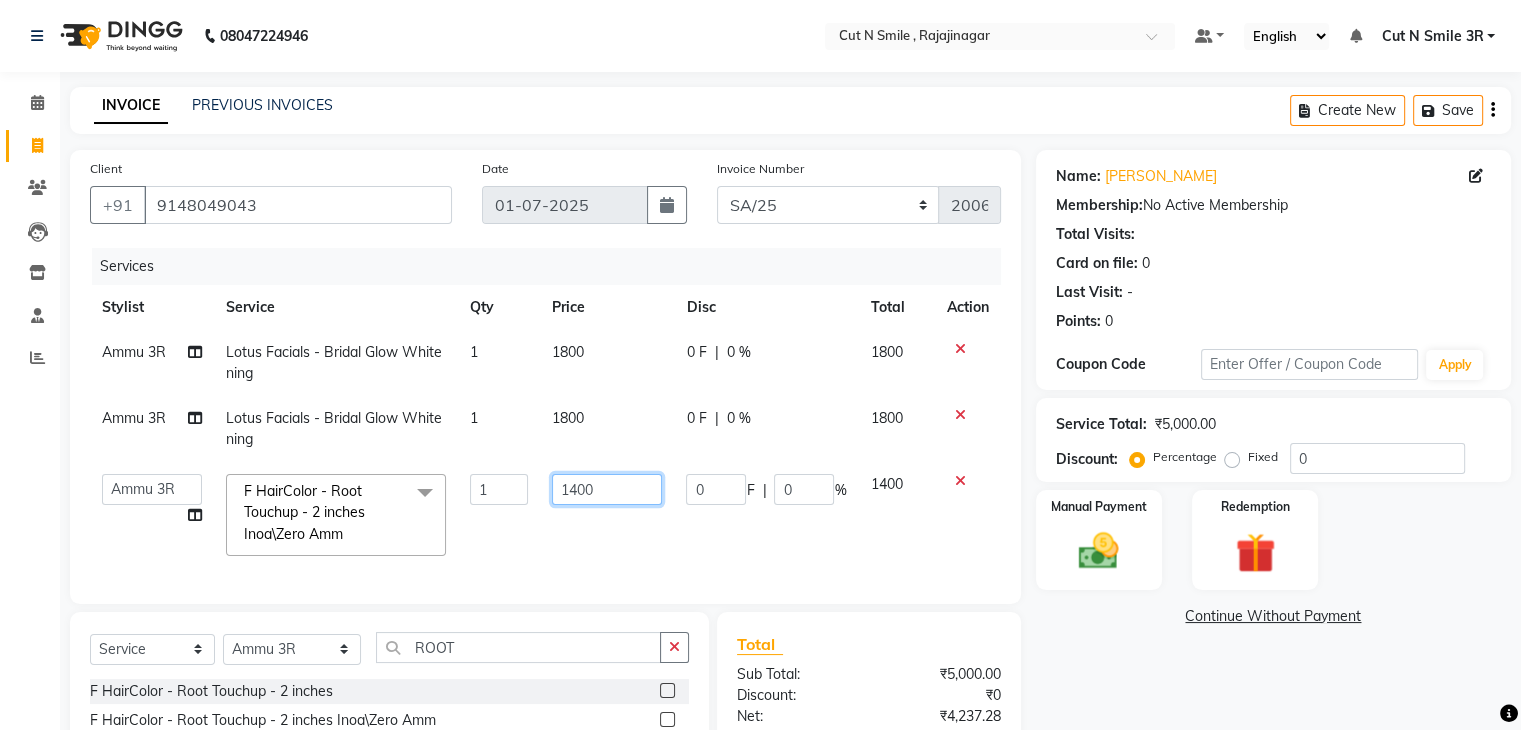 click on "1400" 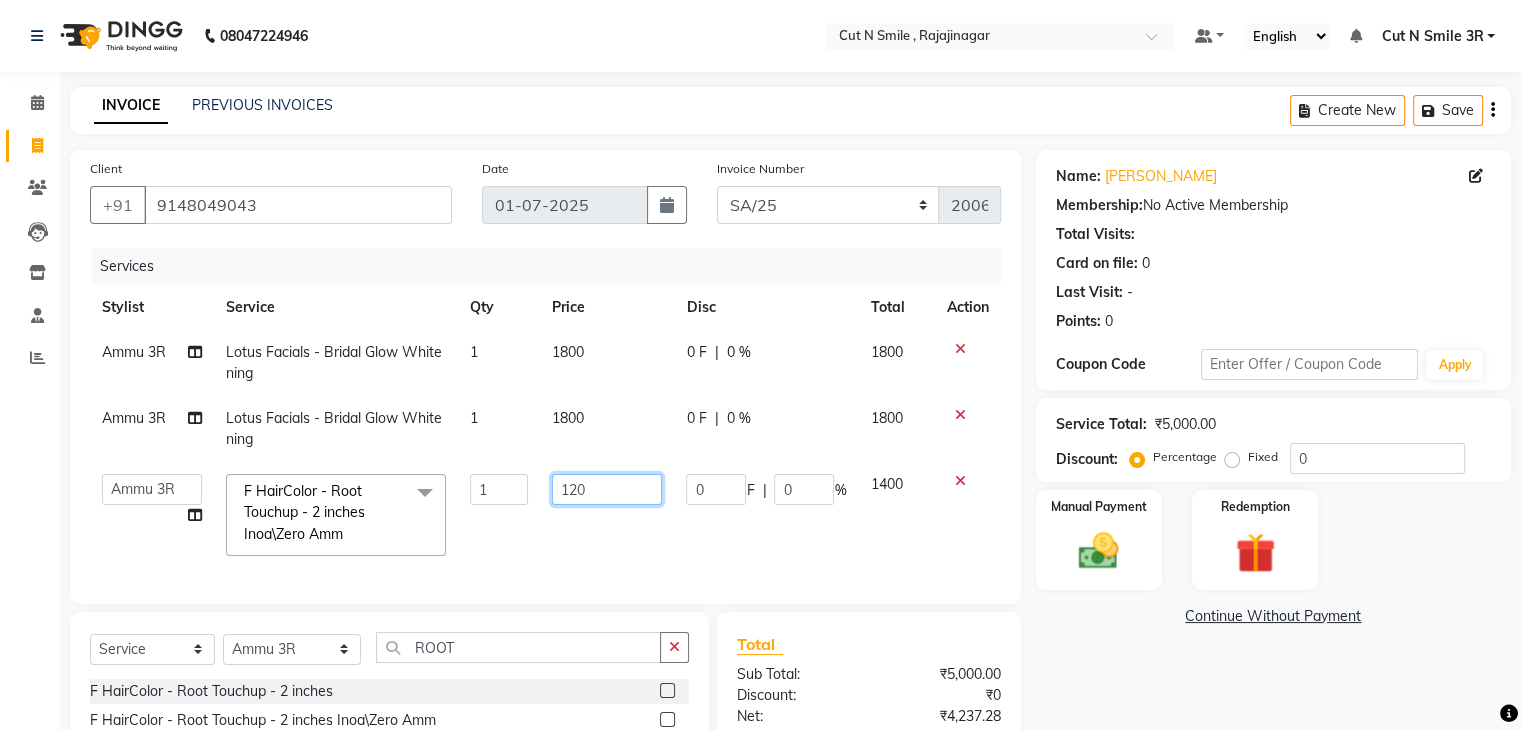 type on "1200" 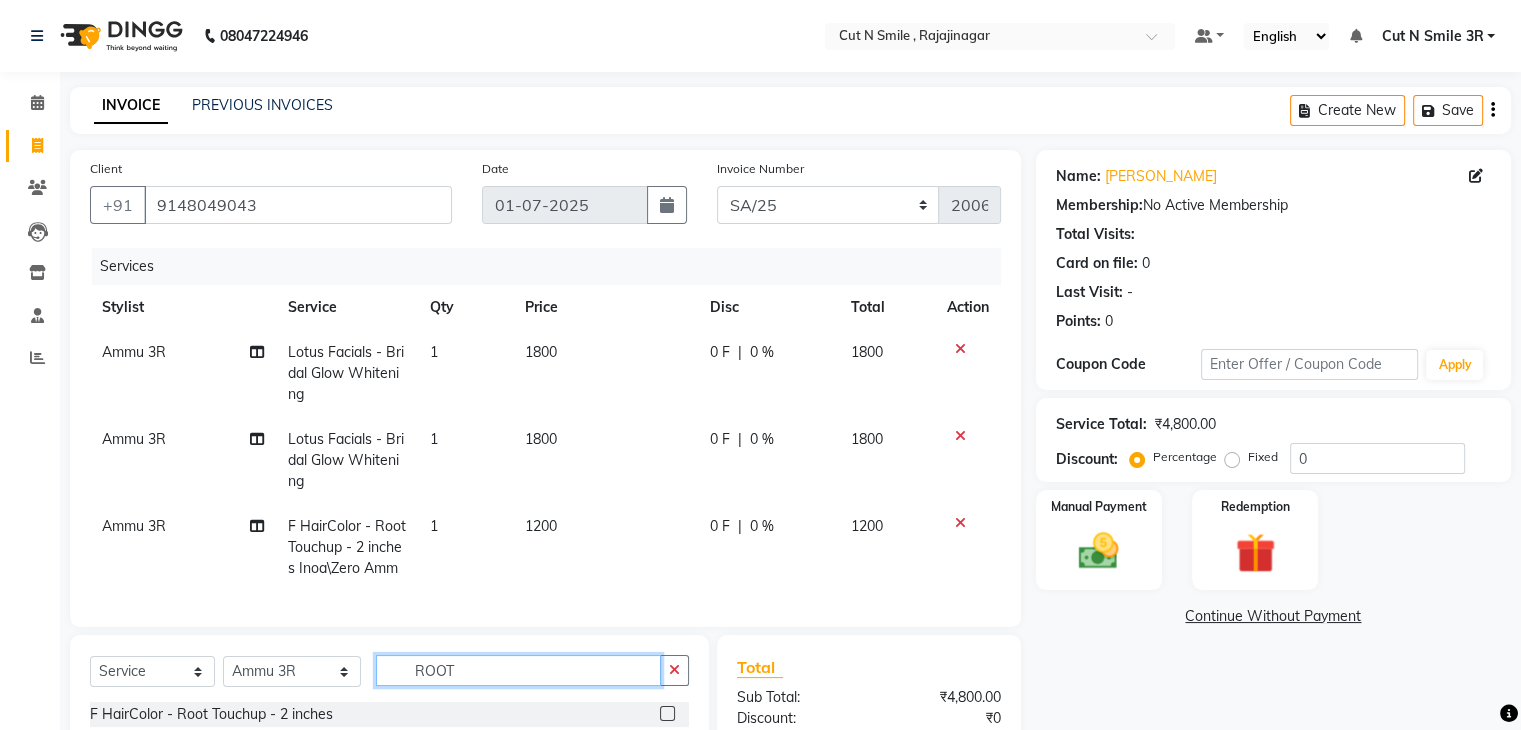 click on "Select  Service  Product  Membership  Package Voucher Prepaid Gift Card  Select Stylist [PERSON_NAME] Ammu 3R [PERSON_NAME] VN [PERSON_NAME] 3R [PERSON_NAME] 3R [PERSON_NAME] 3R [PERSON_NAME] 4R CNS [PERSON_NAME]  Cut N Smile 17M  Cut N Smile 3R Cut n Smile 4R Cut N Smile 9M Cut N Smile ML Cut N Smile V [PERSON_NAME] 4R Govind VN Hema 4R [PERSON_NAME] VN Karan VN Love 4R [PERSON_NAME] 3R Manu 4R  Muskaan VN Nadeem 4R N D M 4R NDM Alam 4R Noushad VN [PERSON_NAME] 4R [PERSON_NAME] 3R Rahul 3R Ravi 3R [PERSON_NAME] 4R [PERSON_NAME] 3R [PERSON_NAME] 4R [PERSON_NAME] [PERSON_NAME] 3R [PERSON_NAME] 4R Sameer 3R [PERSON_NAME] [PERSON_NAME]  [PERSON_NAME] [PERSON_NAME] [PERSON_NAME] VN [PERSON_NAME] 4R [PERSON_NAME] 4R [PERSON_NAME] VN Shanavaaz [PERSON_NAME] 3R [PERSON_NAME] 4R [PERSON_NAME] [PERSON_NAME] 4R Sunny VN [PERSON_NAME] 4R Vakeel 3R Varas 4R [PERSON_NAME] [PERSON_NAME] VN ROOT F HairColor  - Root Touchup - 2 inches  F HairColor  - Root Touchup - 2 inches Inoa\Zero Amm" 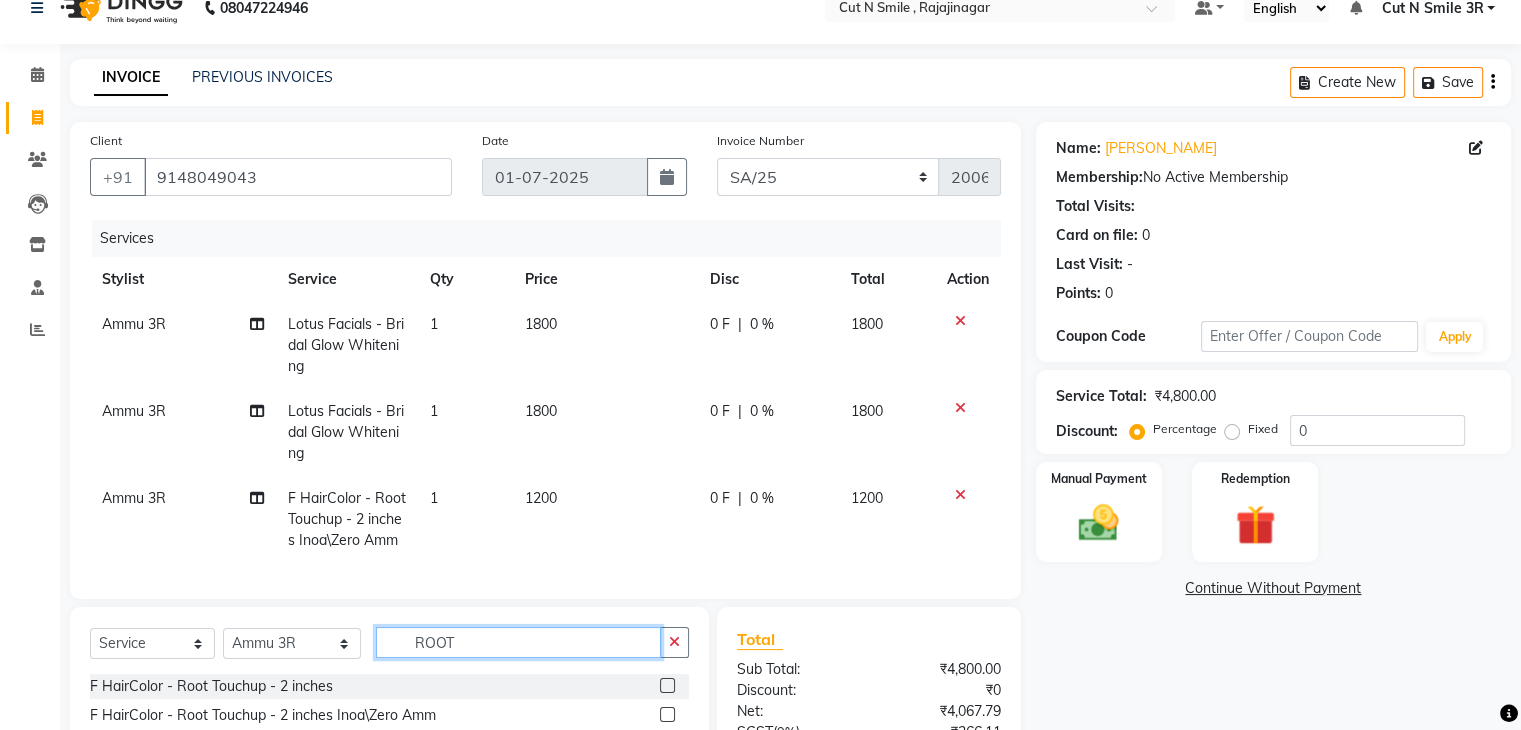 scroll, scrollTop: 40, scrollLeft: 0, axis: vertical 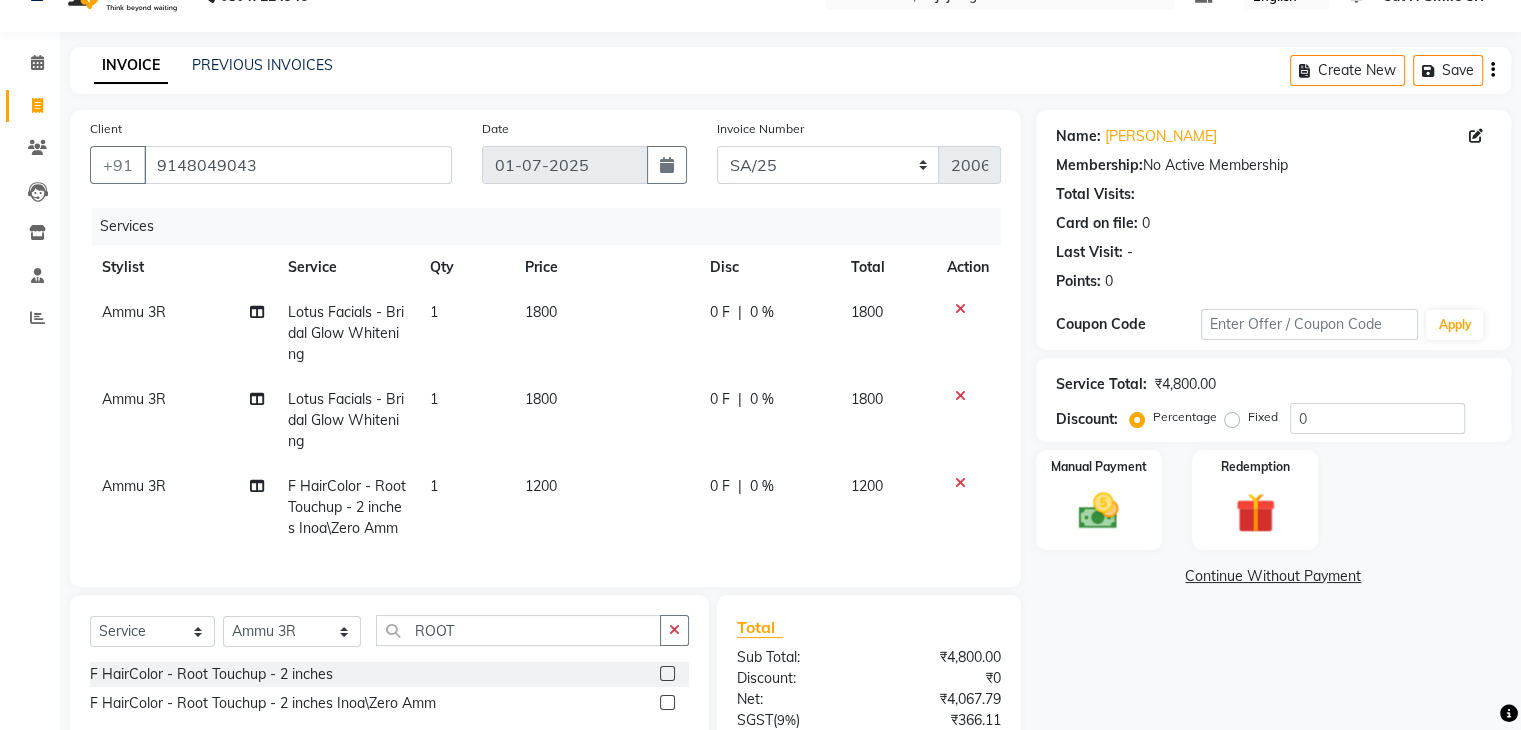 click 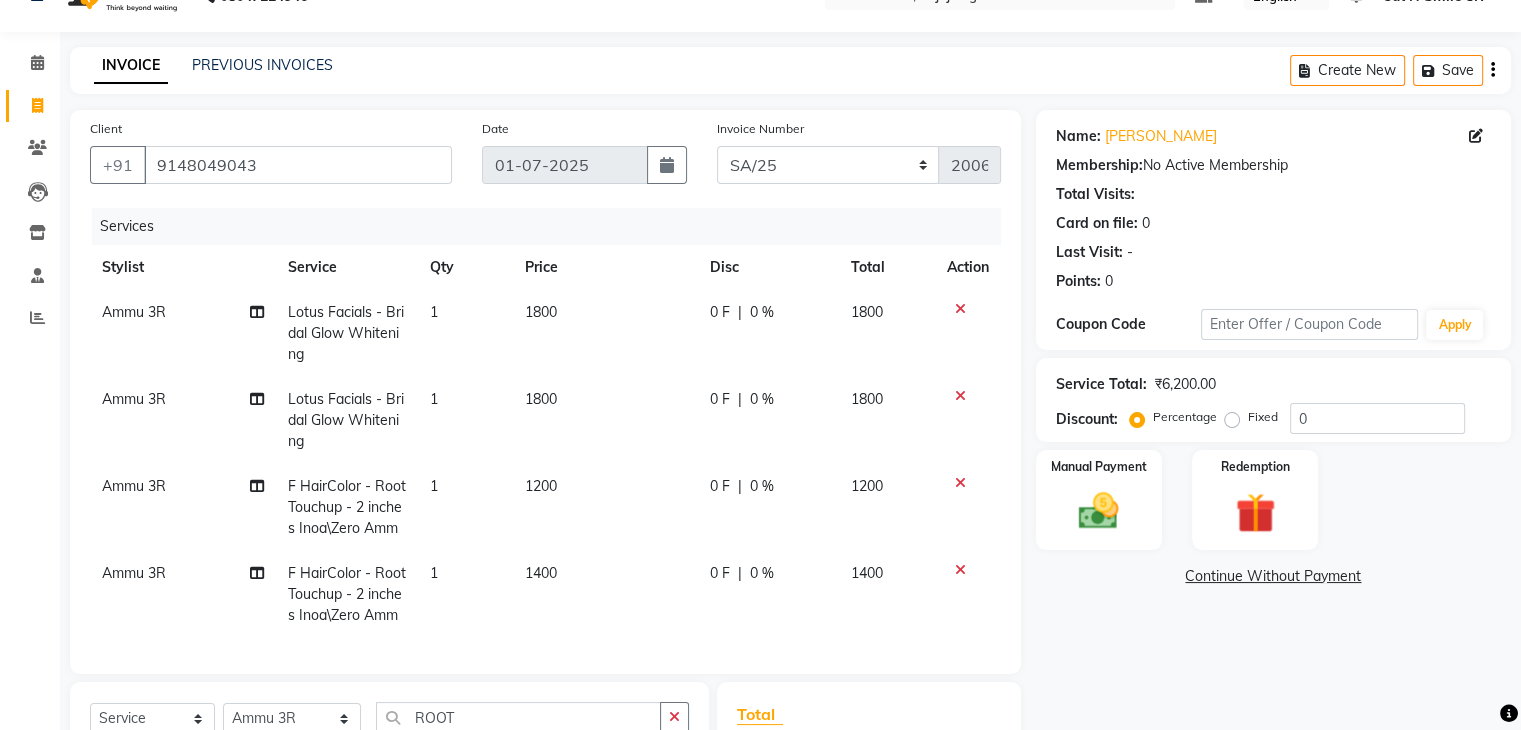 checkbox on "false" 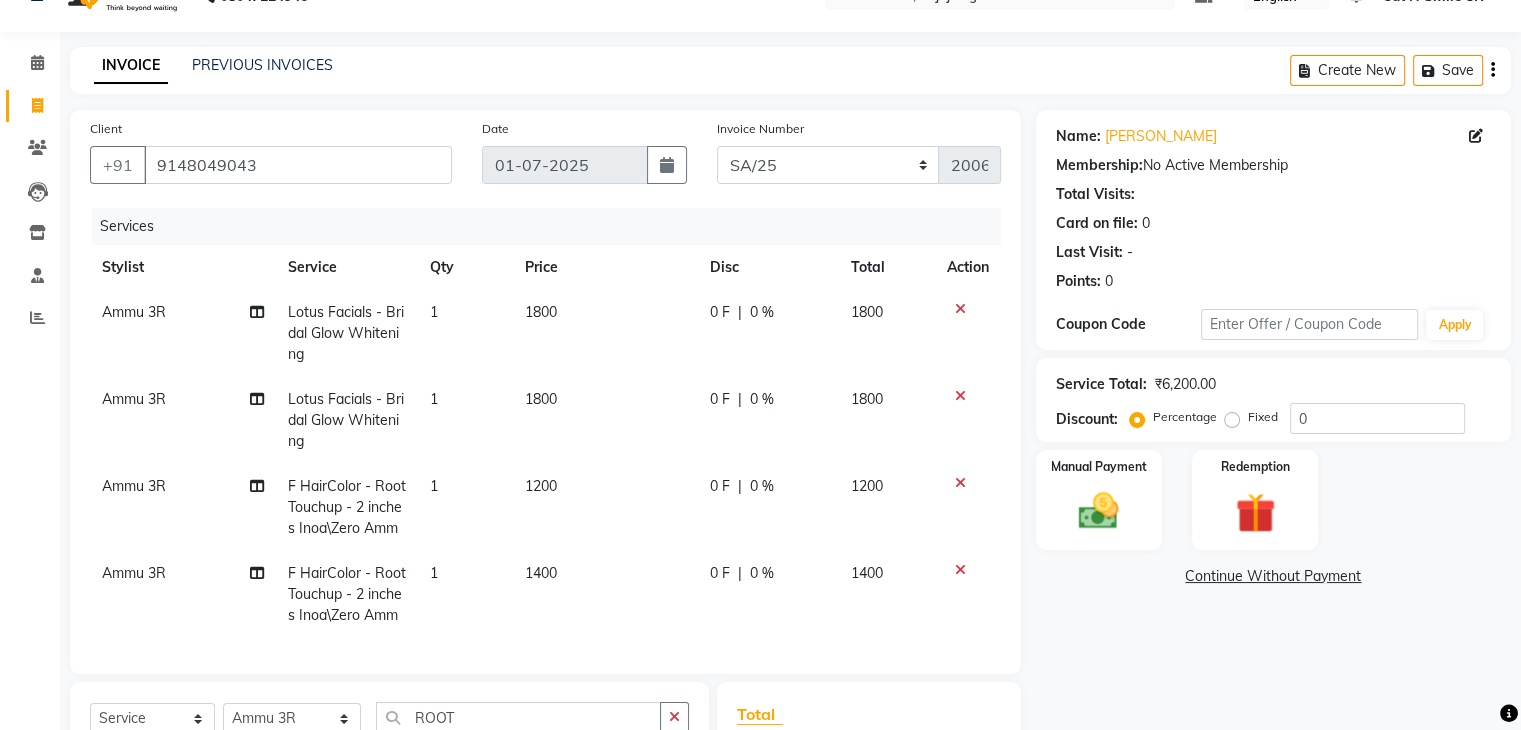 click on "1400" 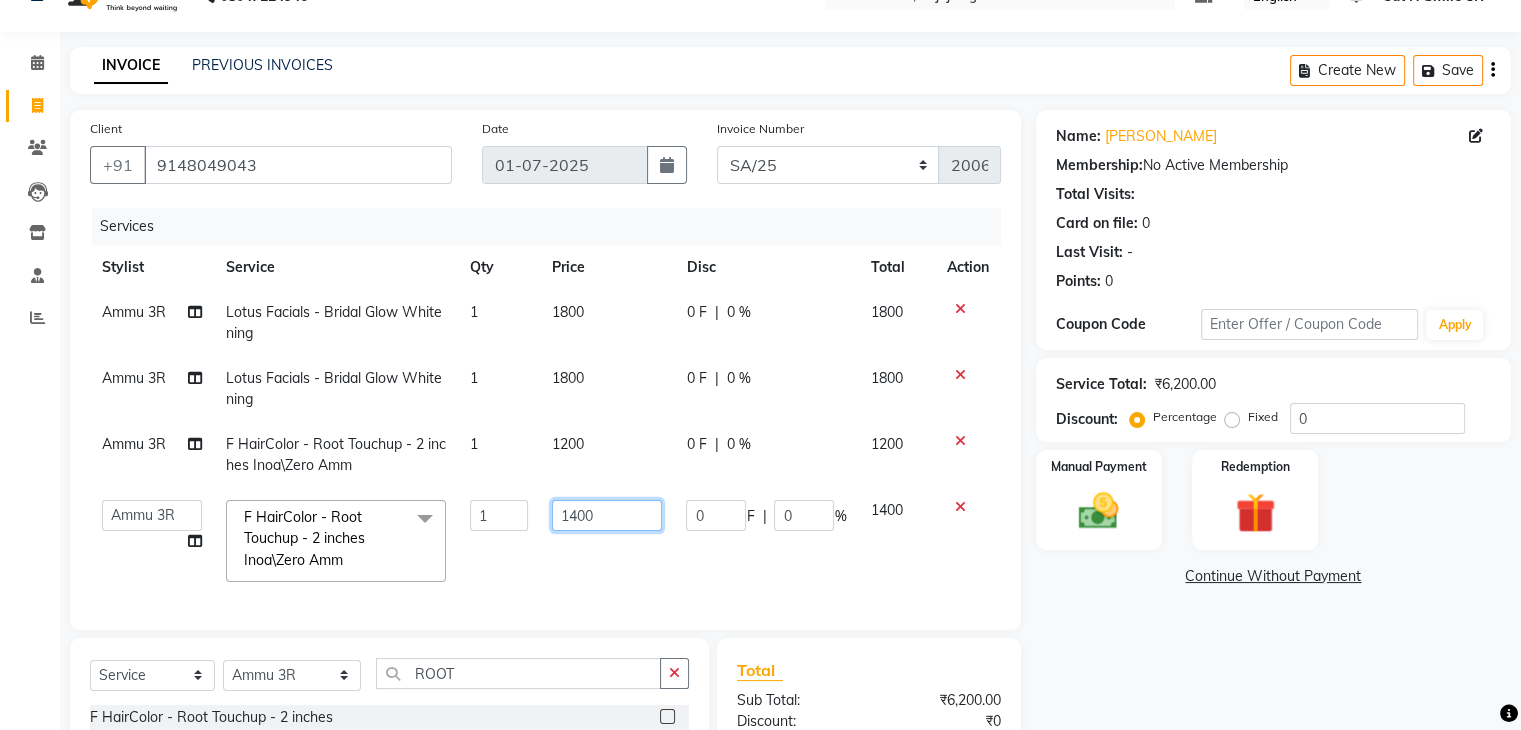 click on "1400" 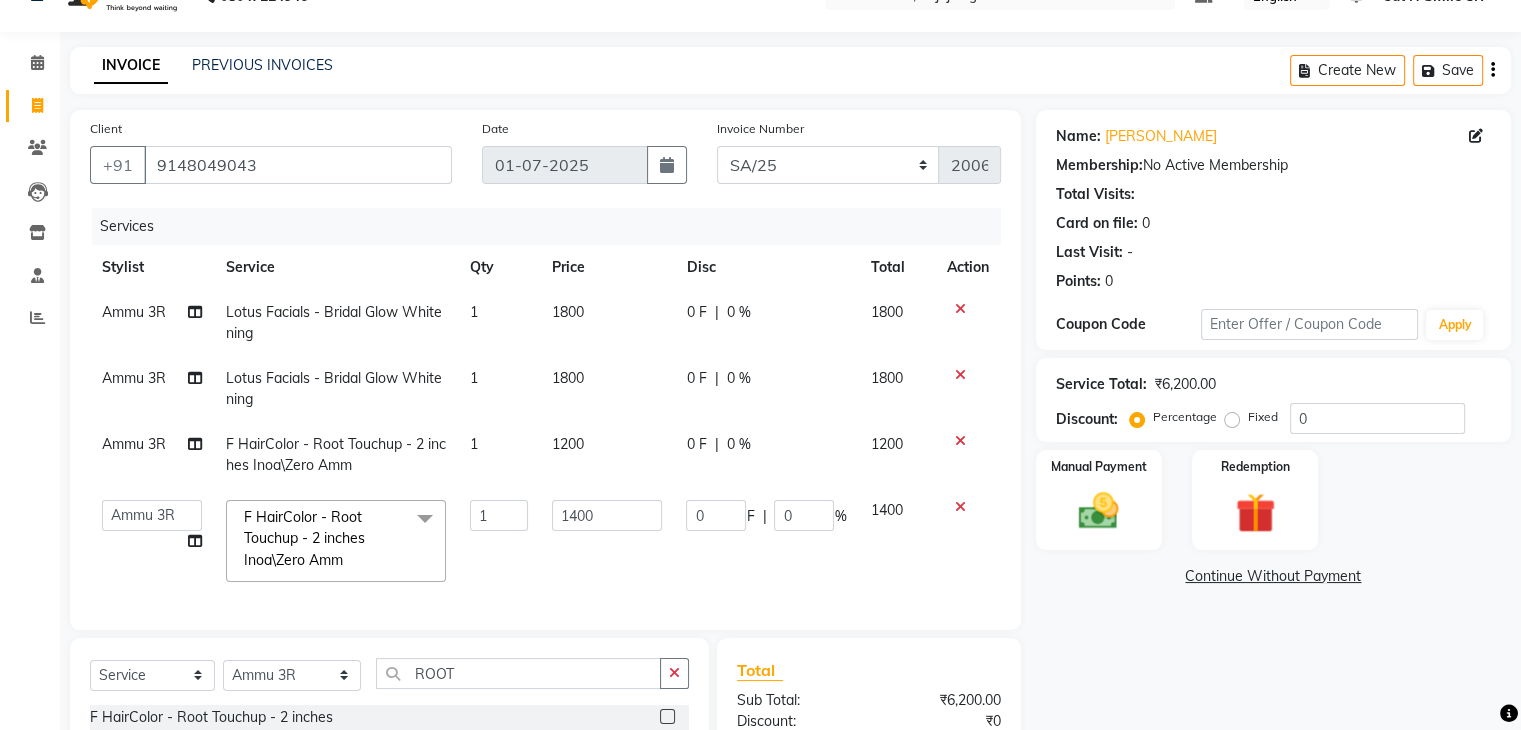 click on "Ammu 3R Lotus Facials  - Bridal Glow Whitening 1 1800 0 F | 0 % 1800 Ammu 3R Lotus Facials  - Bridal Glow Whitening 1 1800 0 F | 0 % 1800 Ammu 3R F HairColor  - Root Touchup - 2 inches Inoa\Zero Amm 1 1200 0 F | 0 % 1200  [PERSON_NAME]   Ammu 3R   [PERSON_NAME] VN   [PERSON_NAME] 3R   [PERSON_NAME] 3R   [PERSON_NAME] 3R   [PERSON_NAME] 4R   CNS [PERSON_NAME]    Cut N Smile 17M    Cut N Smile 3R   Cut n Smile 4R   Cut N Smile 9M   Cut N Smile ML   Cut N Smile V   [PERSON_NAME] 4R   Govind VN   Hema 4R   [PERSON_NAME] VN   Karan VN   Love 4R   [PERSON_NAME] 3R   Manu 4R    Muskaan VN   Nadeem 4R   N D M 4R   NDM Alam 4R   Noushad VN   [PERSON_NAME] 4R   Priya [PERSON_NAME] 3R   Rahul 3R   Ravi 3R   [PERSON_NAME] 4R   [PERSON_NAME] 3R   [PERSON_NAME] 4R   [PERSON_NAME]   [PERSON_NAME] 3R   [PERSON_NAME] 4R   Sameer 3R   [PERSON_NAME] [PERSON_NAME]    [PERSON_NAME] [PERSON_NAME]   [PERSON_NAME] VN   [PERSON_NAME] 4R   [PERSON_NAME] 4R   [PERSON_NAME] VN   Shanavaaz [PERSON_NAME] 3R   [PERSON_NAME] 4R   [PERSON_NAME] [PERSON_NAME] 4R   Sunny VN   [PERSON_NAME] 4R   Vakeel 3R   Varas 4R   [PERSON_NAME]   [PERSON_NAME] VN  x Haircut  - Men's Haircut Nail art 1" 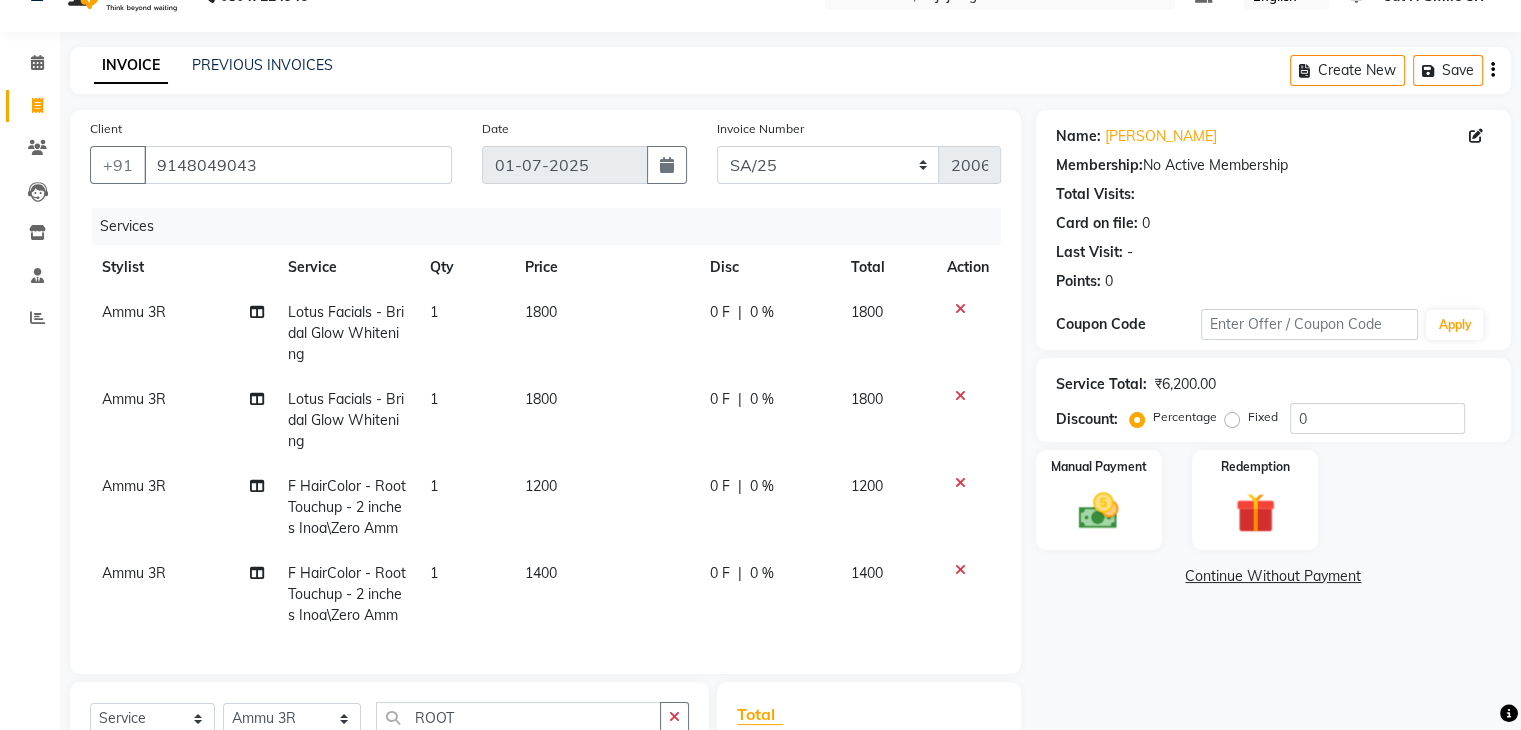 click on "1200" 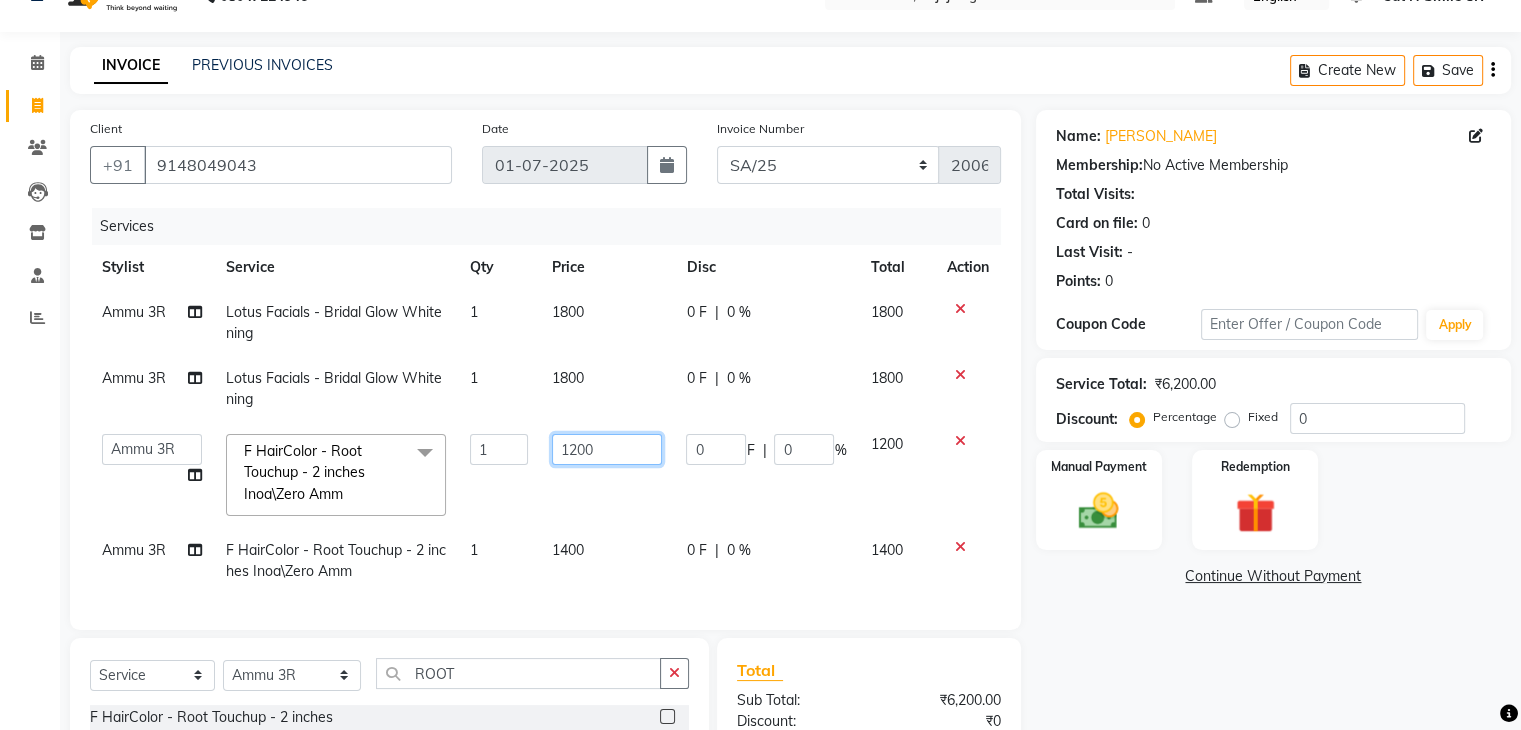 click on "1200" 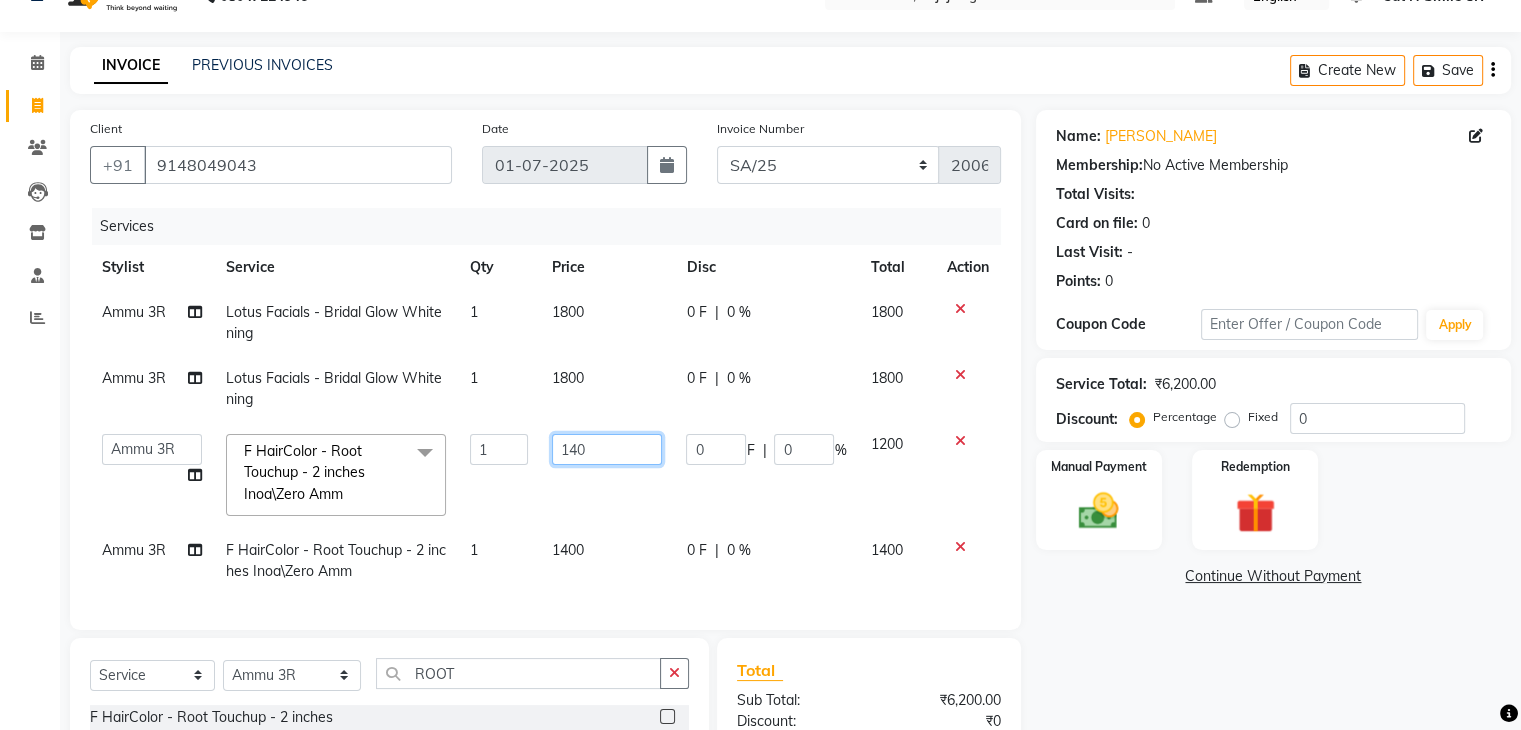 type on "1400" 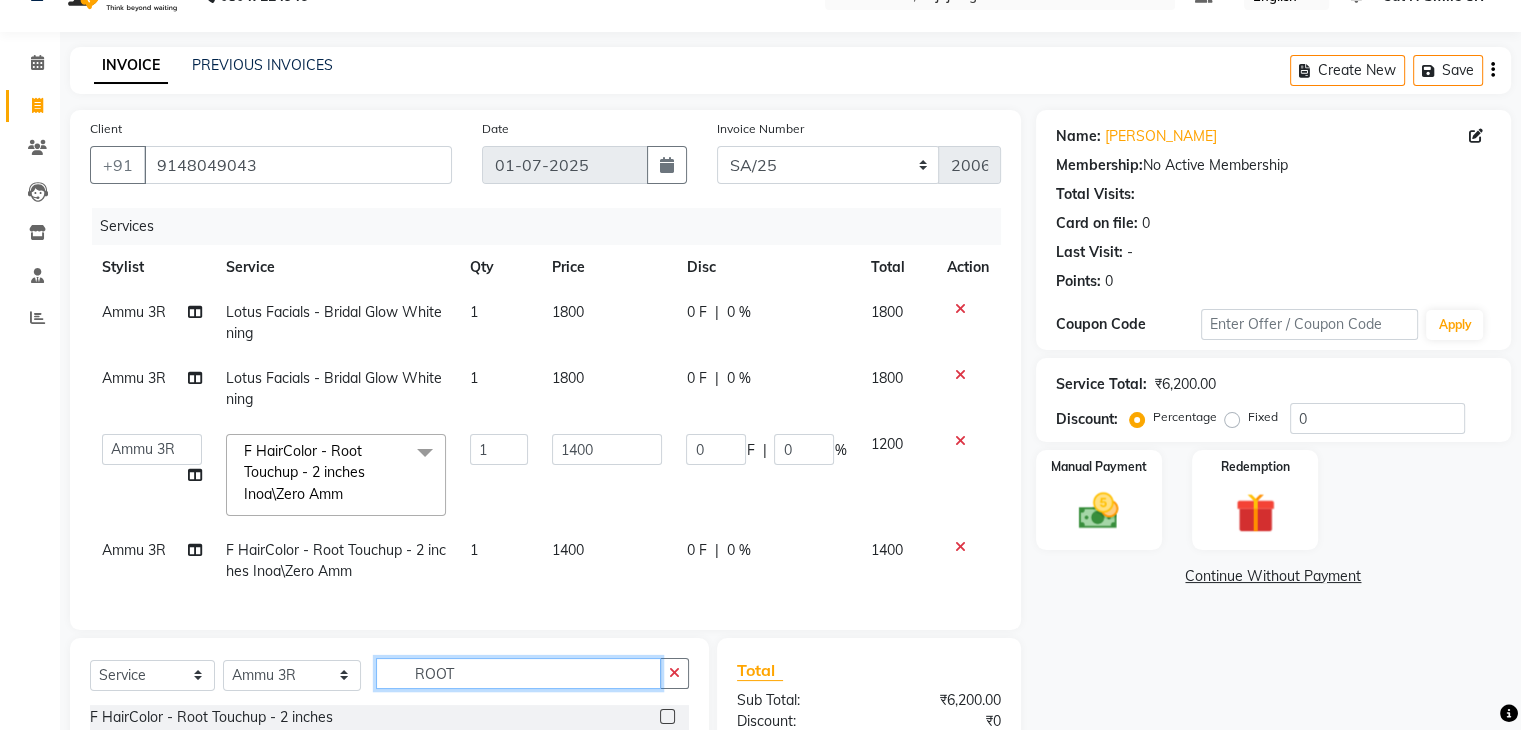 click on "Client [PHONE_NUMBER] Date [DATE] Invoice Number [PERSON_NAME]/25-26 LA/2025-26 SH/25 CH/25 SA/25 2006 Services Stylist Service Qty Price Disc Total Action Ammu 3R Lotus Facials  - Bridal Glow Whitening 1 1800 0 F | 0 % 1800 Ammu 3R Lotus Facials  - Bridal Glow Whitening 1 1800 0 F | 0 % 1800  [PERSON_NAME]   Ammu 3R   [PERSON_NAME] VN   [PERSON_NAME] 3R   [PERSON_NAME] 3R   [PERSON_NAME] 3R   [PERSON_NAME] 4R   CNS [PERSON_NAME]    Cut N Smile 17M    Cut N Smile 3R   Cut n Smile 4R   Cut N Smile 9M   Cut N Smile ML   Cut N Smile V   [PERSON_NAME] 4R   Govind VN   Hema 4R   [PERSON_NAME] VN   Karan VN   Love 4R   [PERSON_NAME] 3R   Manu 4R    Muskaan VN   [PERSON_NAME] 4R   N D M 4R   NDM Alam 4R   Noushad VN   [PERSON_NAME] 4R   Priya [PERSON_NAME]   Priyanka 3R   Rahul 3R   Ravi 3R   [PERSON_NAME] 4R   [PERSON_NAME] 3R   [PERSON_NAME] 4R   [PERSON_NAME]   [PERSON_NAME] 3R   [PERSON_NAME] 4R   Sameer 3R   [PERSON_NAME] [PERSON_NAME]    [PERSON_NAME] [PERSON_NAME]   [PERSON_NAME] VN   [PERSON_NAME] 4R   [PERSON_NAME] 4R   [PERSON_NAME] VN   Shanavaaz [PERSON_NAME] 3R   [PERSON_NAME] 4R   [PERSON_NAME] [PERSON_NAME] 4R   Sunny VN   [PERSON_NAME] 4R   Vakeel 3R  x 1 0" 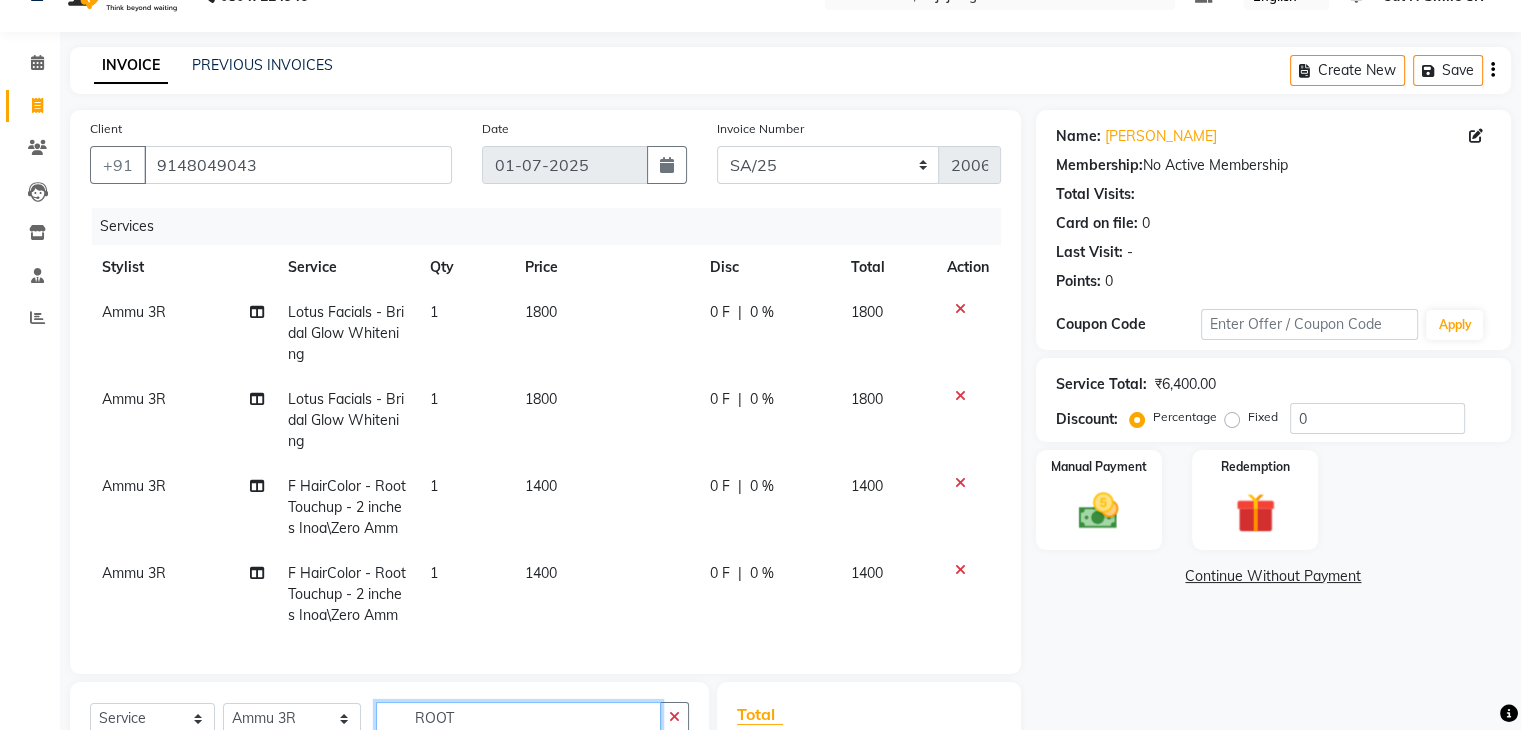 scroll, scrollTop: 332, scrollLeft: 0, axis: vertical 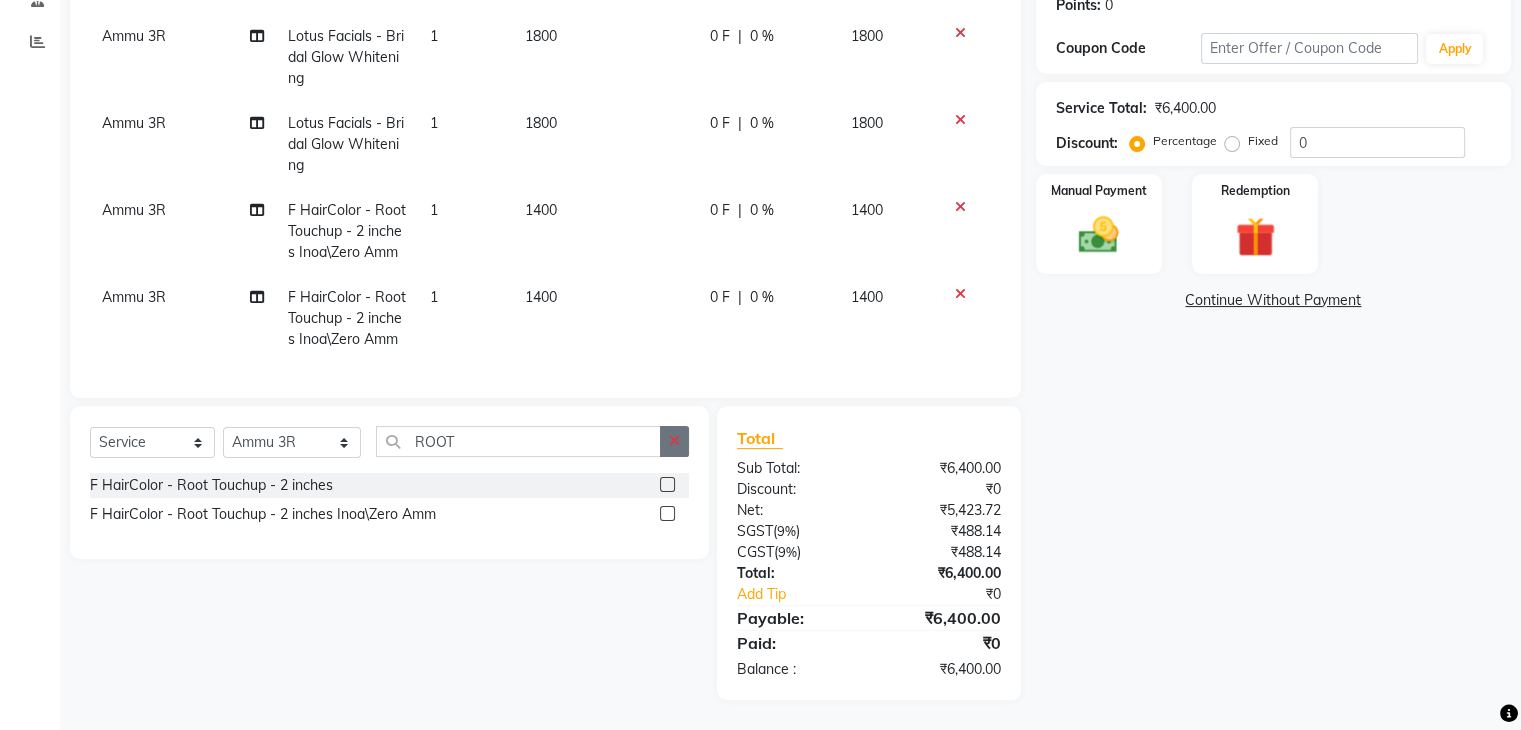 click 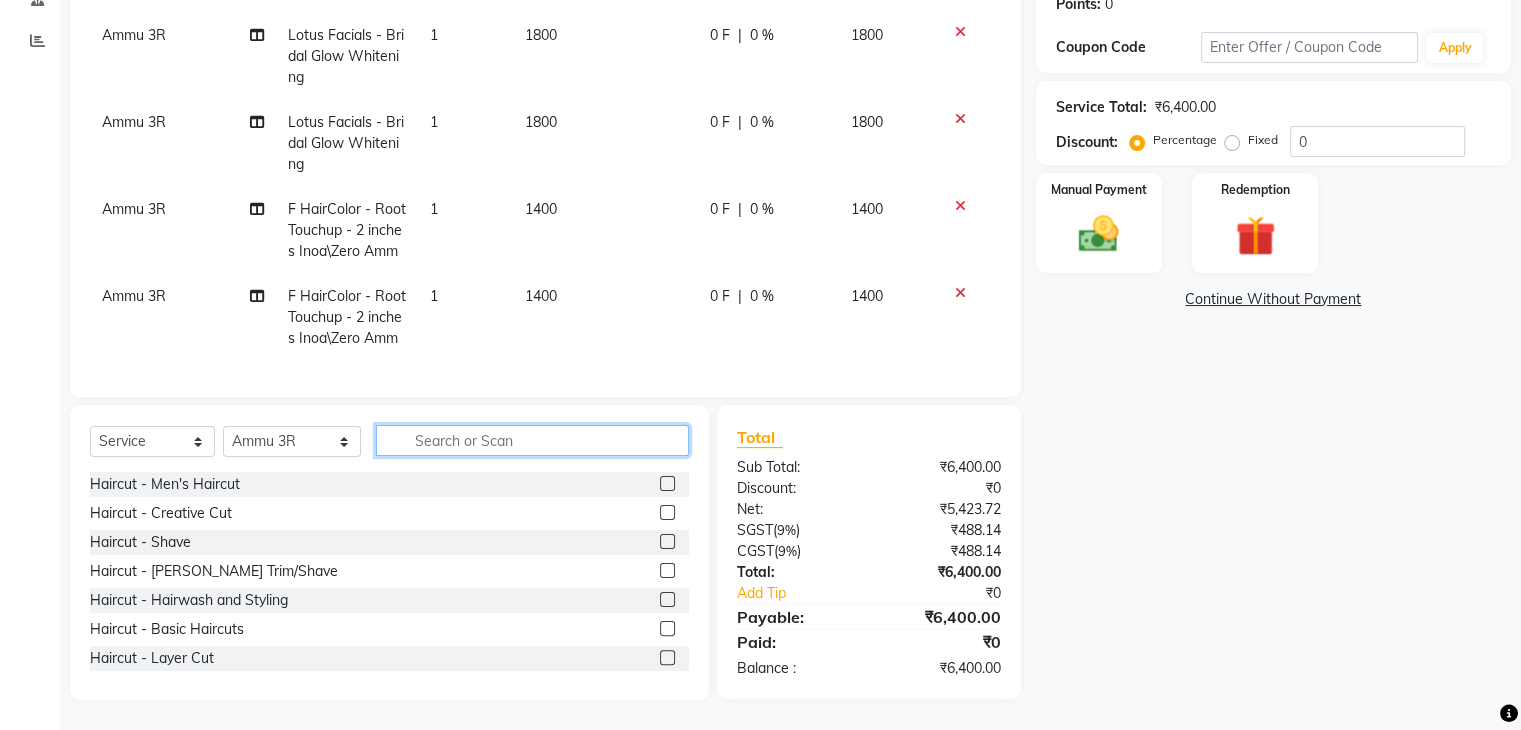 click 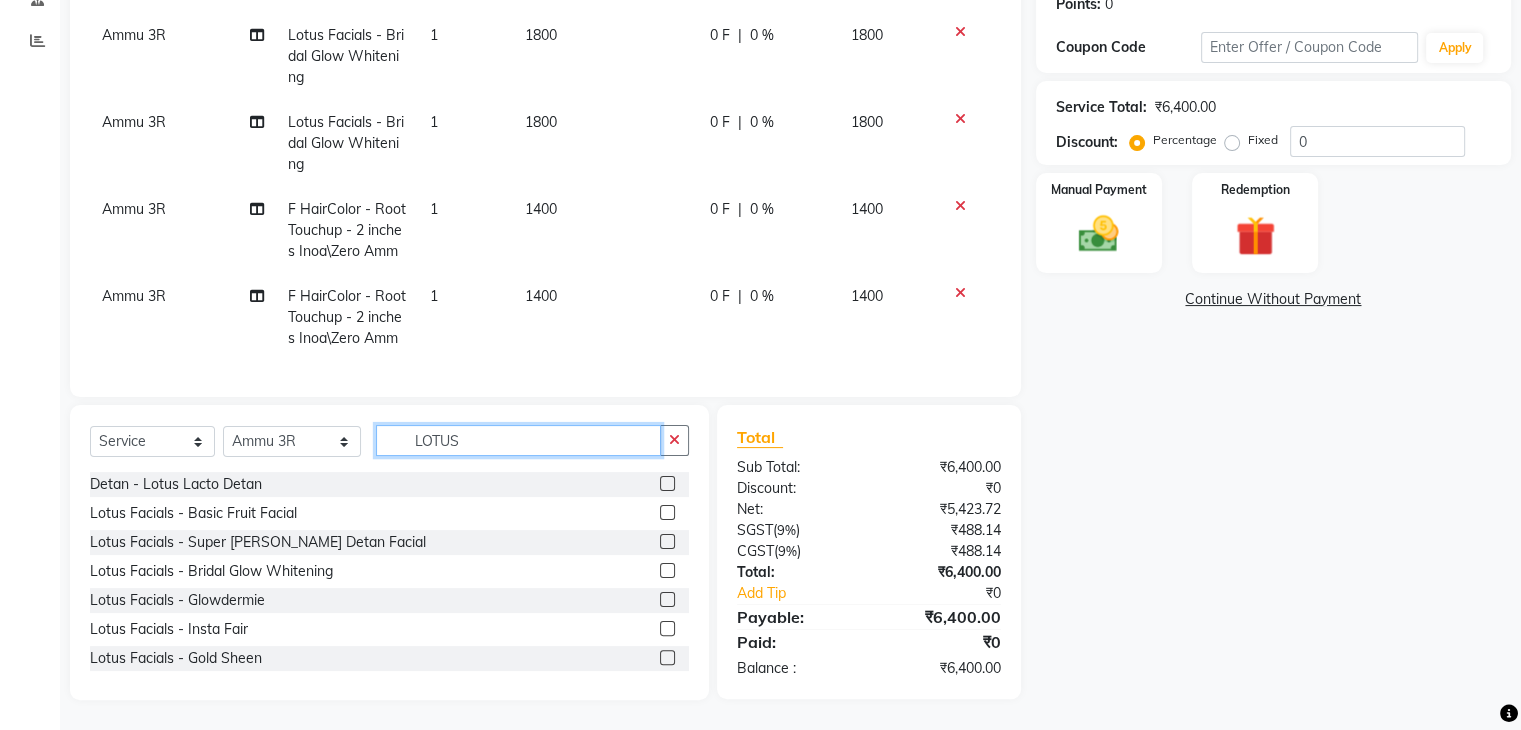 type on "LOTUS" 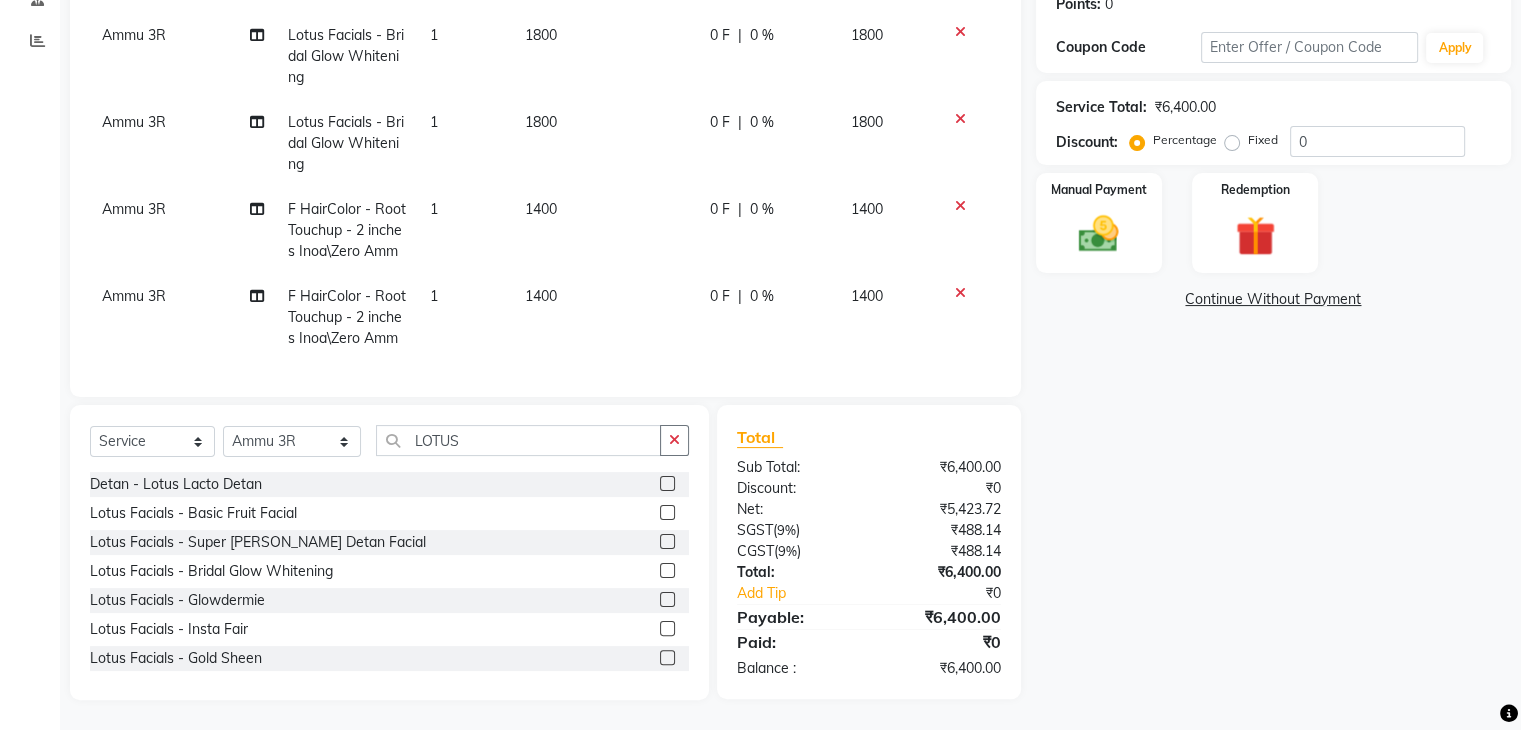 click 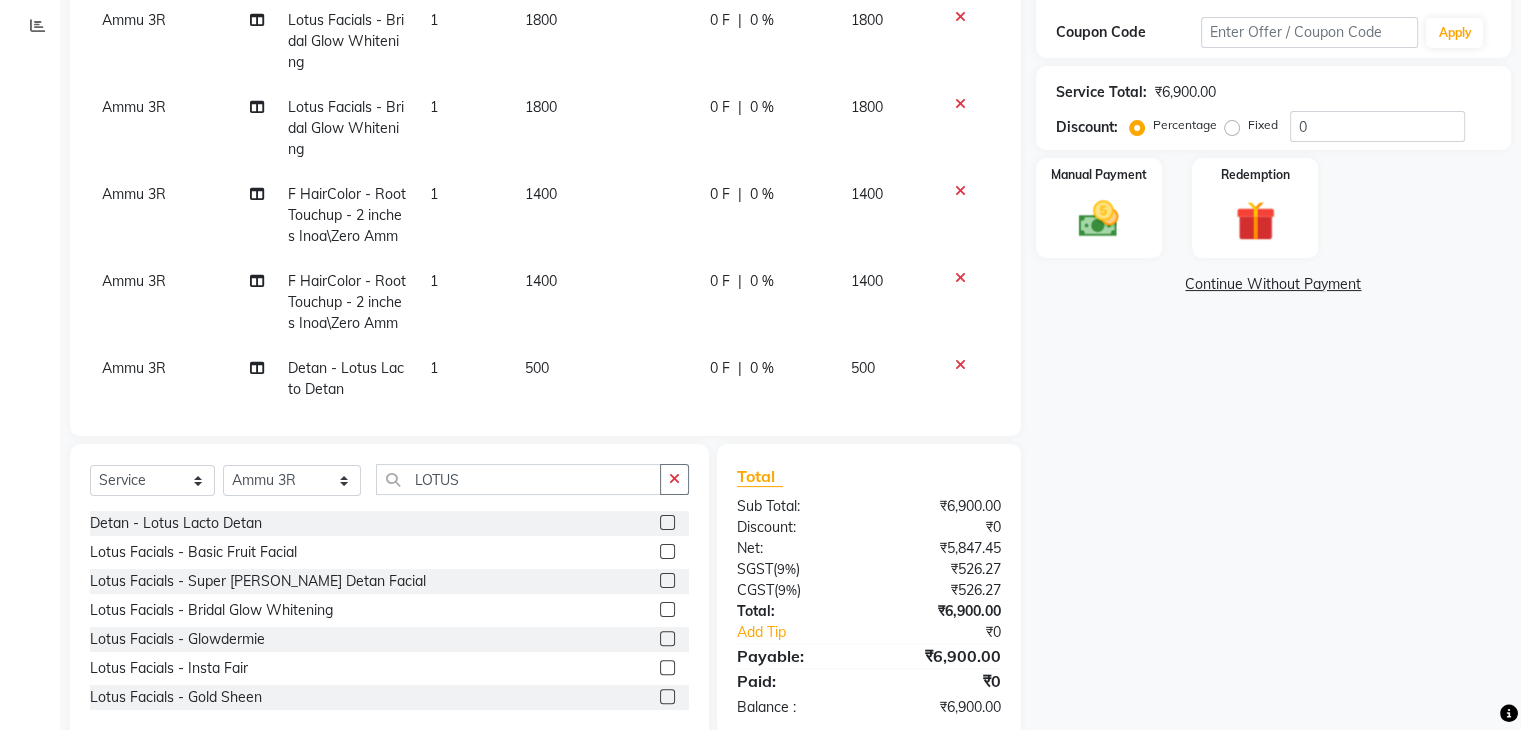 click 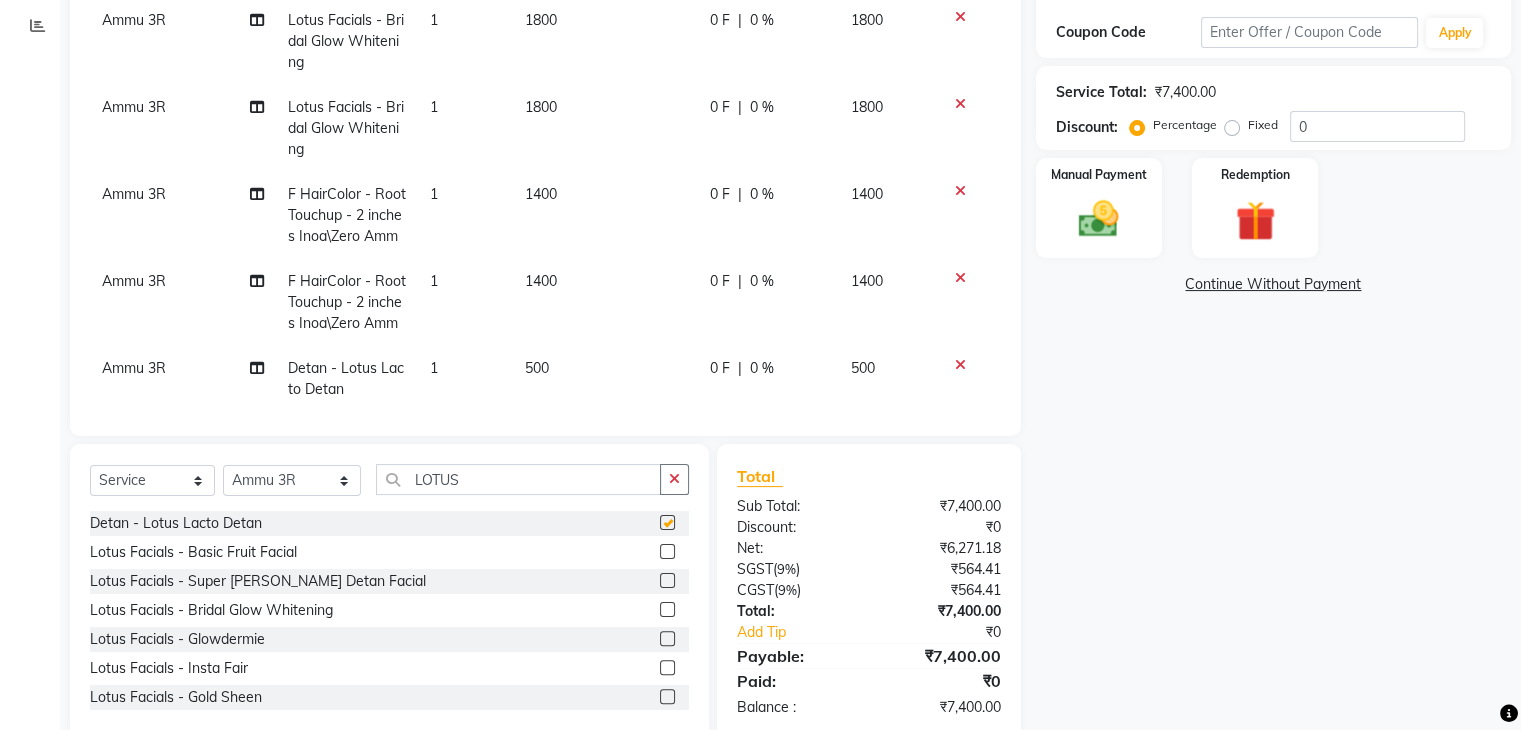 checkbox on "false" 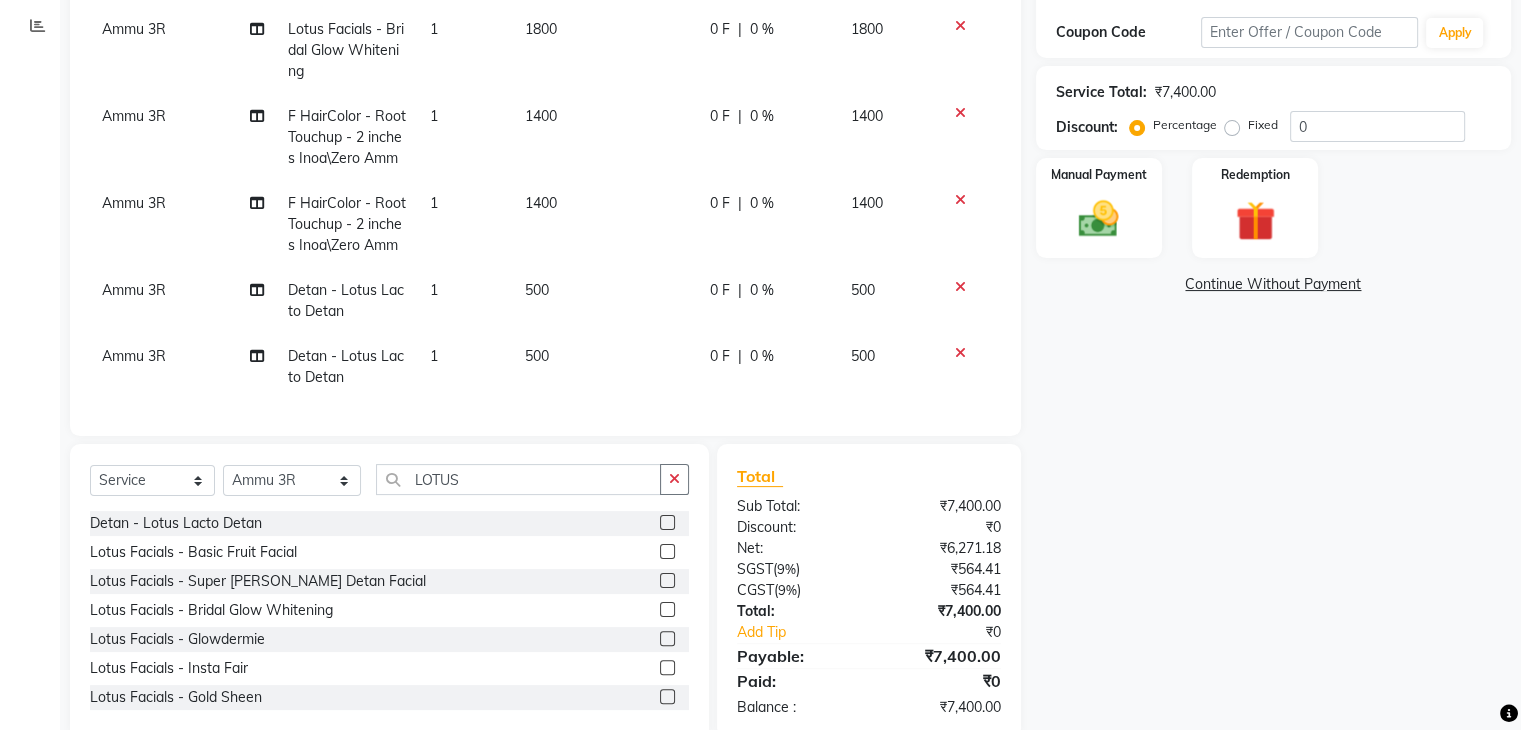 scroll, scrollTop: 135, scrollLeft: 0, axis: vertical 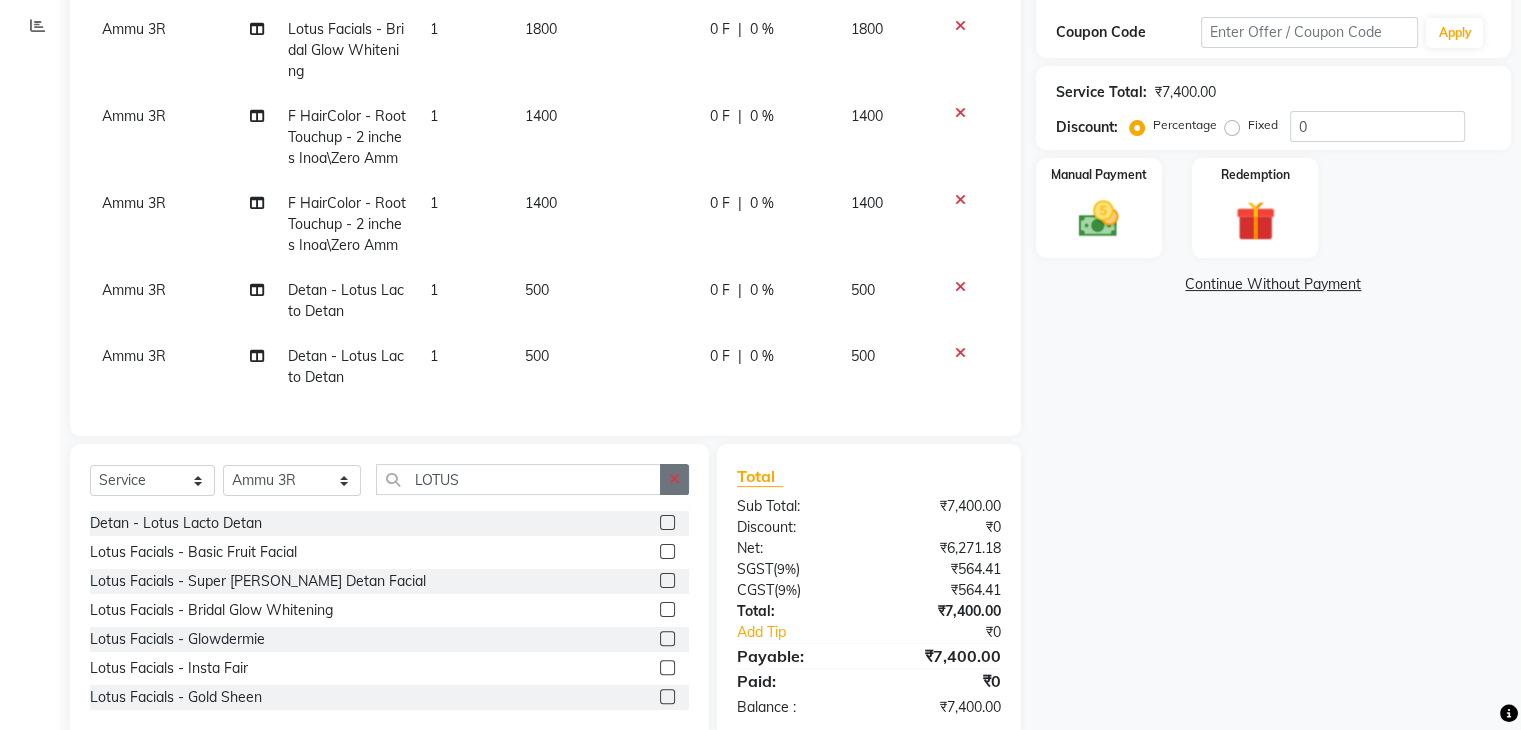 click 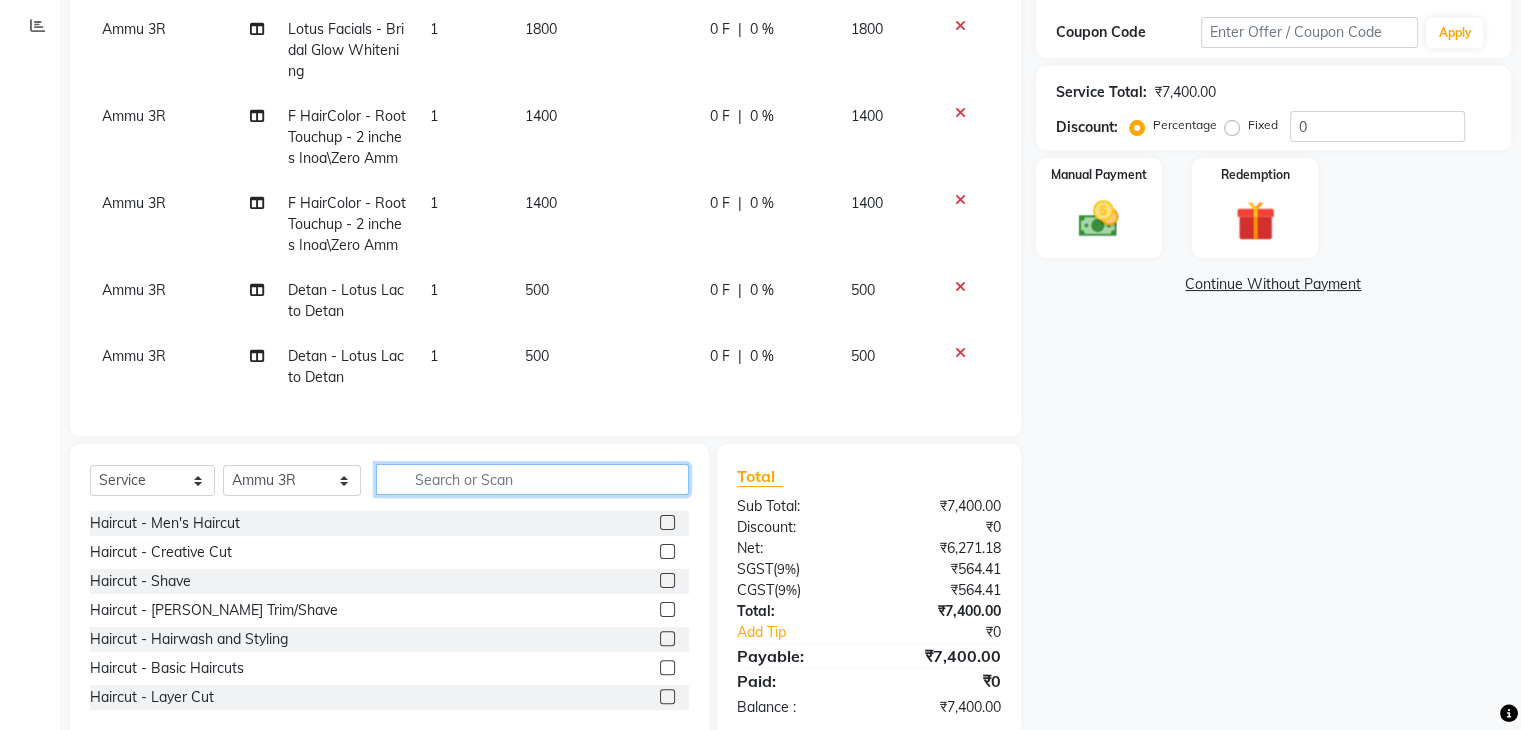 click 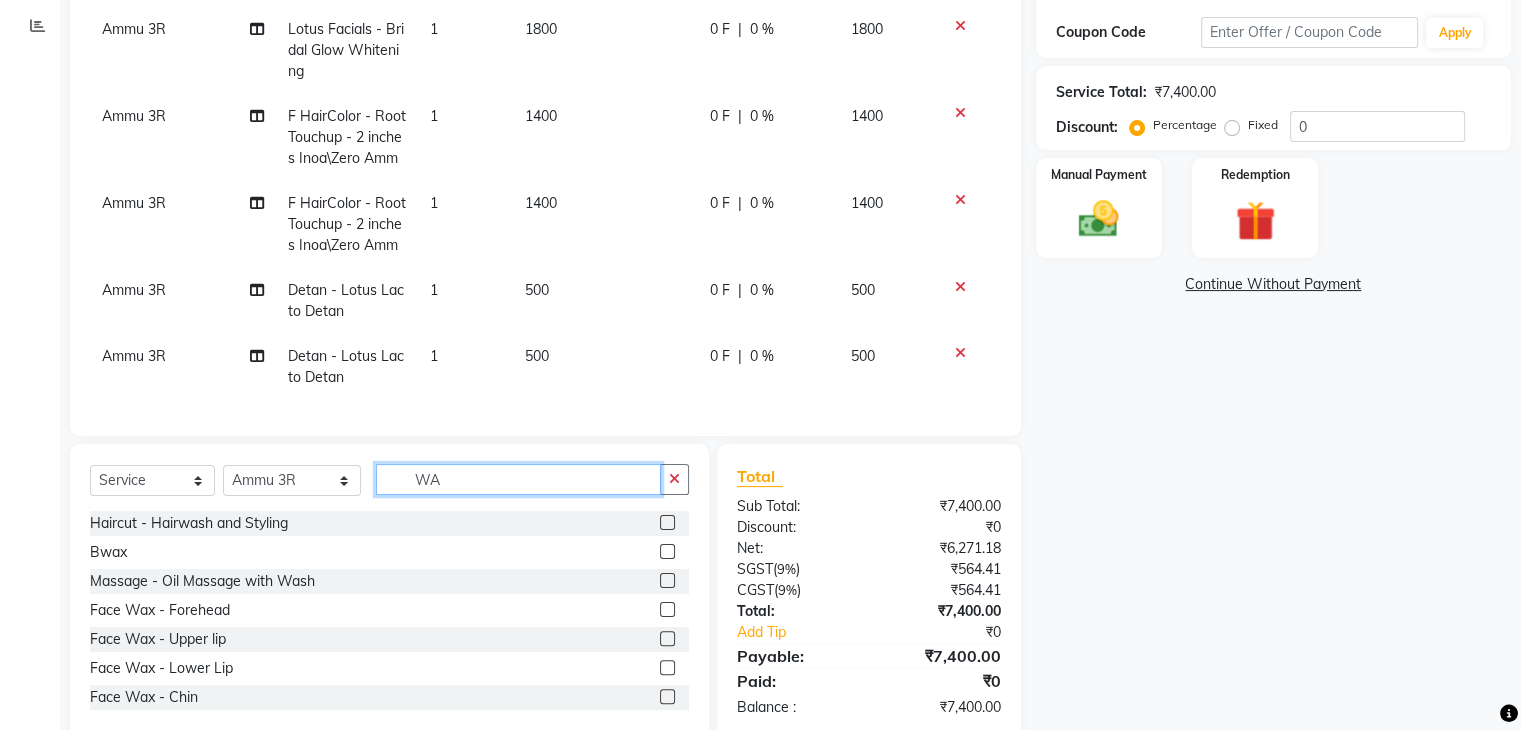 type on "W" 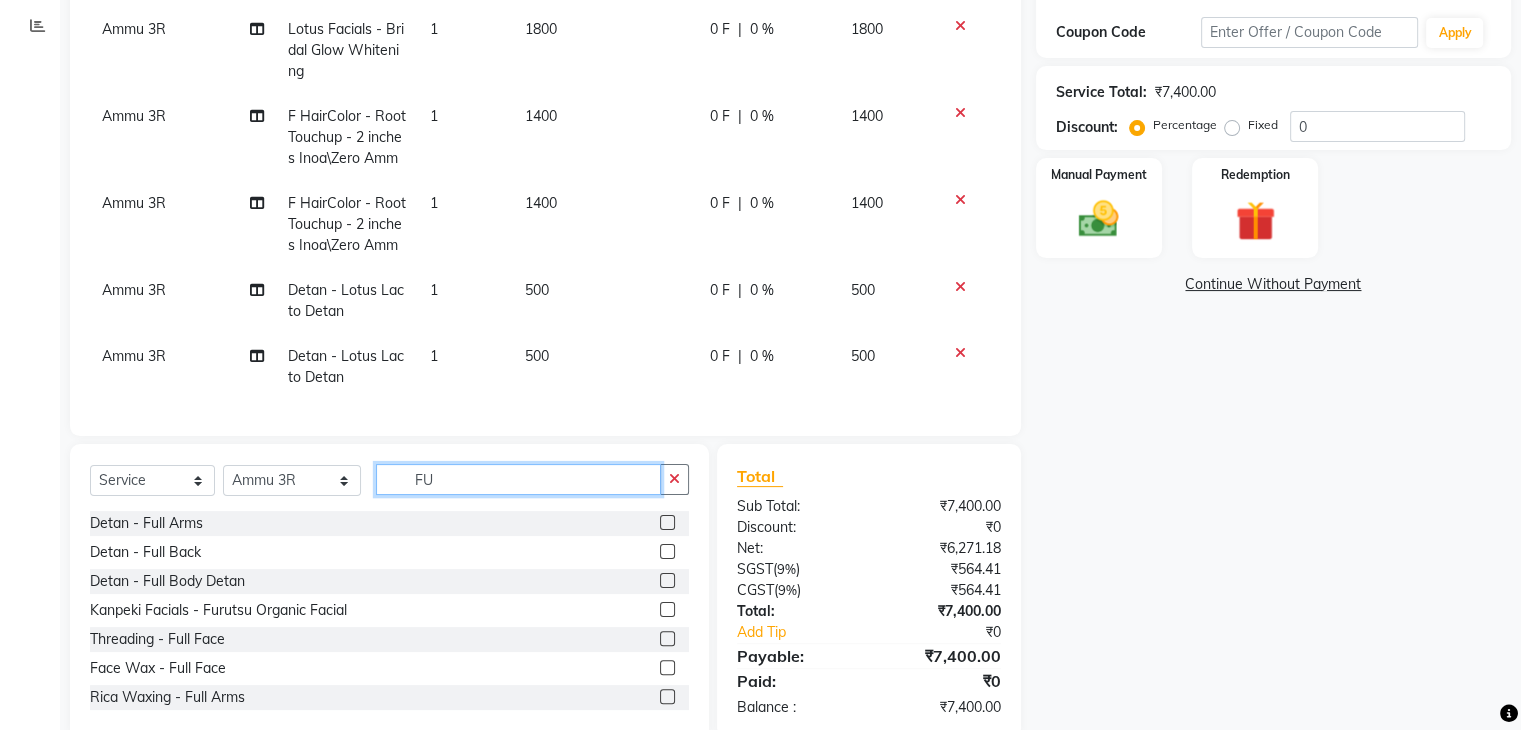 type on "FU" 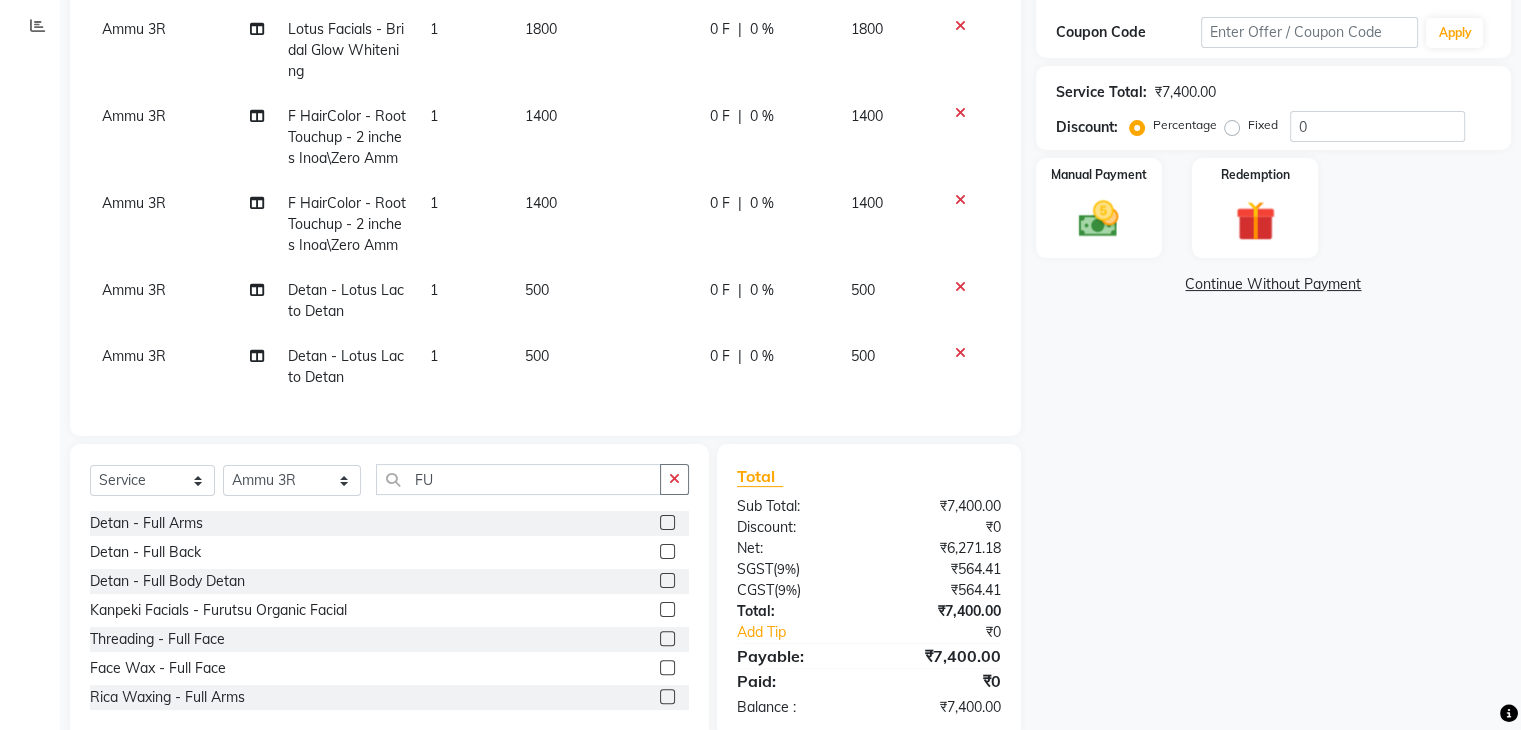 click 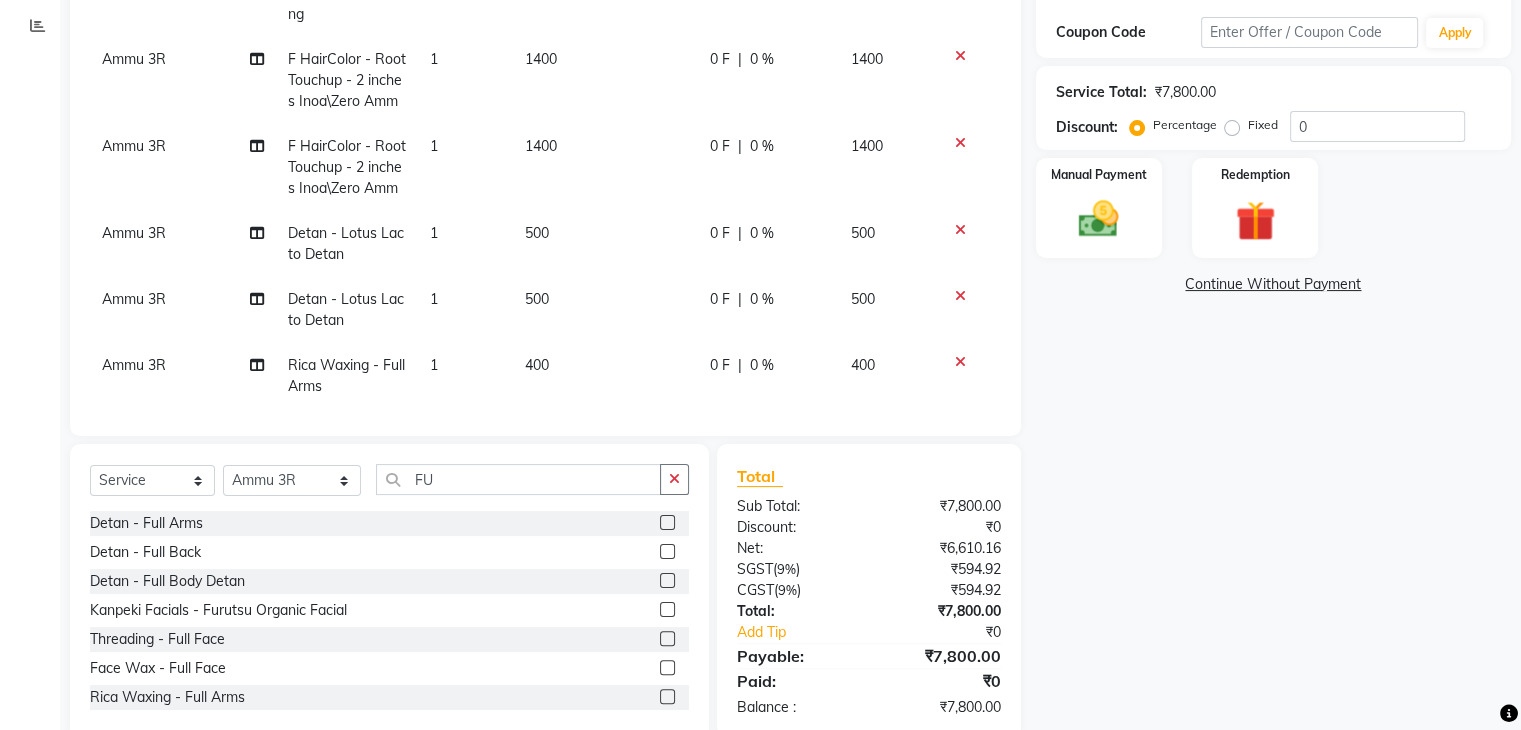 click 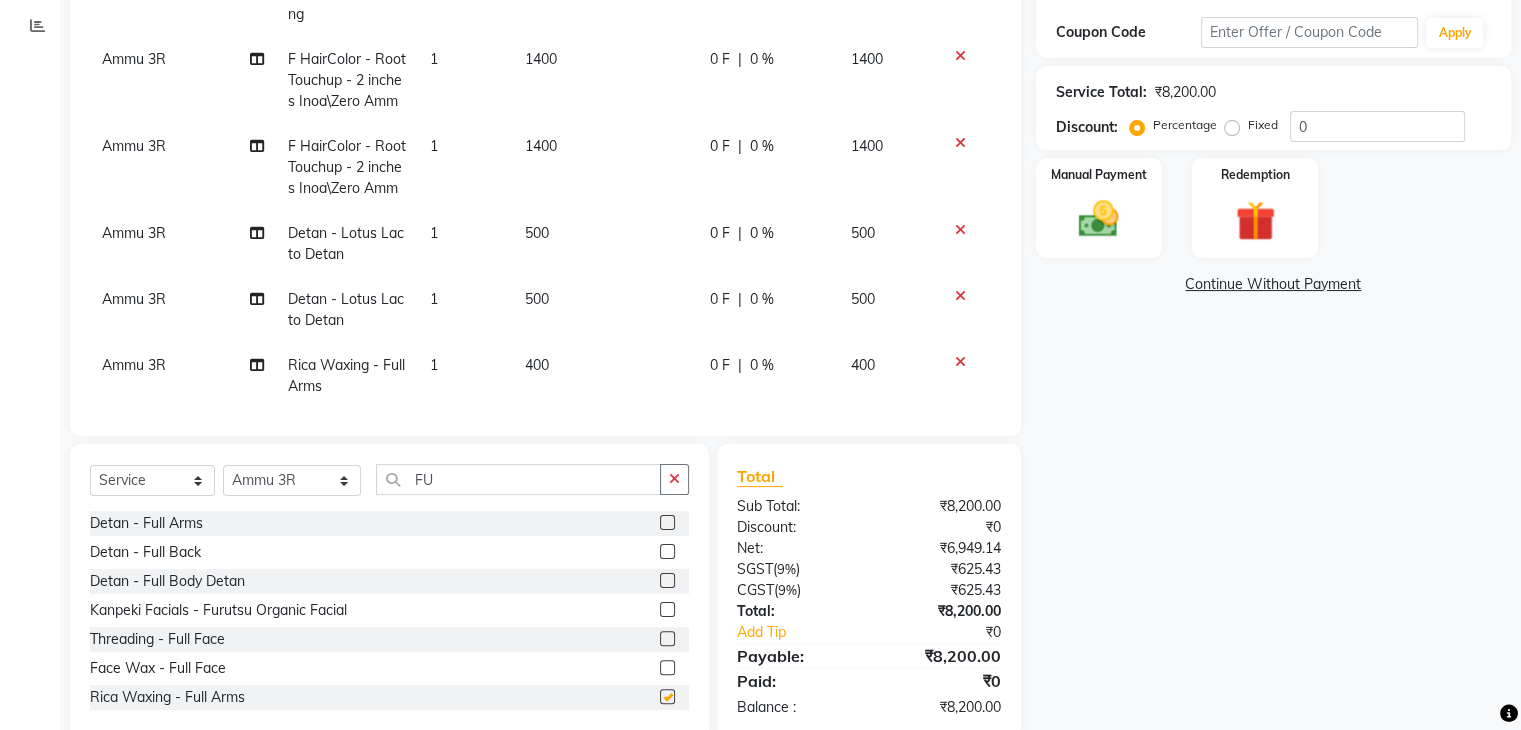 checkbox on "false" 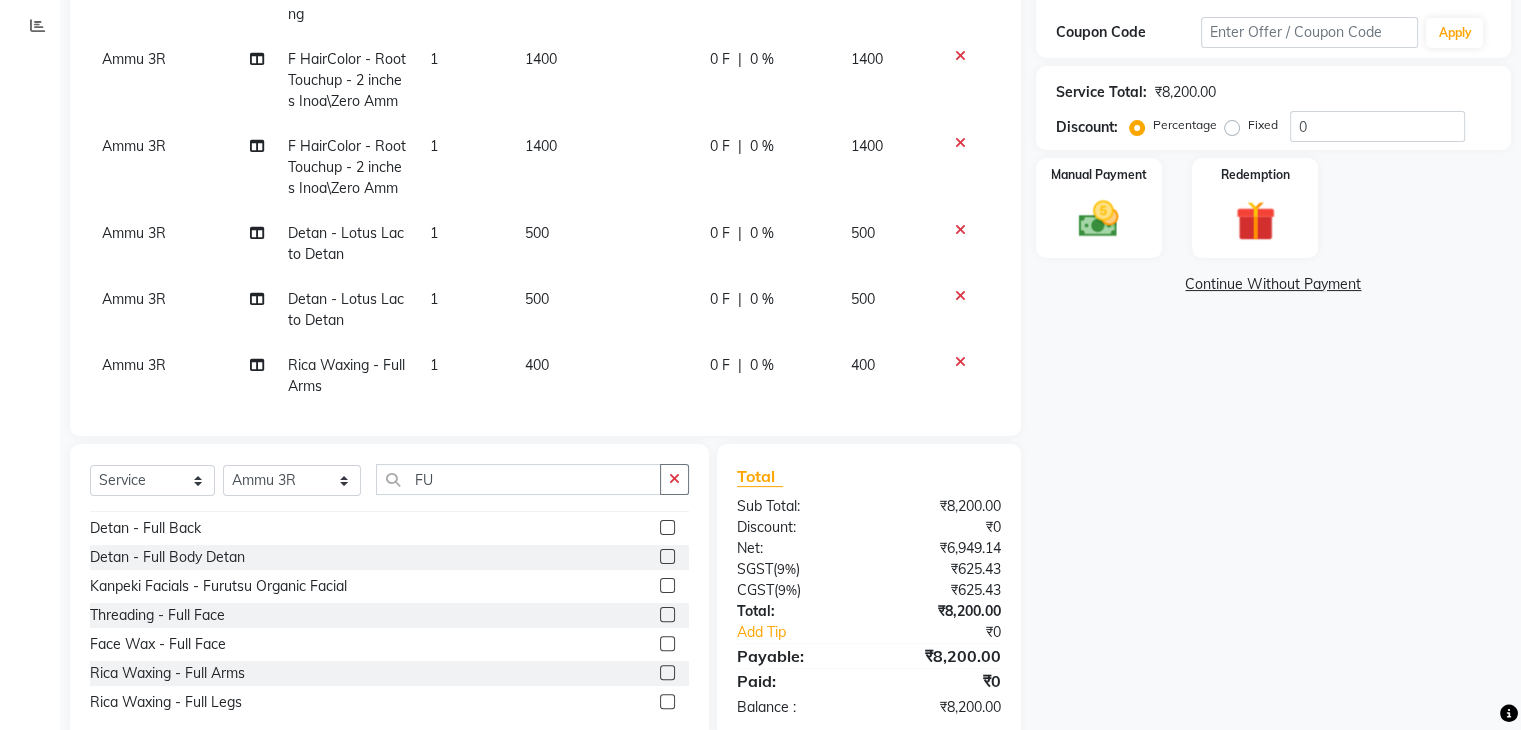 scroll, scrollTop: 0, scrollLeft: 0, axis: both 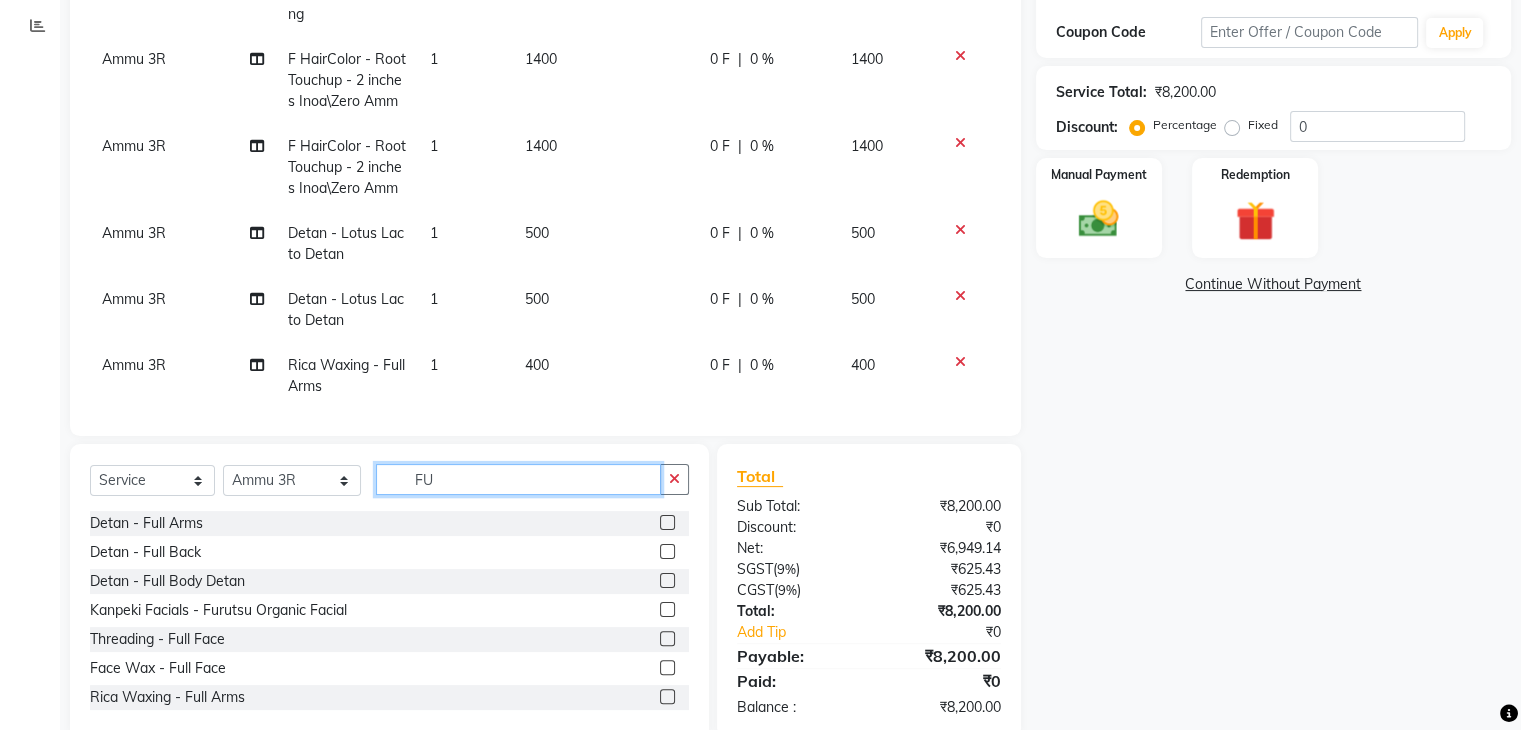 click on "FU" 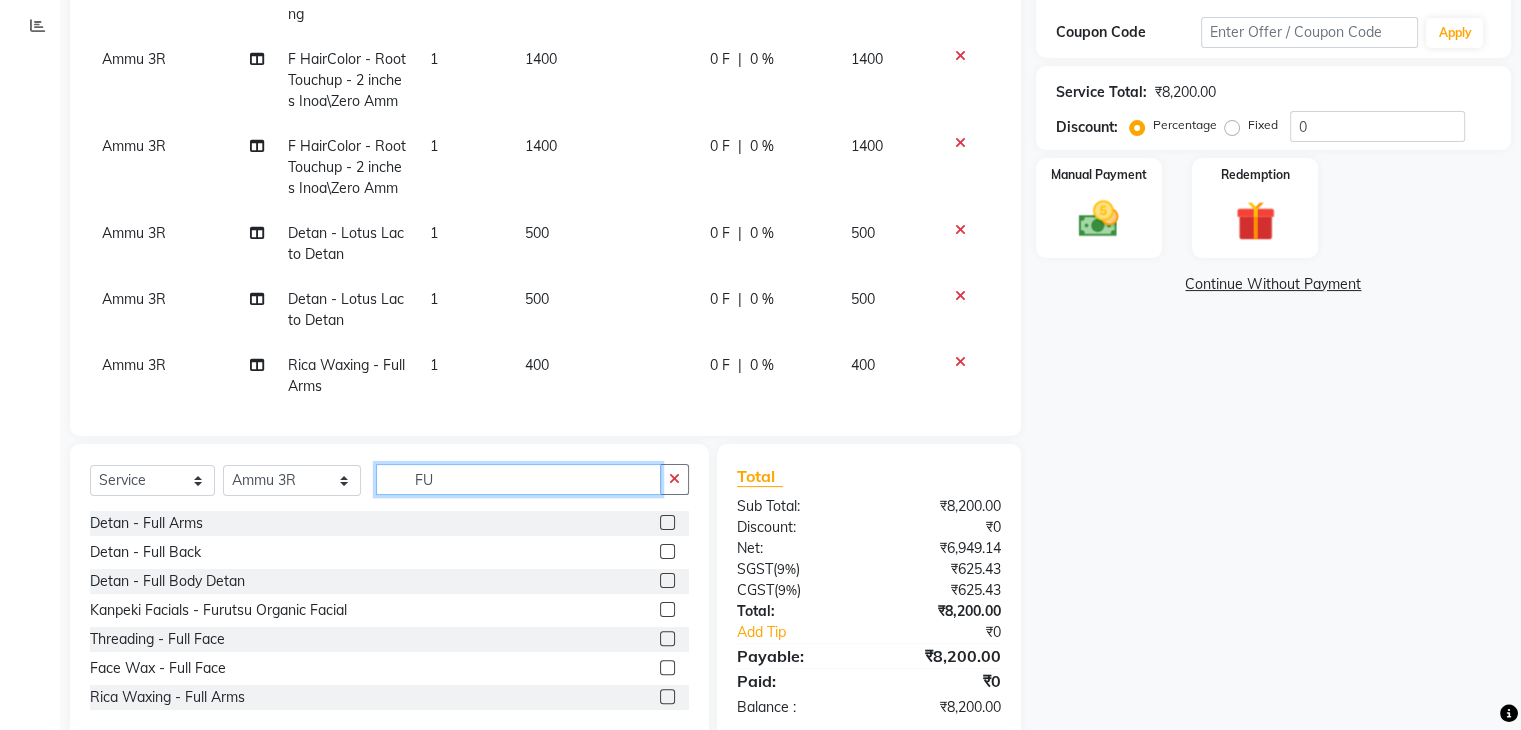 type on "F" 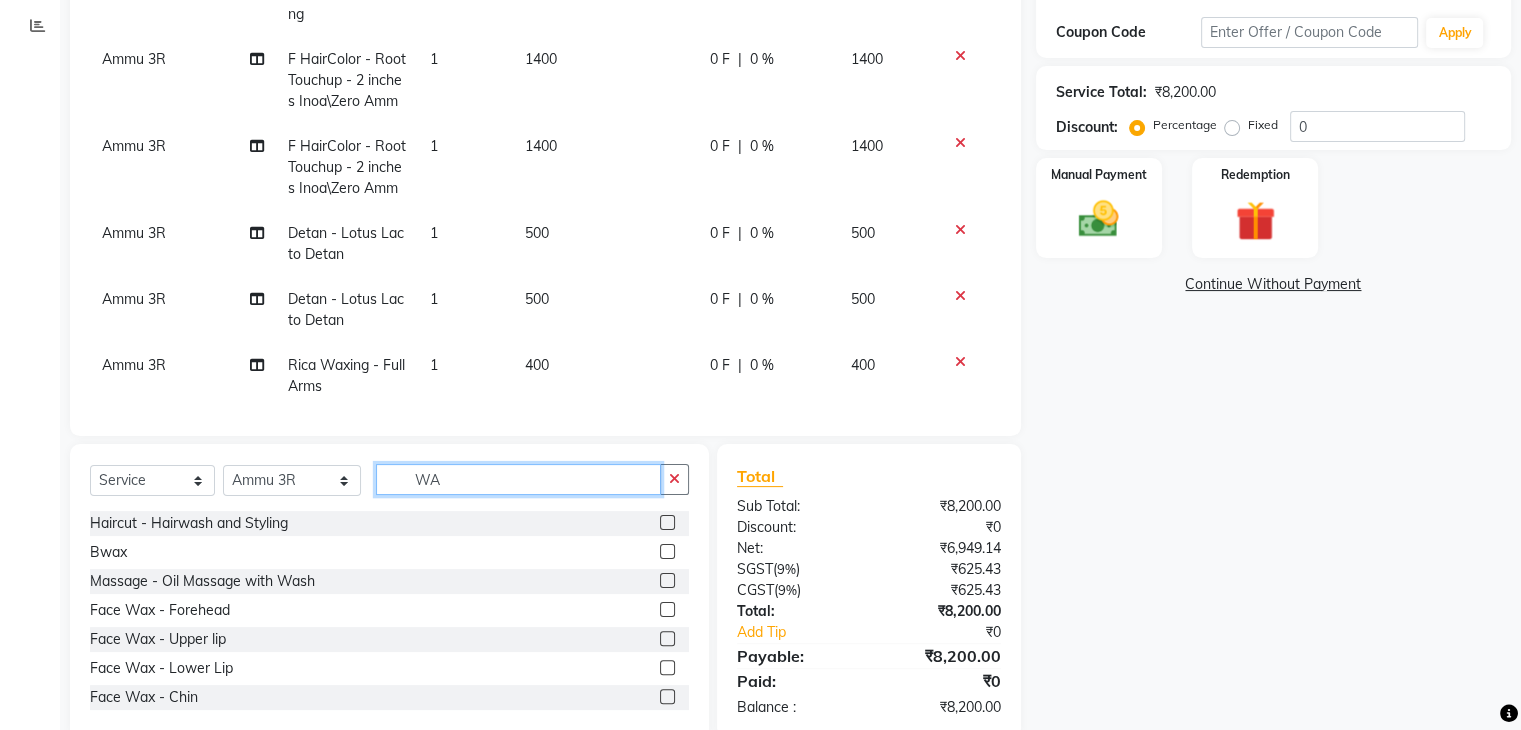 type on "W" 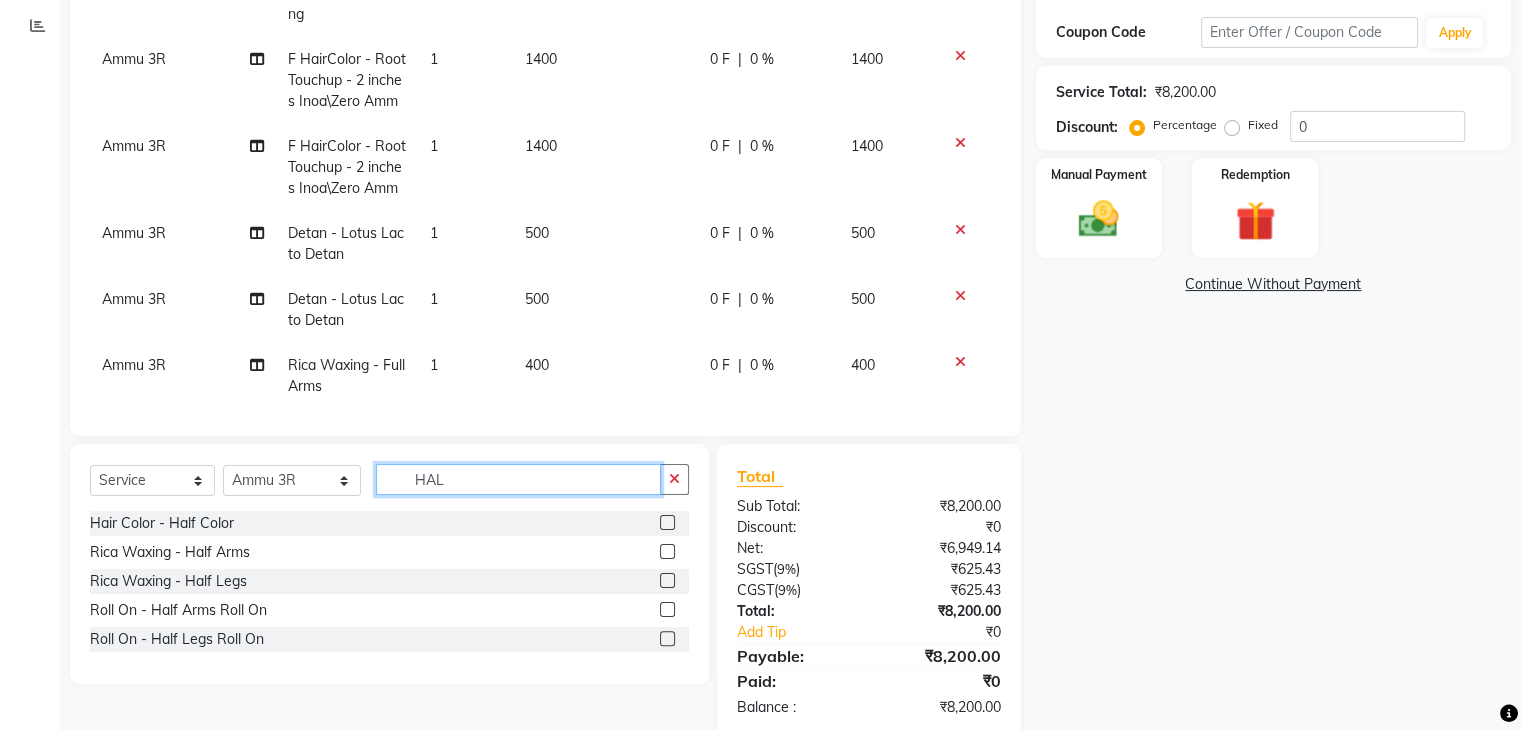 type on "HAL" 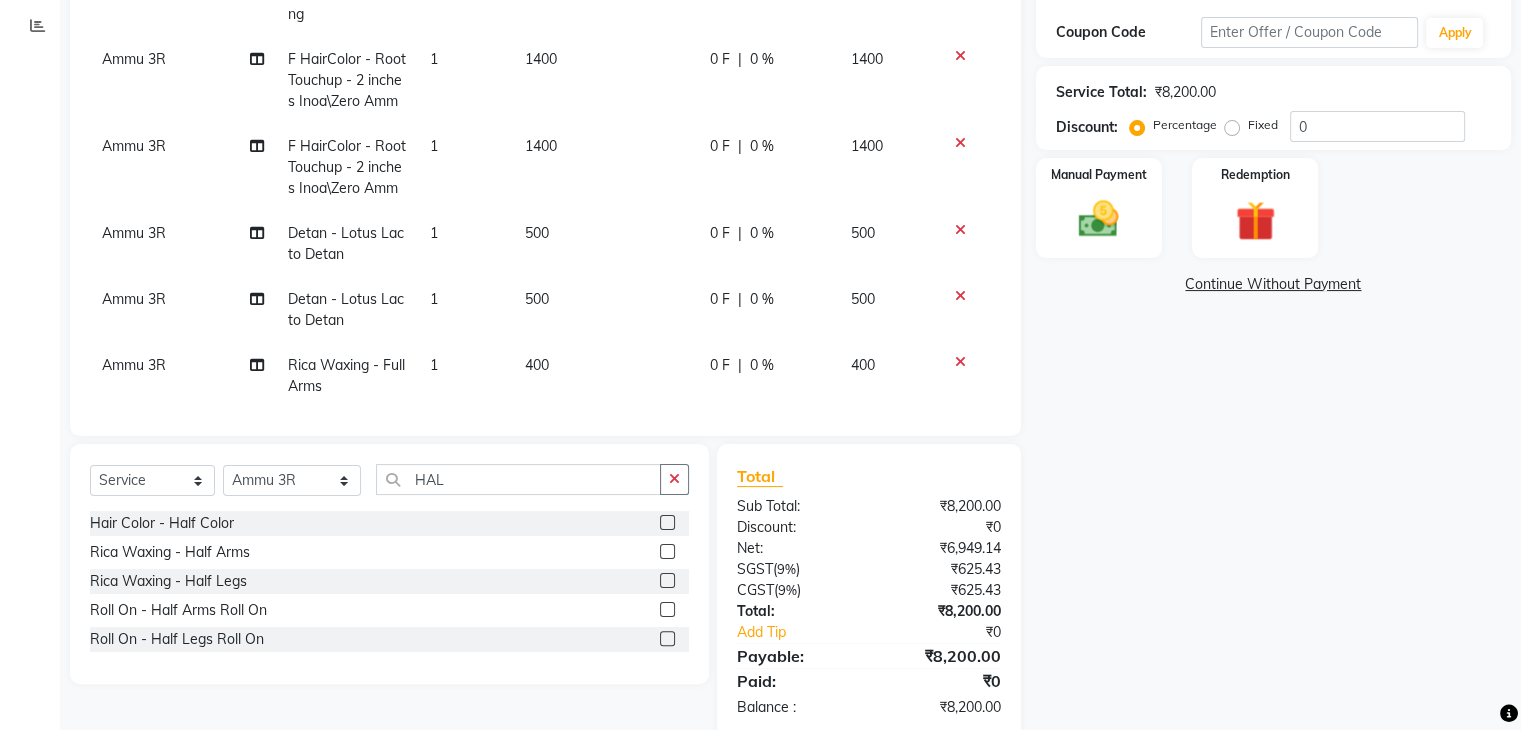click 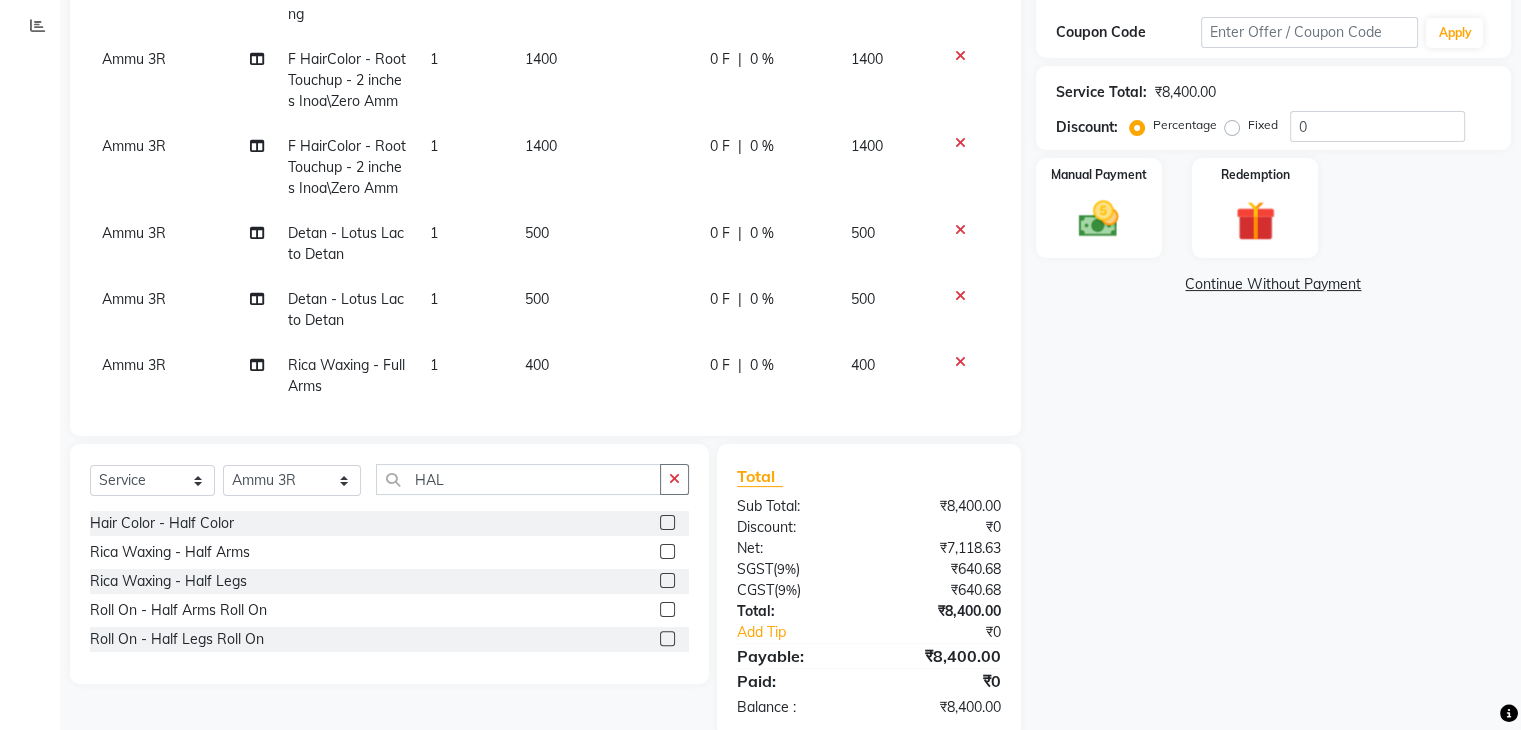click 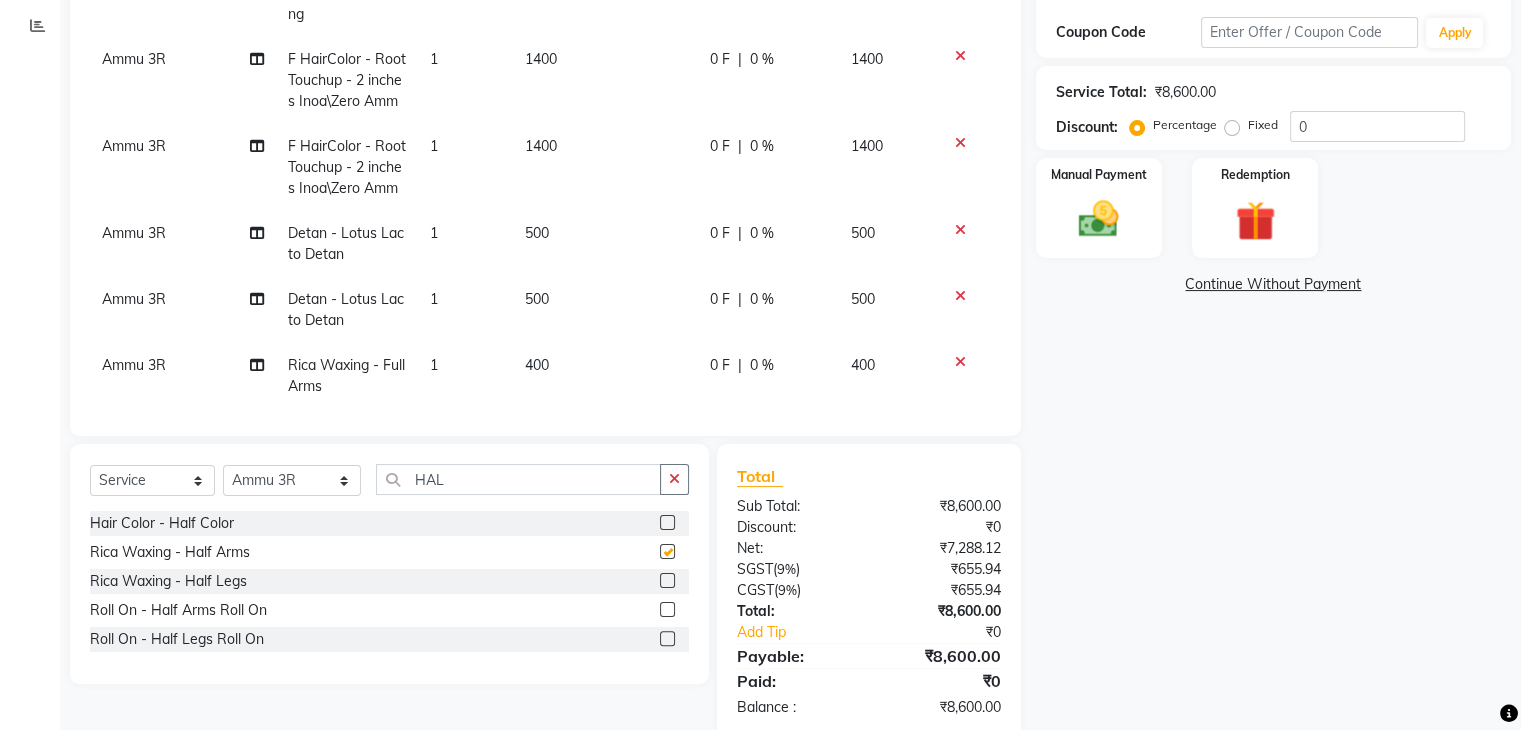 checkbox on "false" 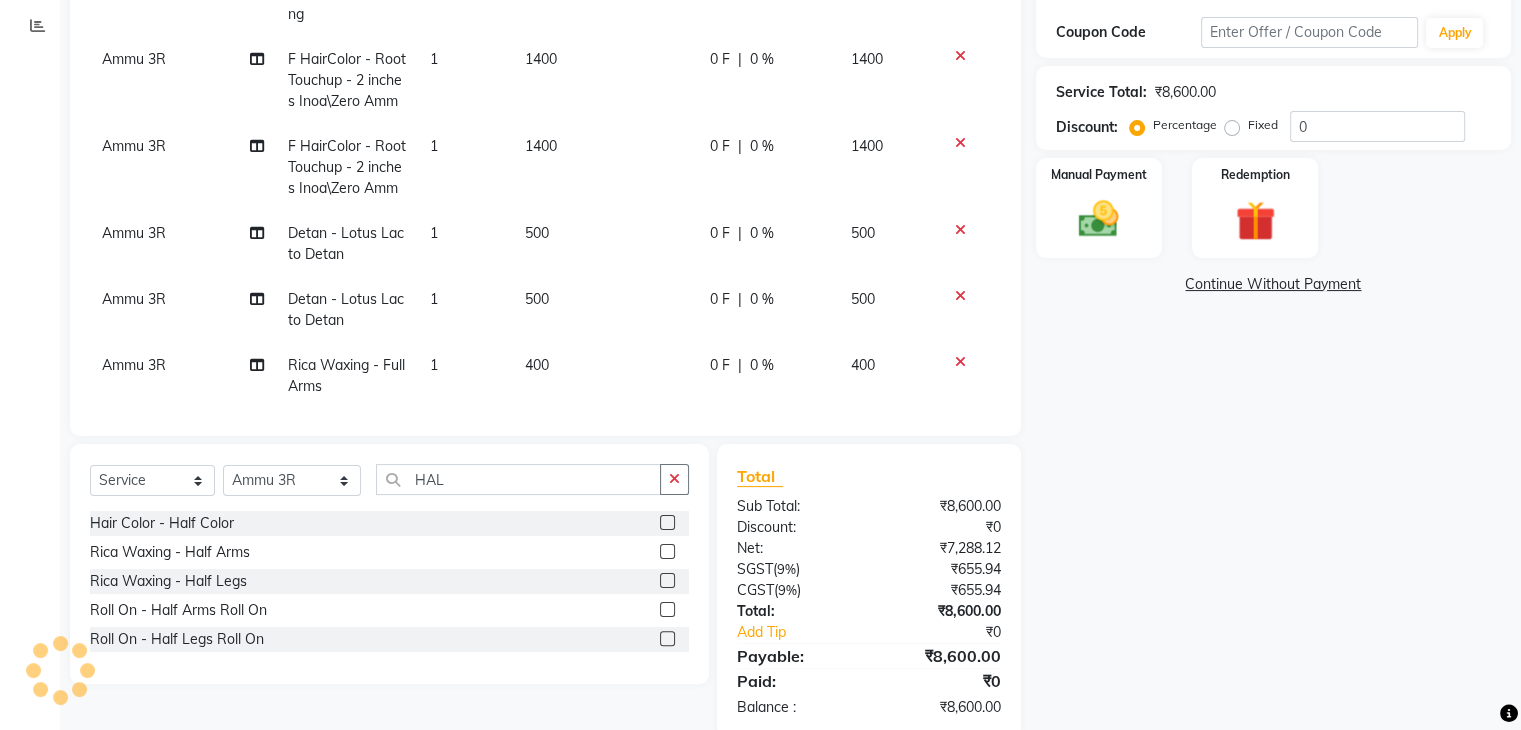 click 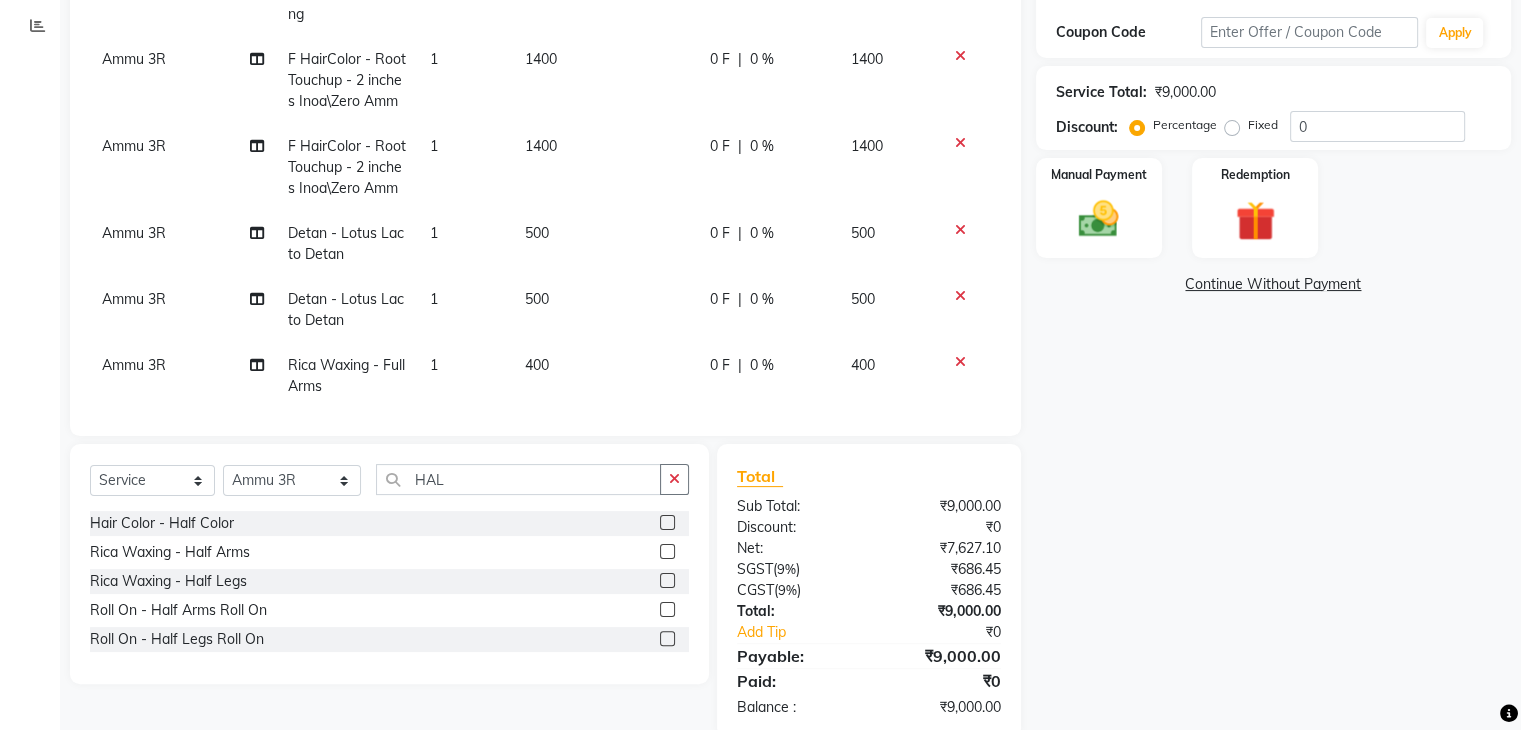 click 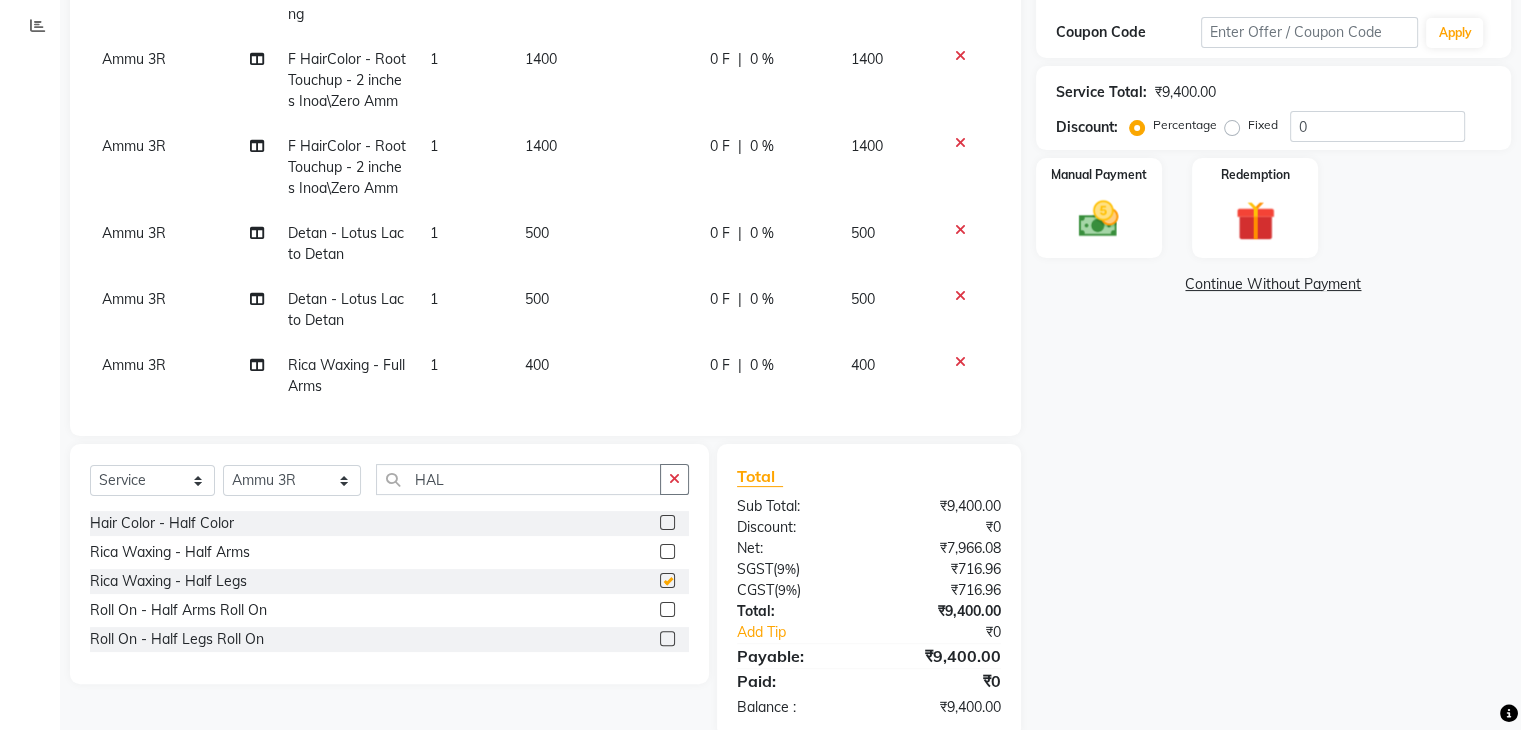 checkbox on "false" 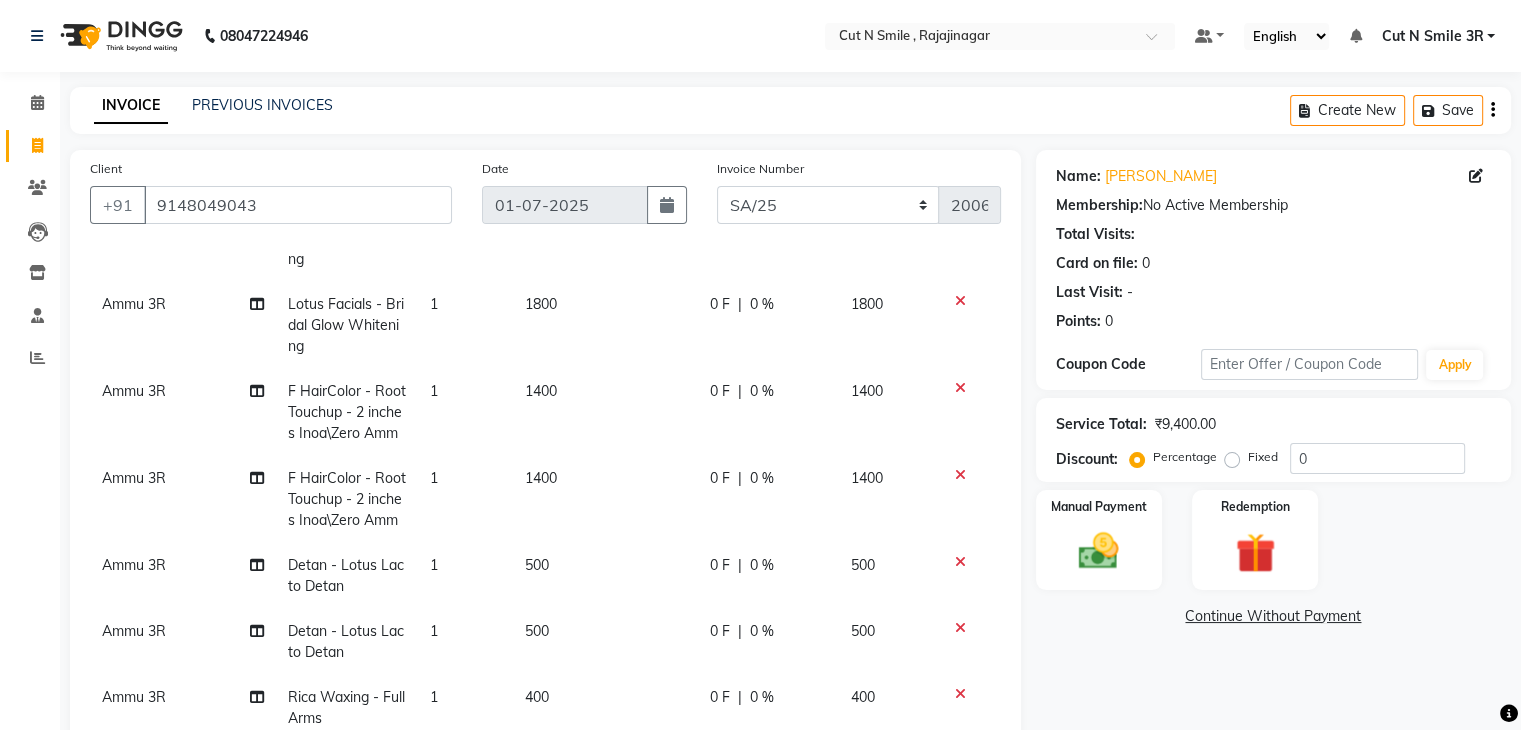 scroll, scrollTop: 0, scrollLeft: 0, axis: both 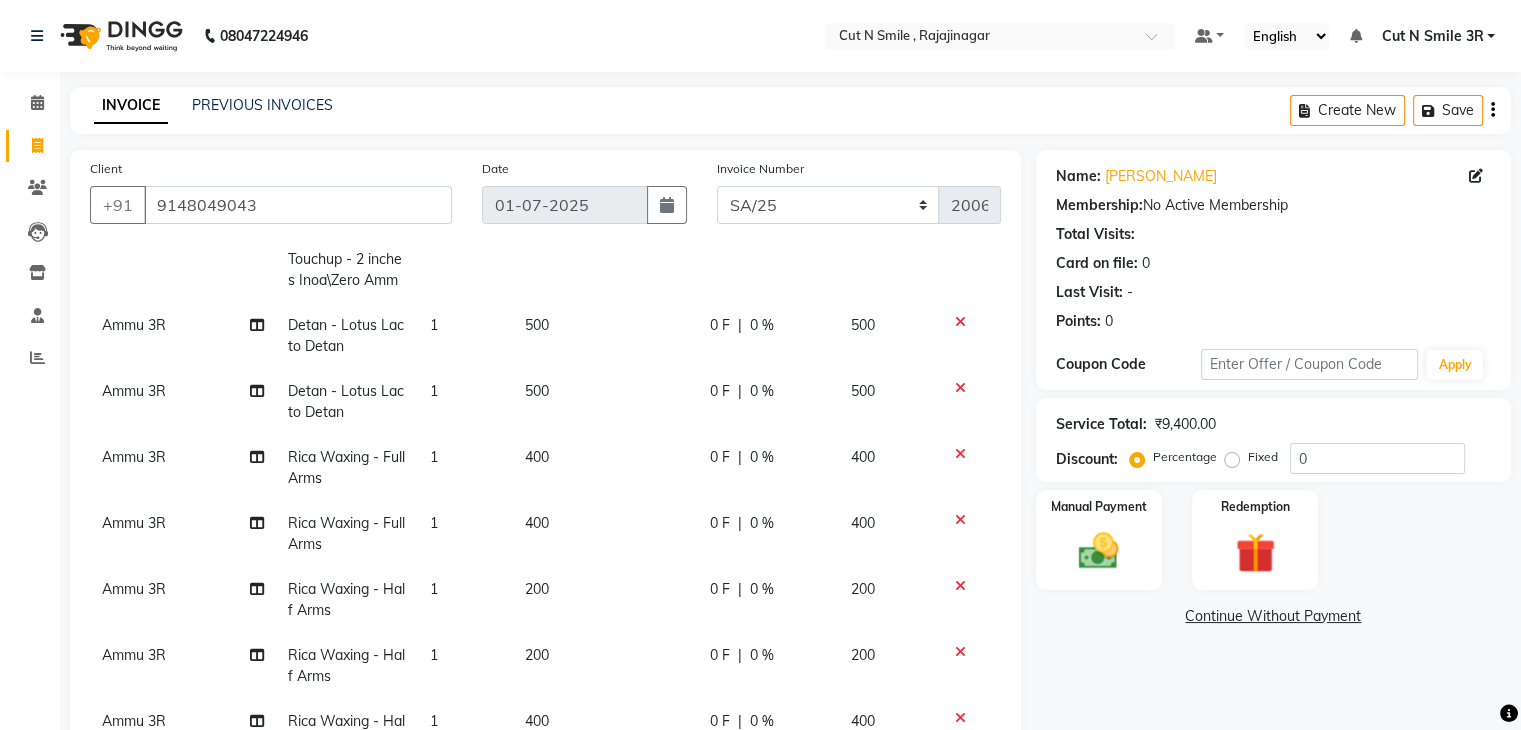 click 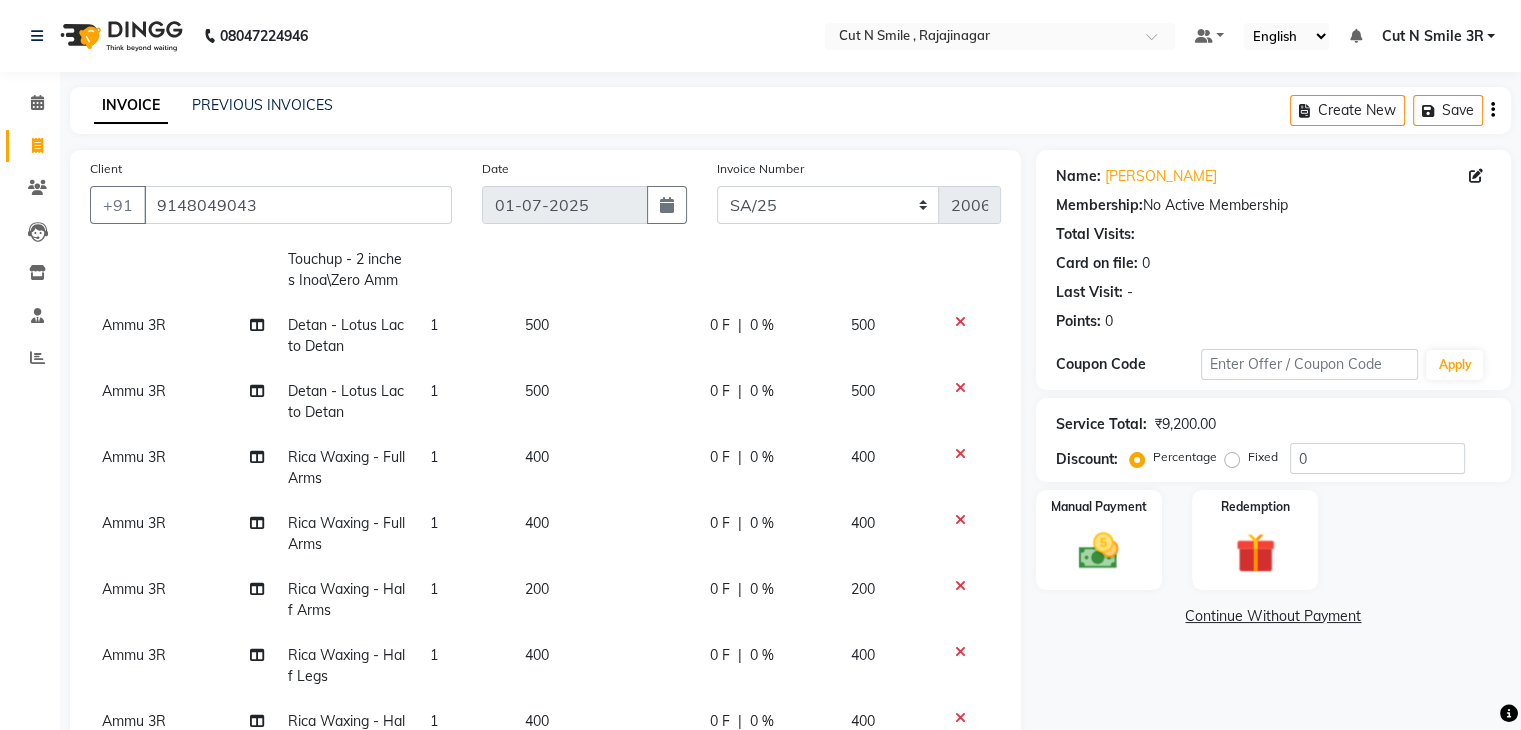 click 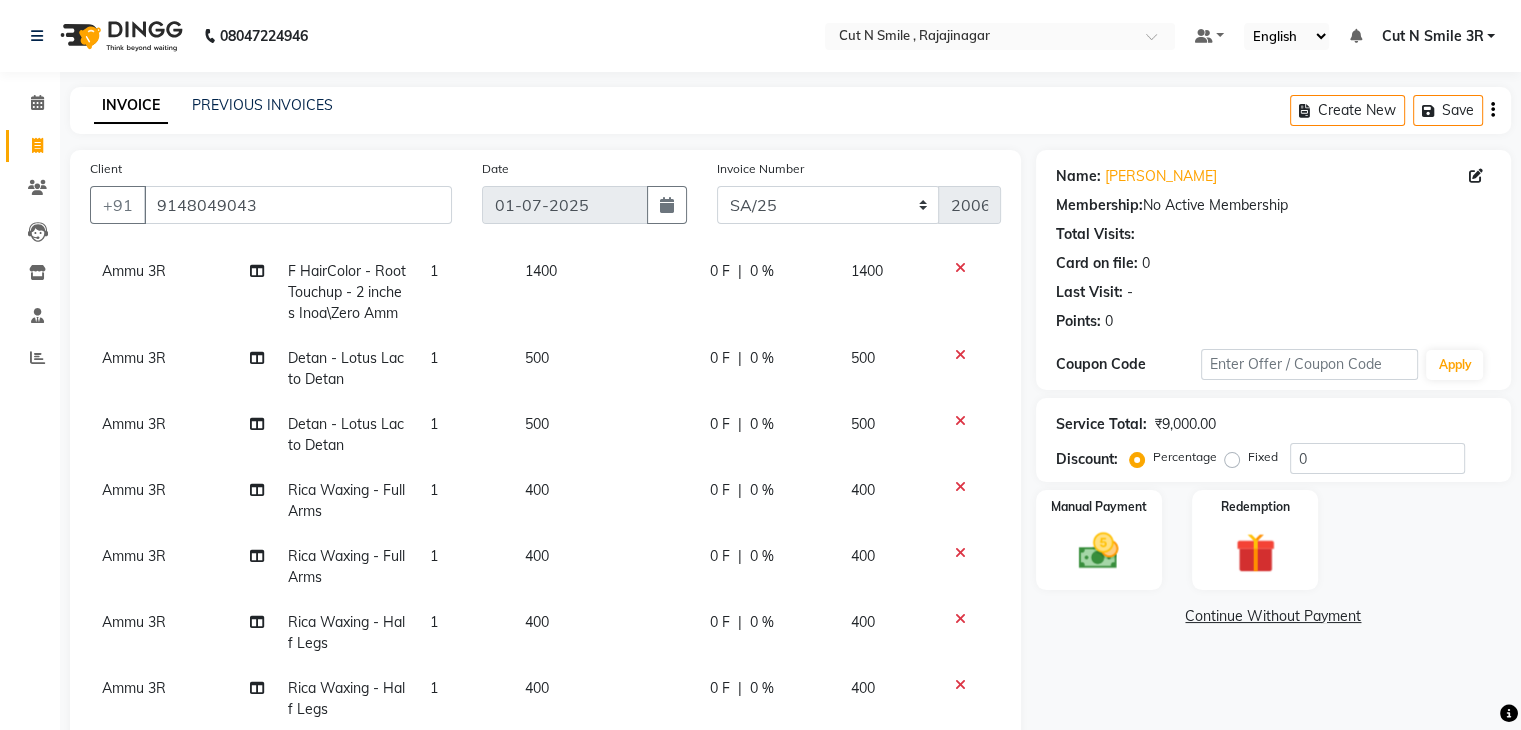scroll, scrollTop: 399, scrollLeft: 0, axis: vertical 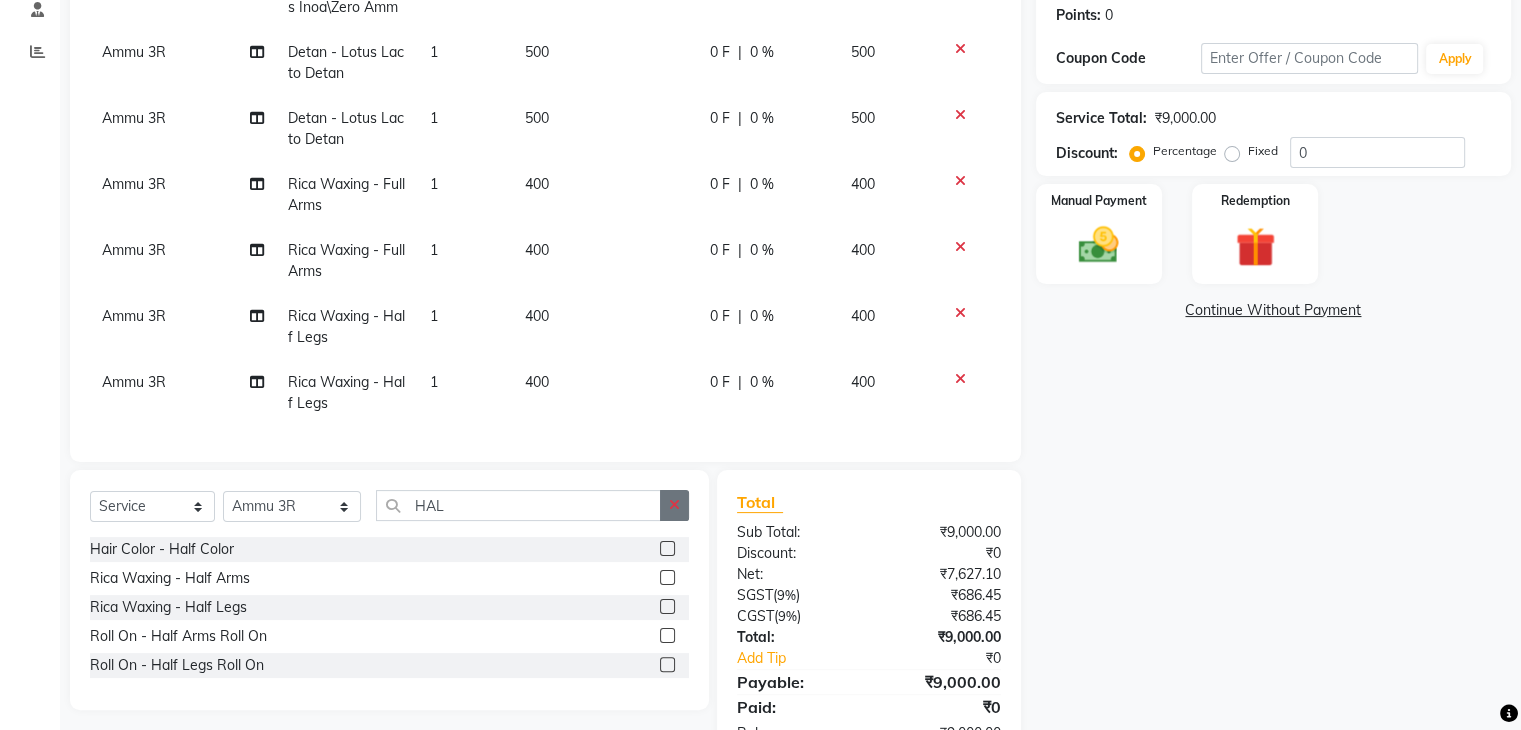 click 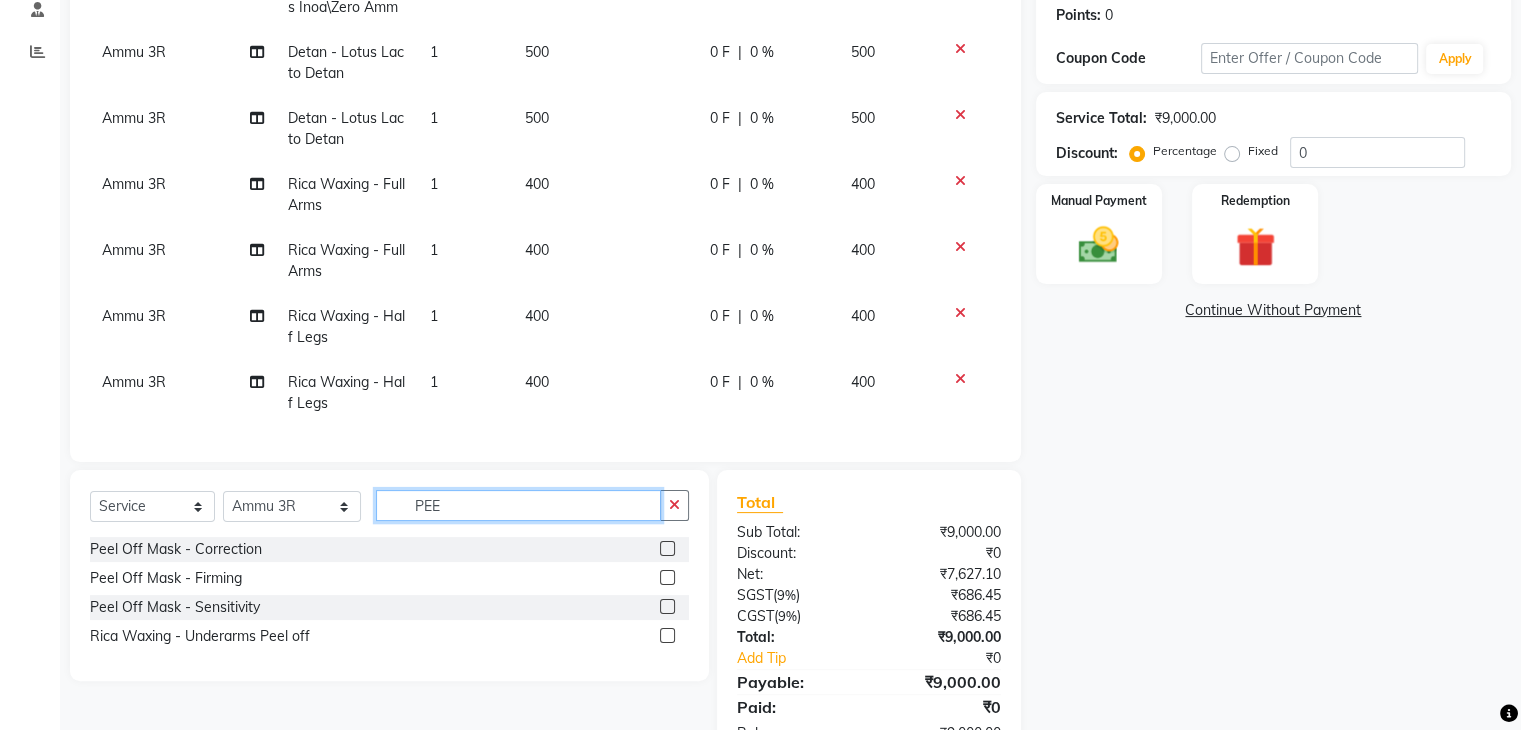 type on "PEE" 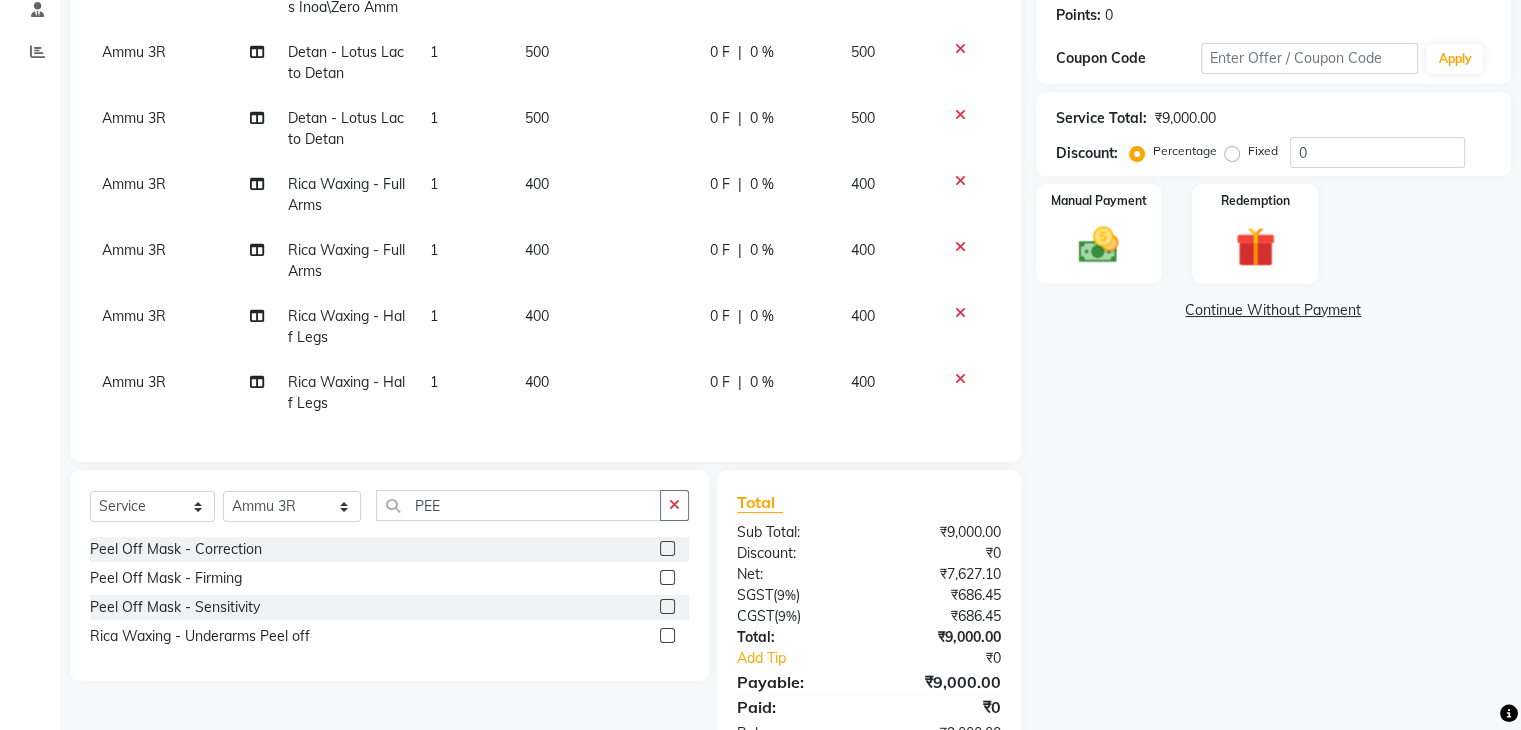 click 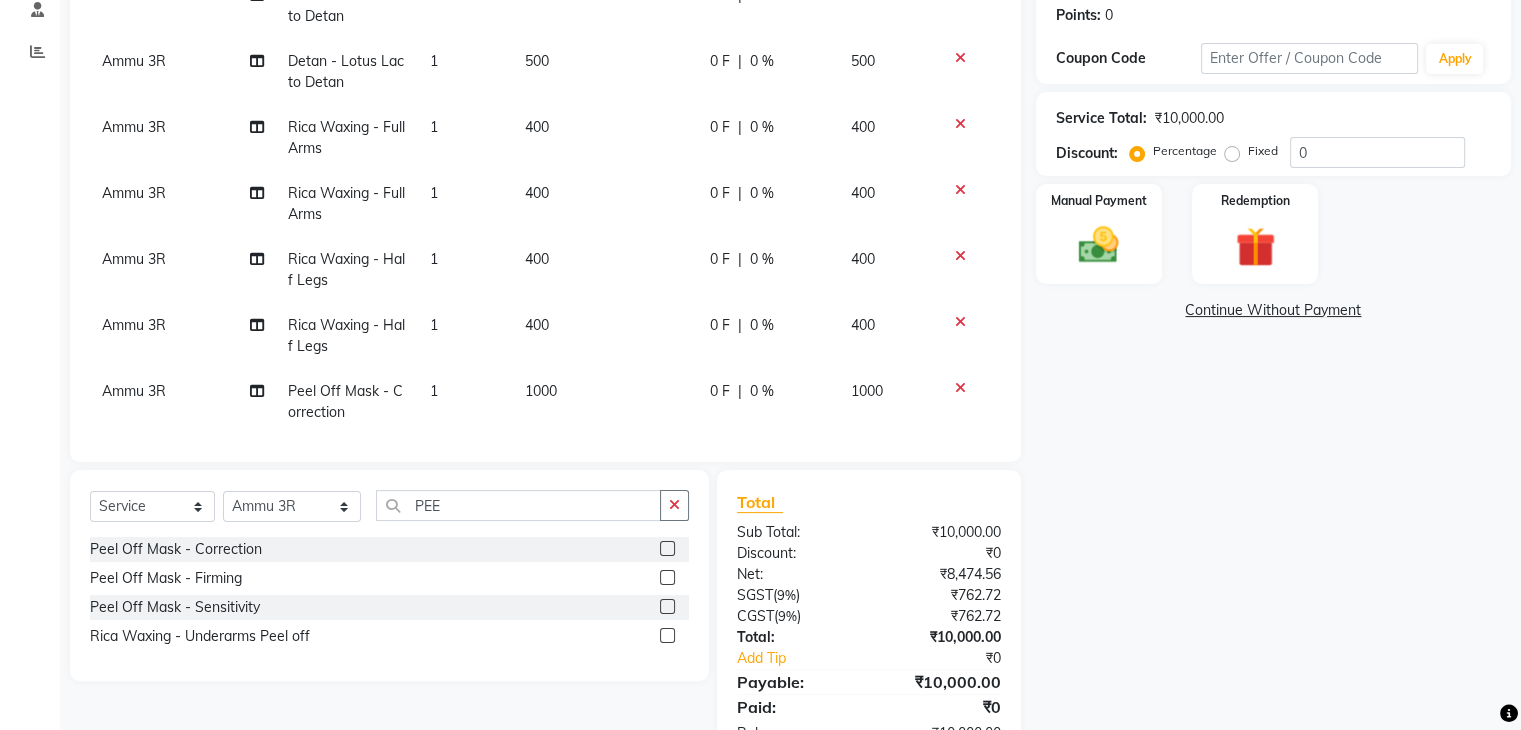 click 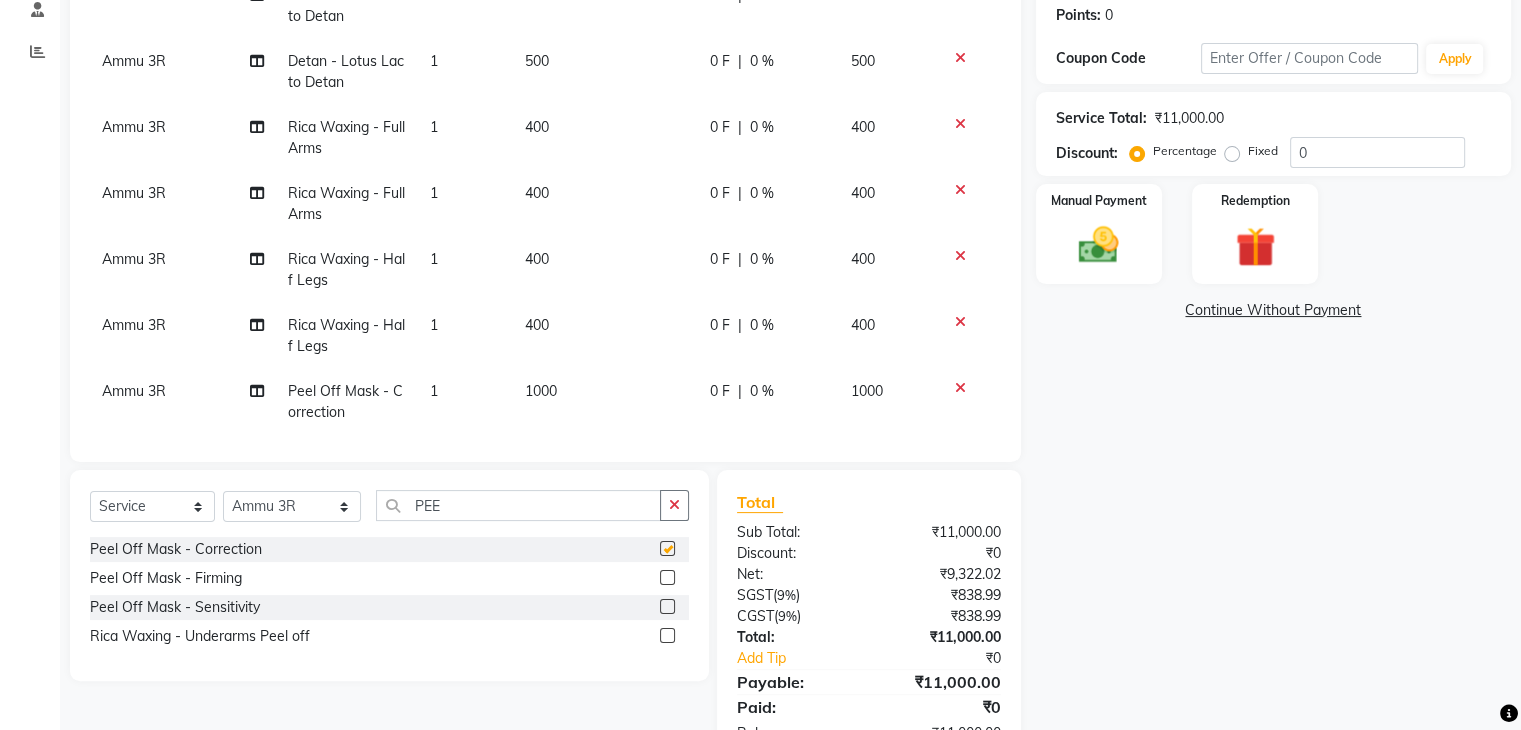 checkbox on "false" 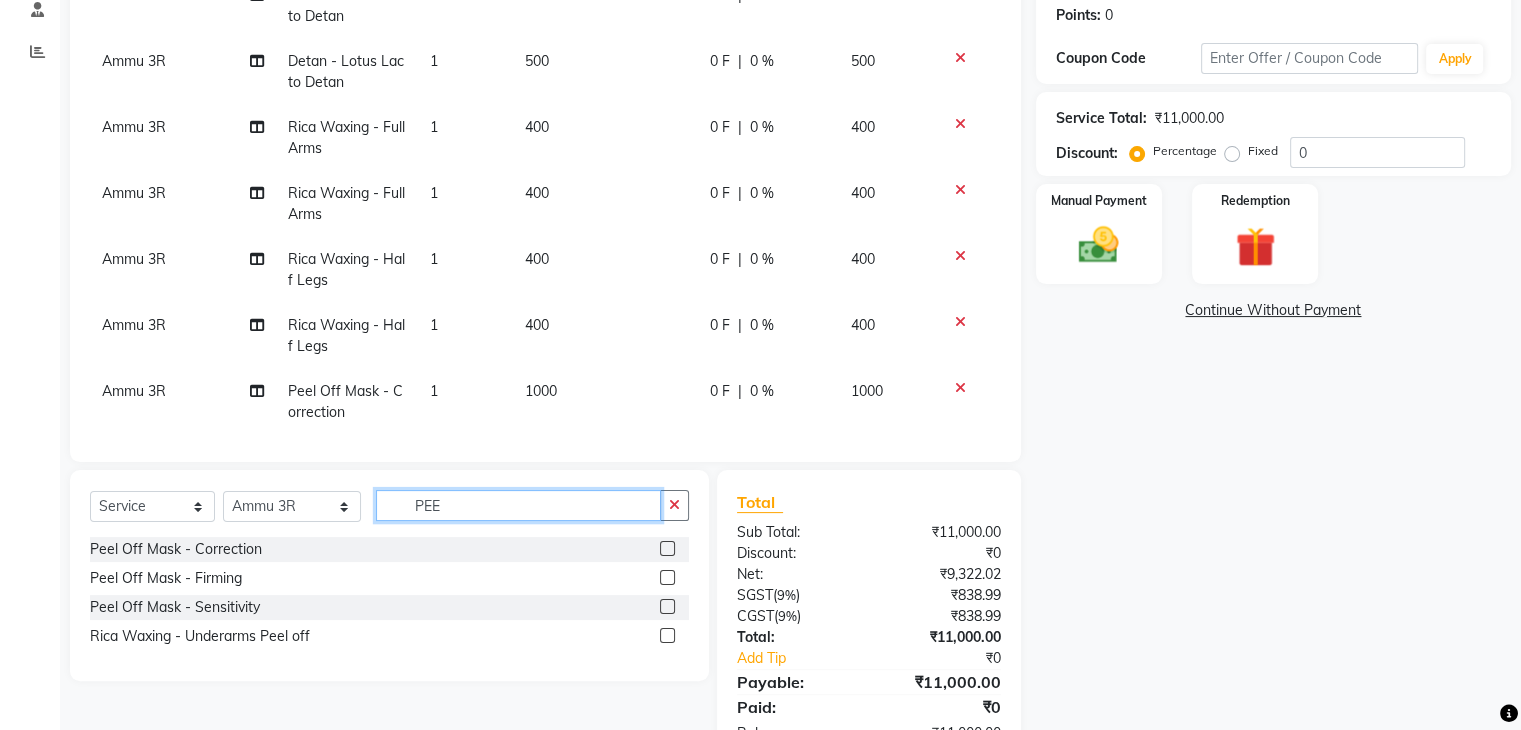 click on "PEE" 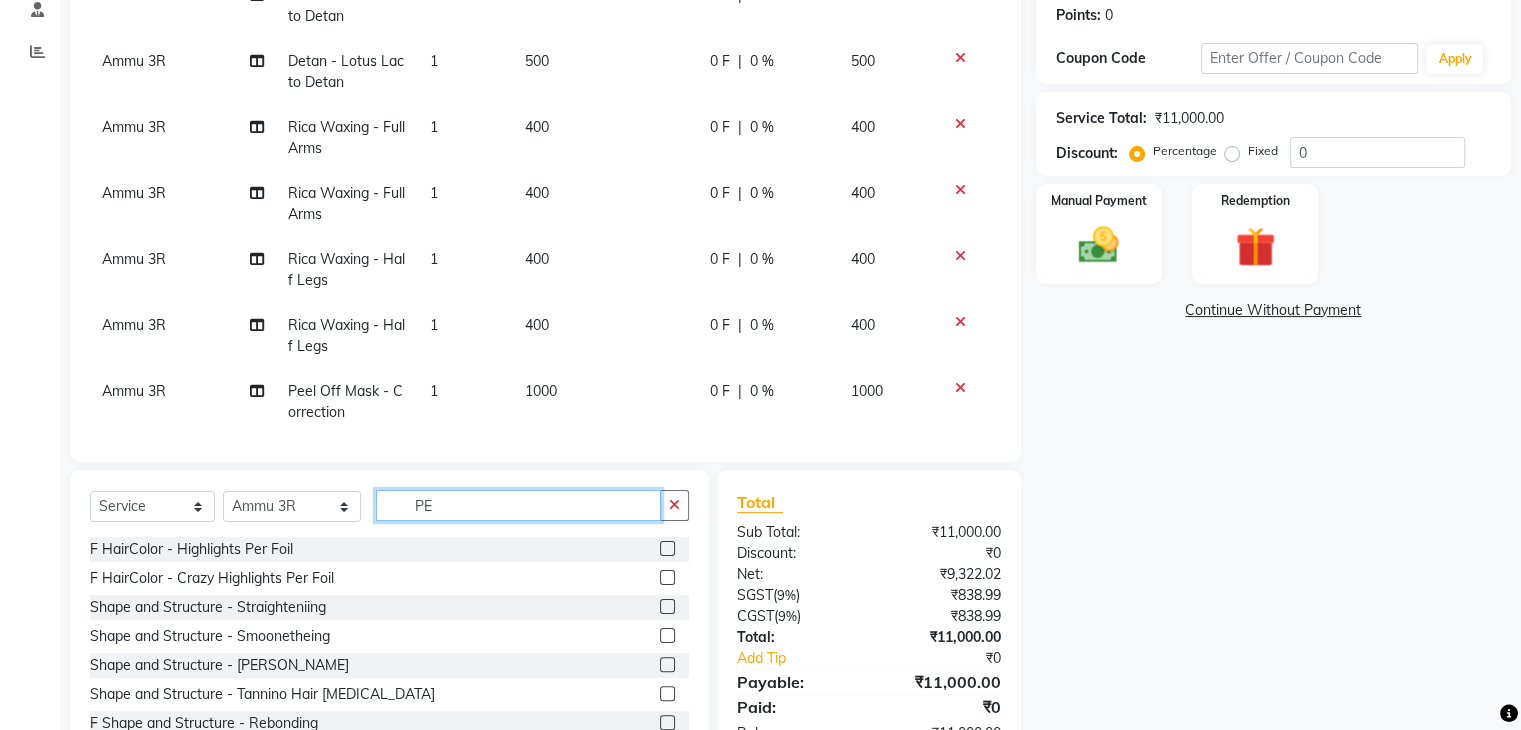 type on "P" 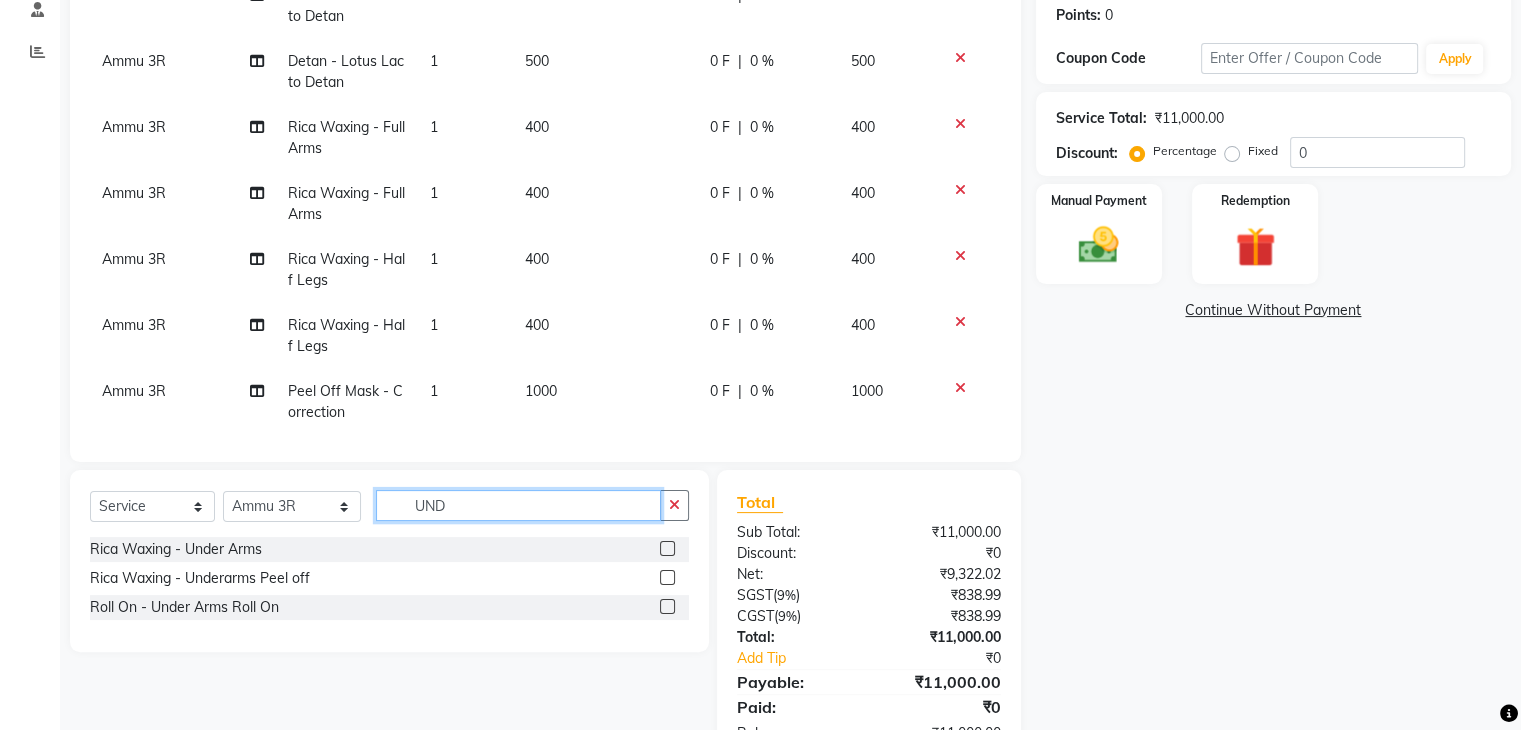type on "UND" 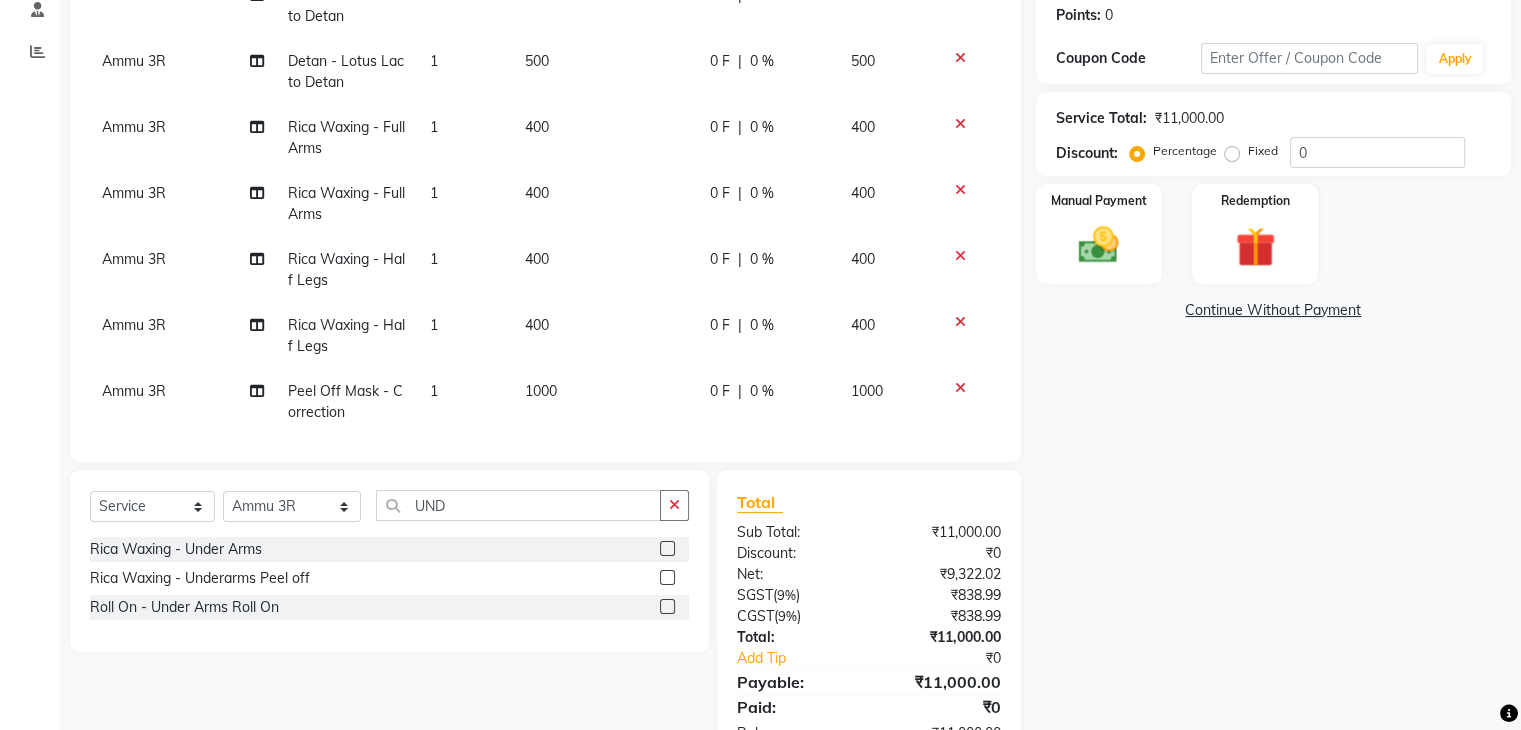 click 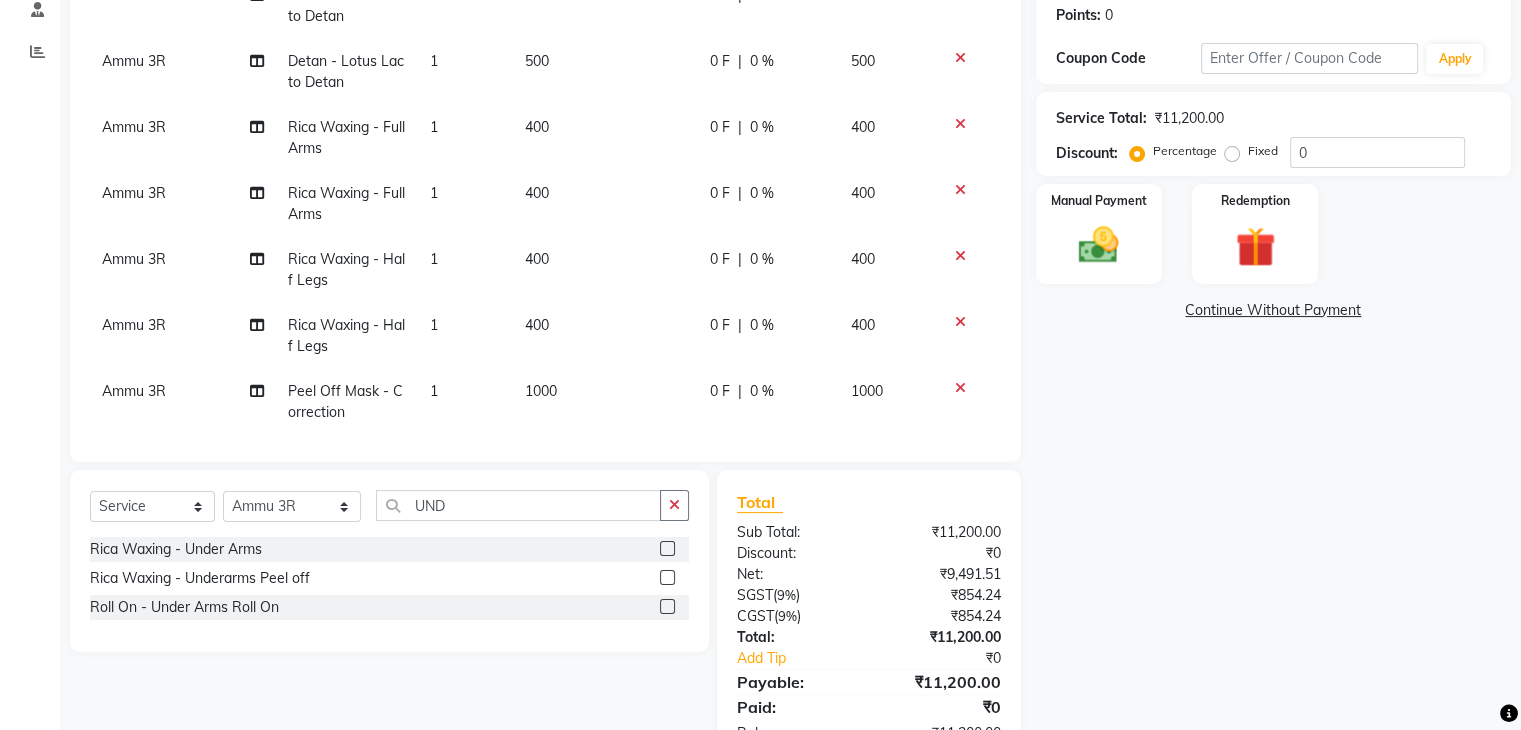 click 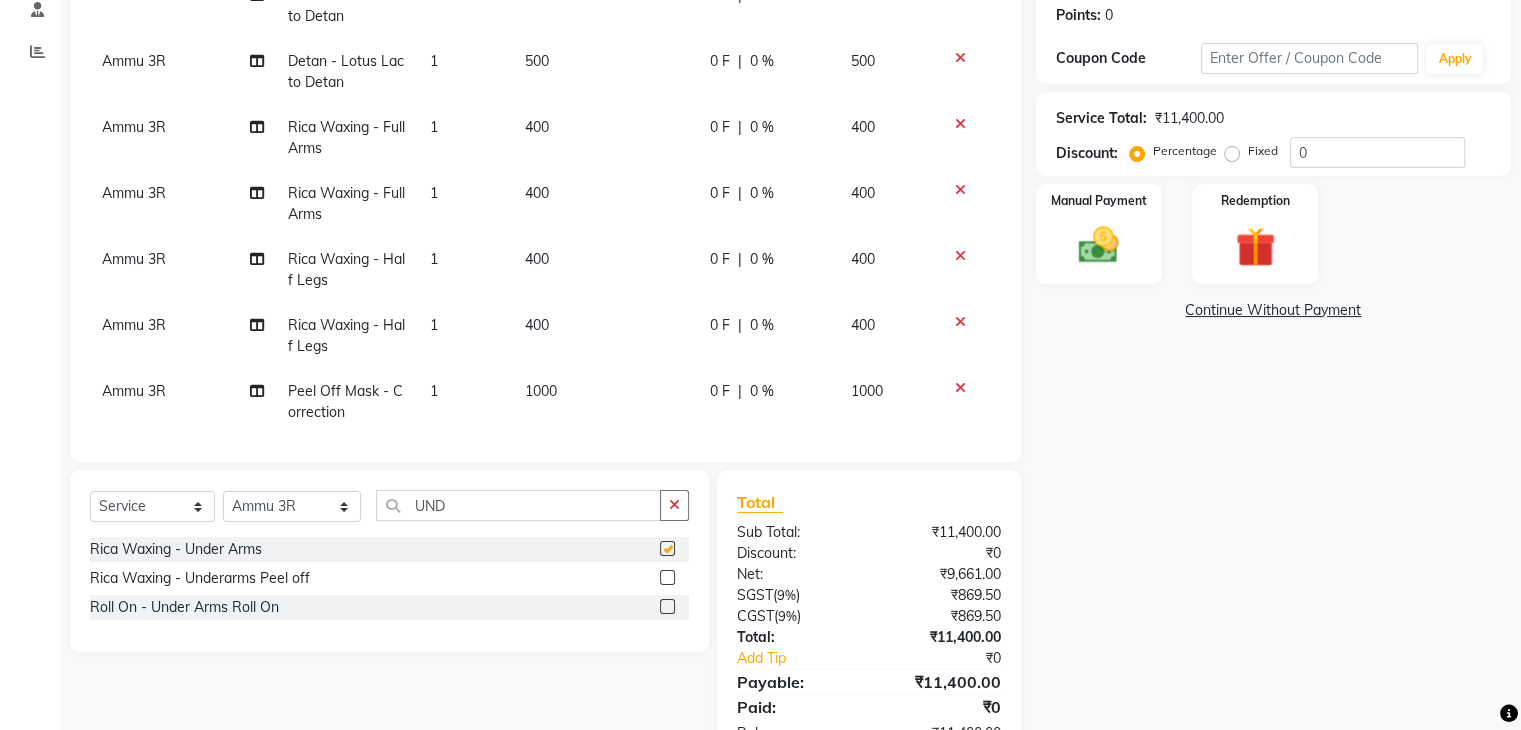 checkbox on "false" 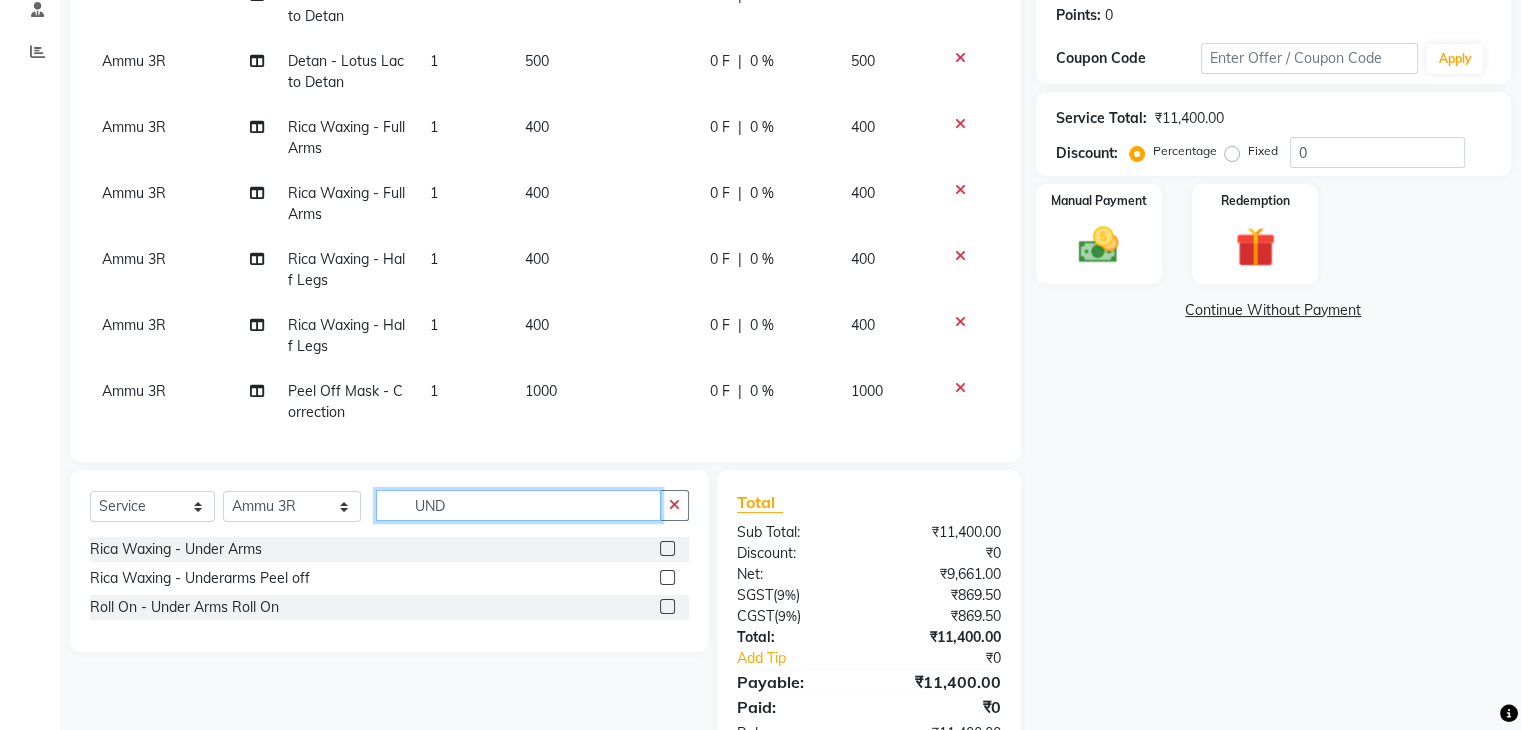 click on "UND" 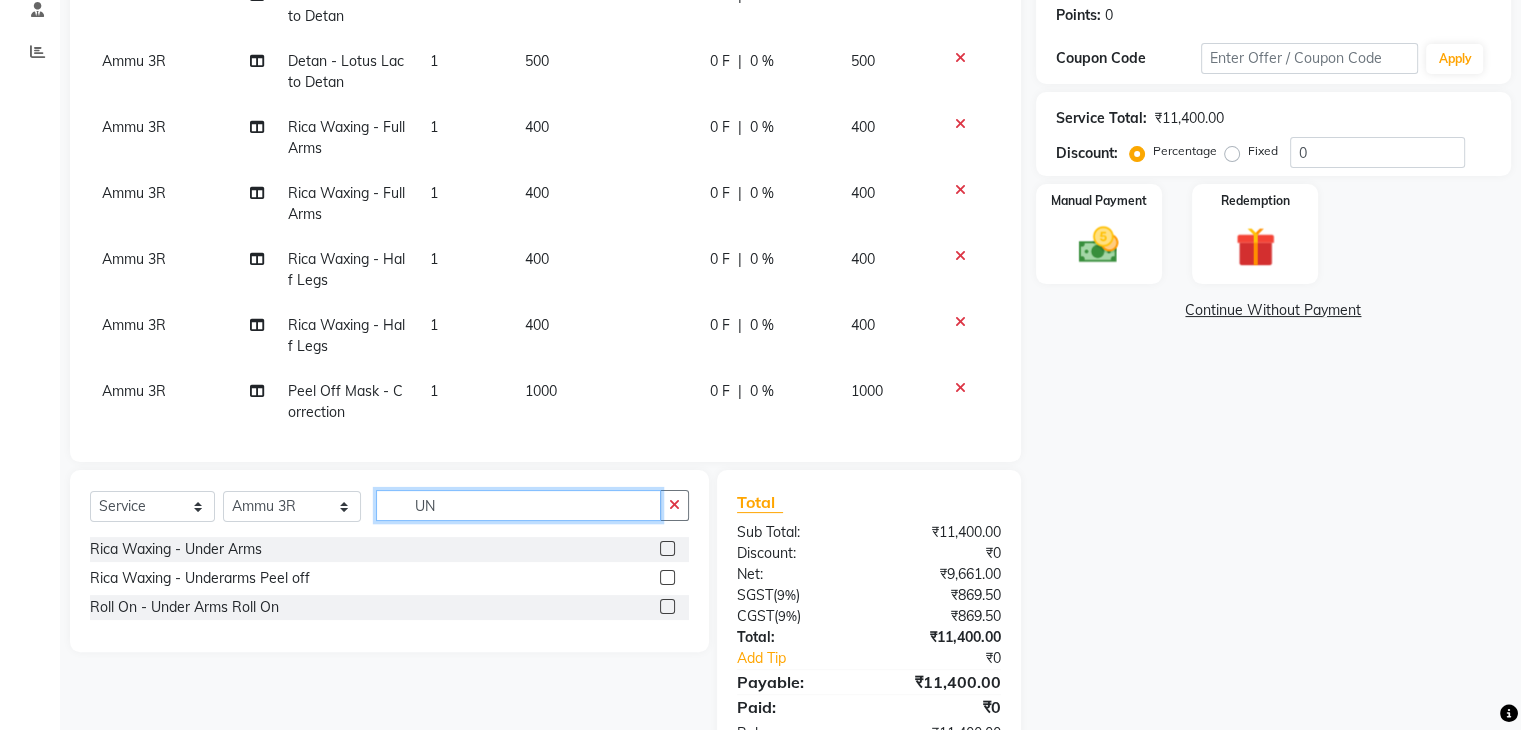 type on "U" 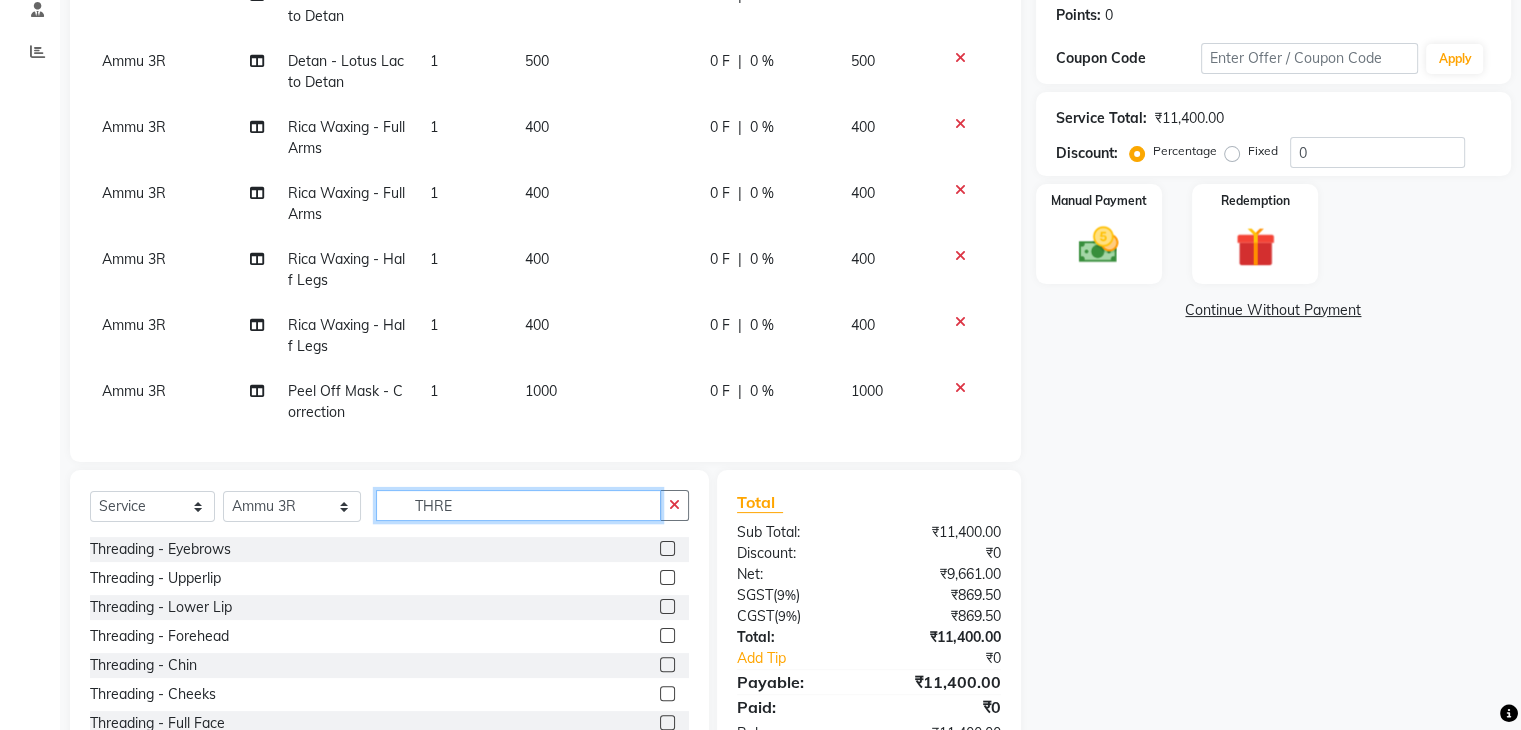 type on "THRE" 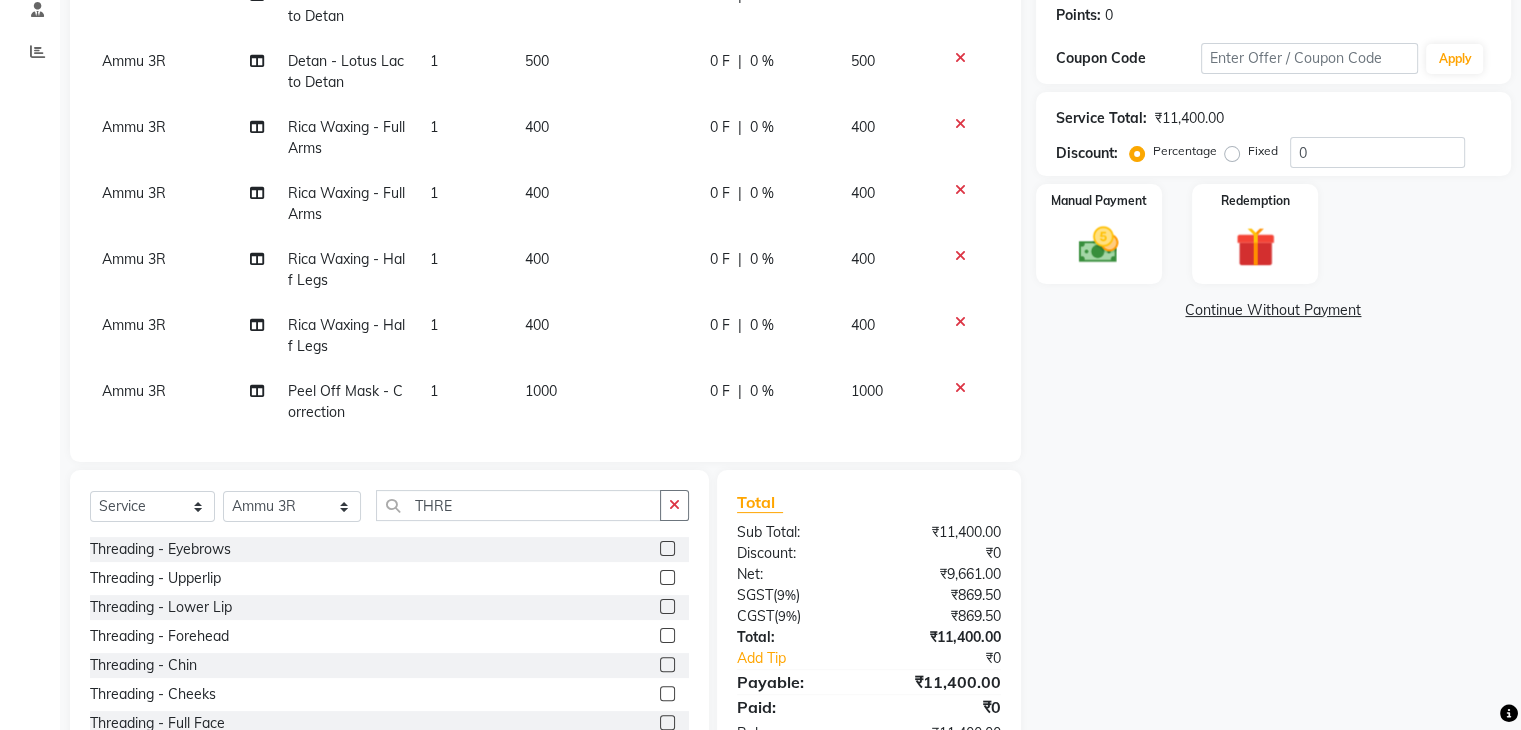 click 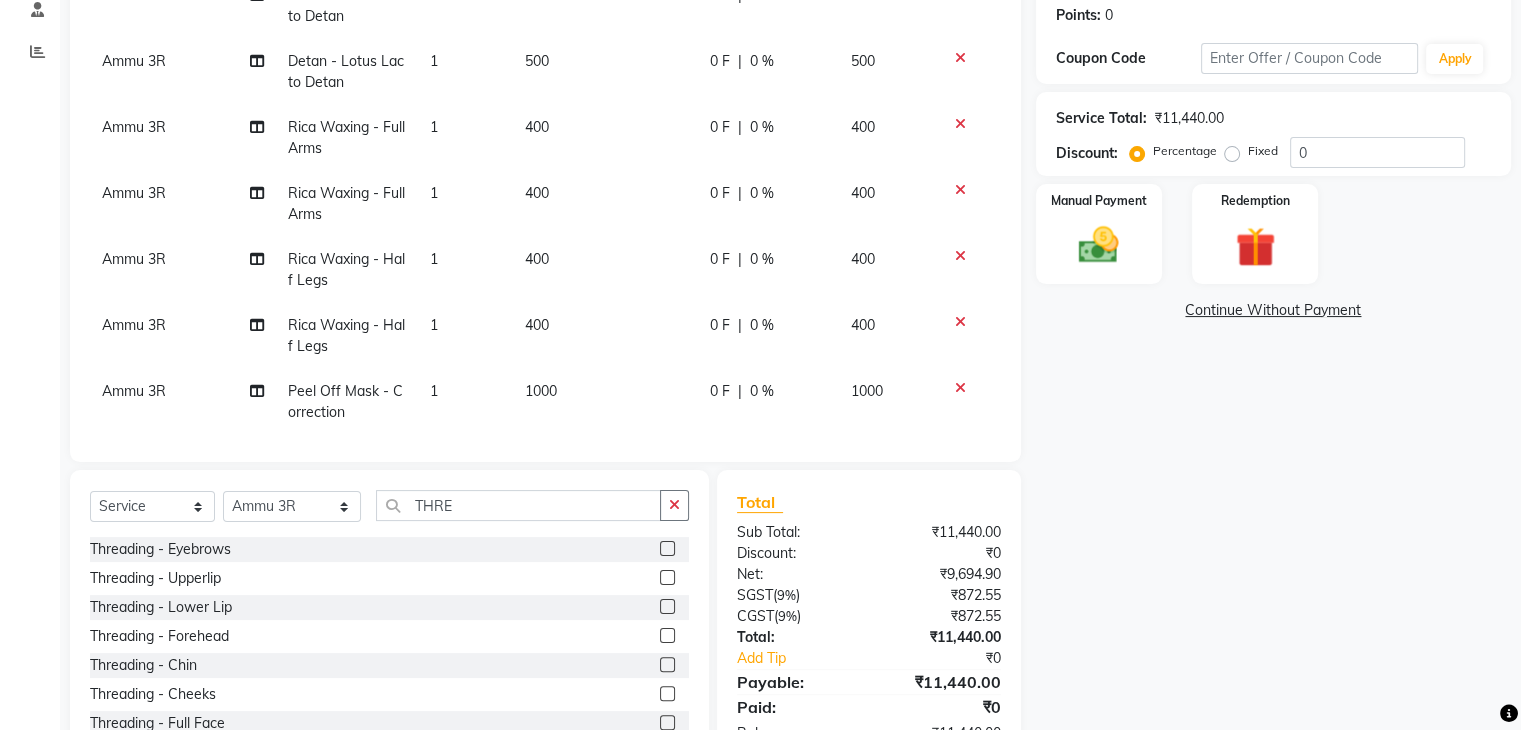 click 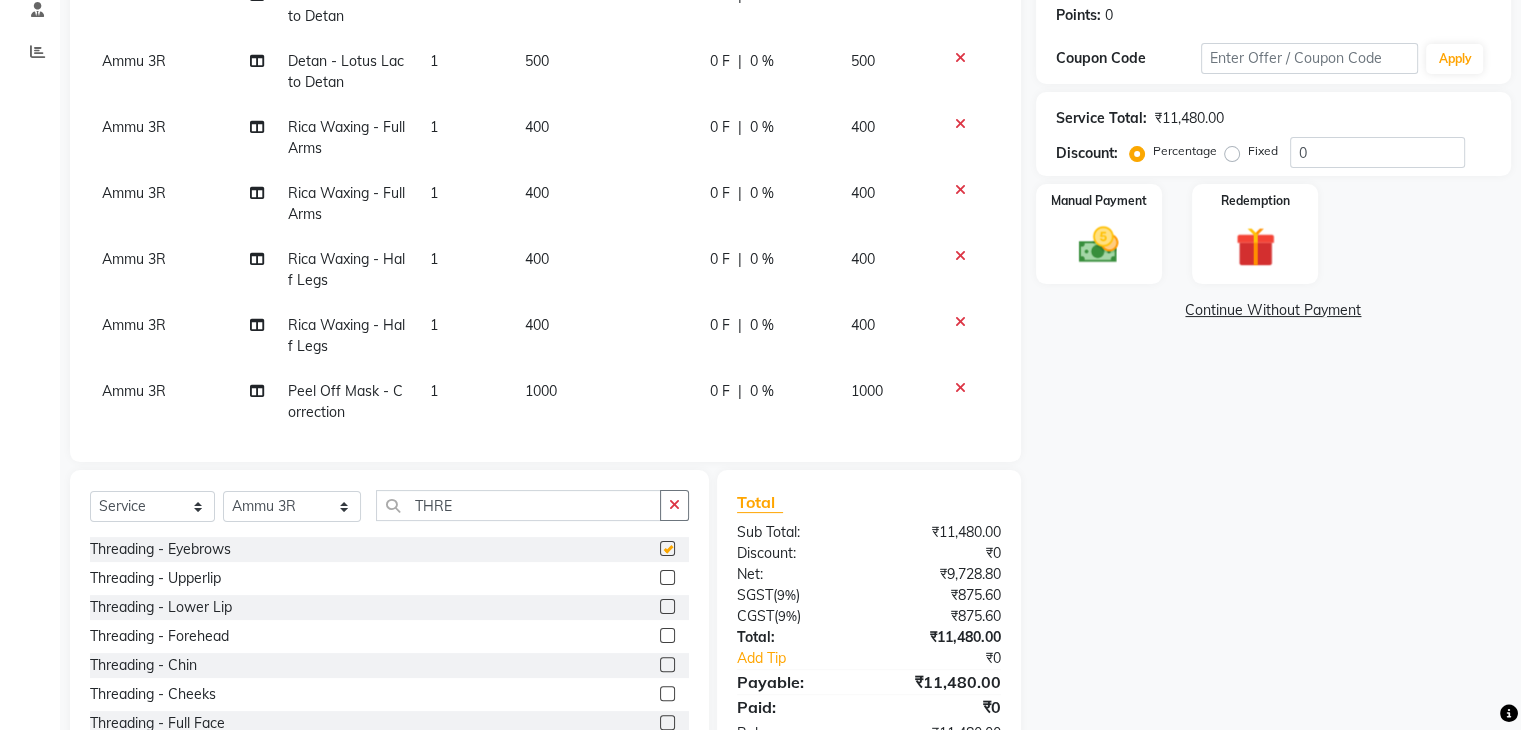 checkbox on "false" 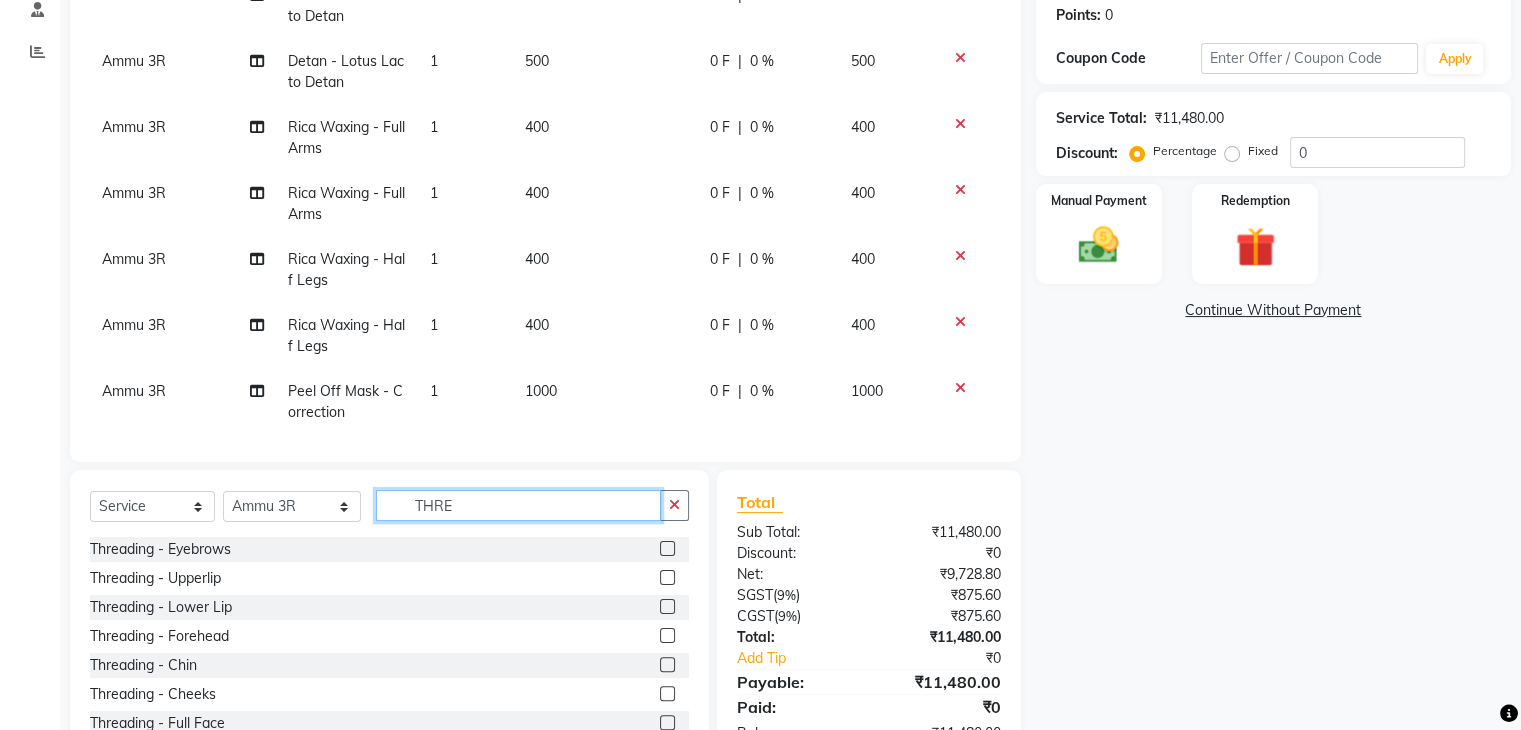 click on "THRE" 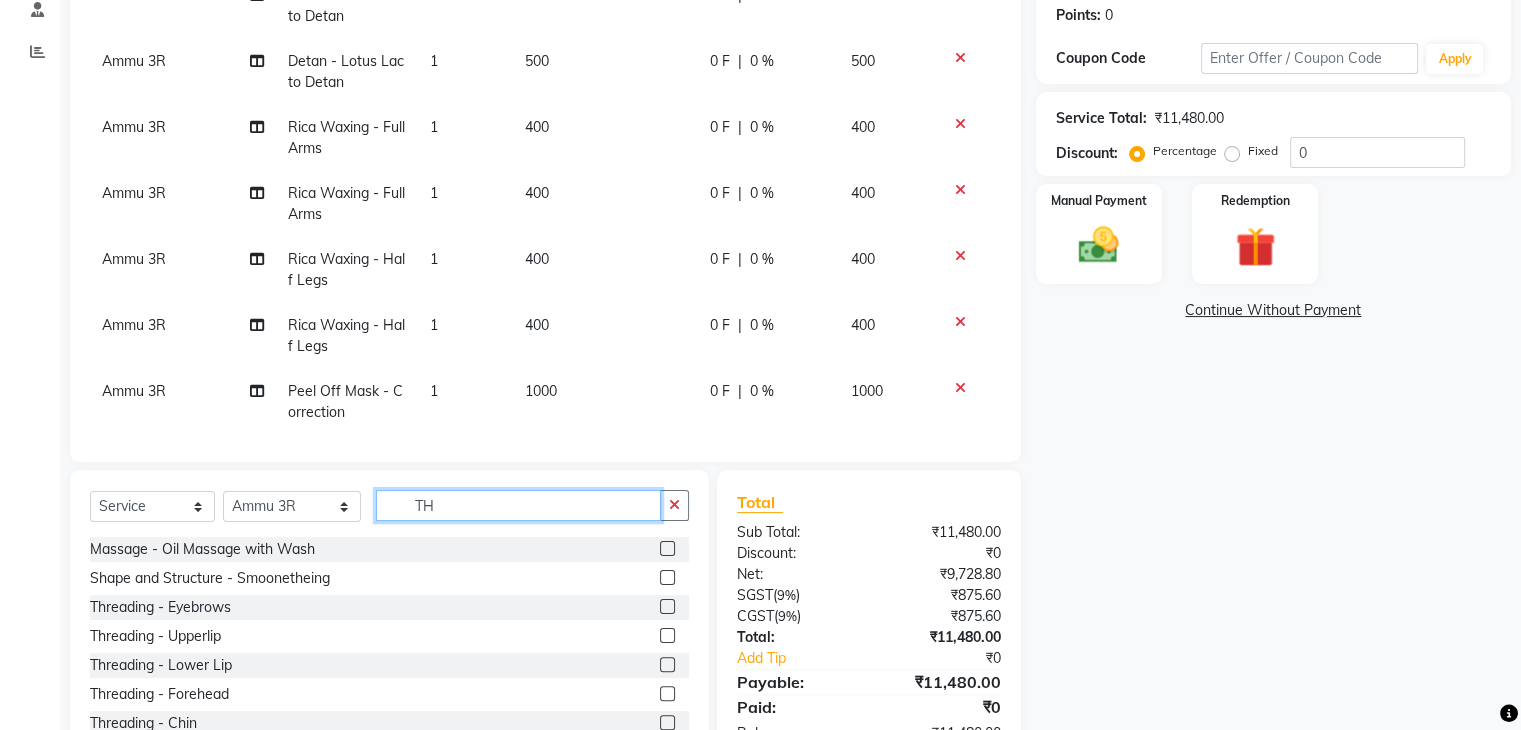 type on "T" 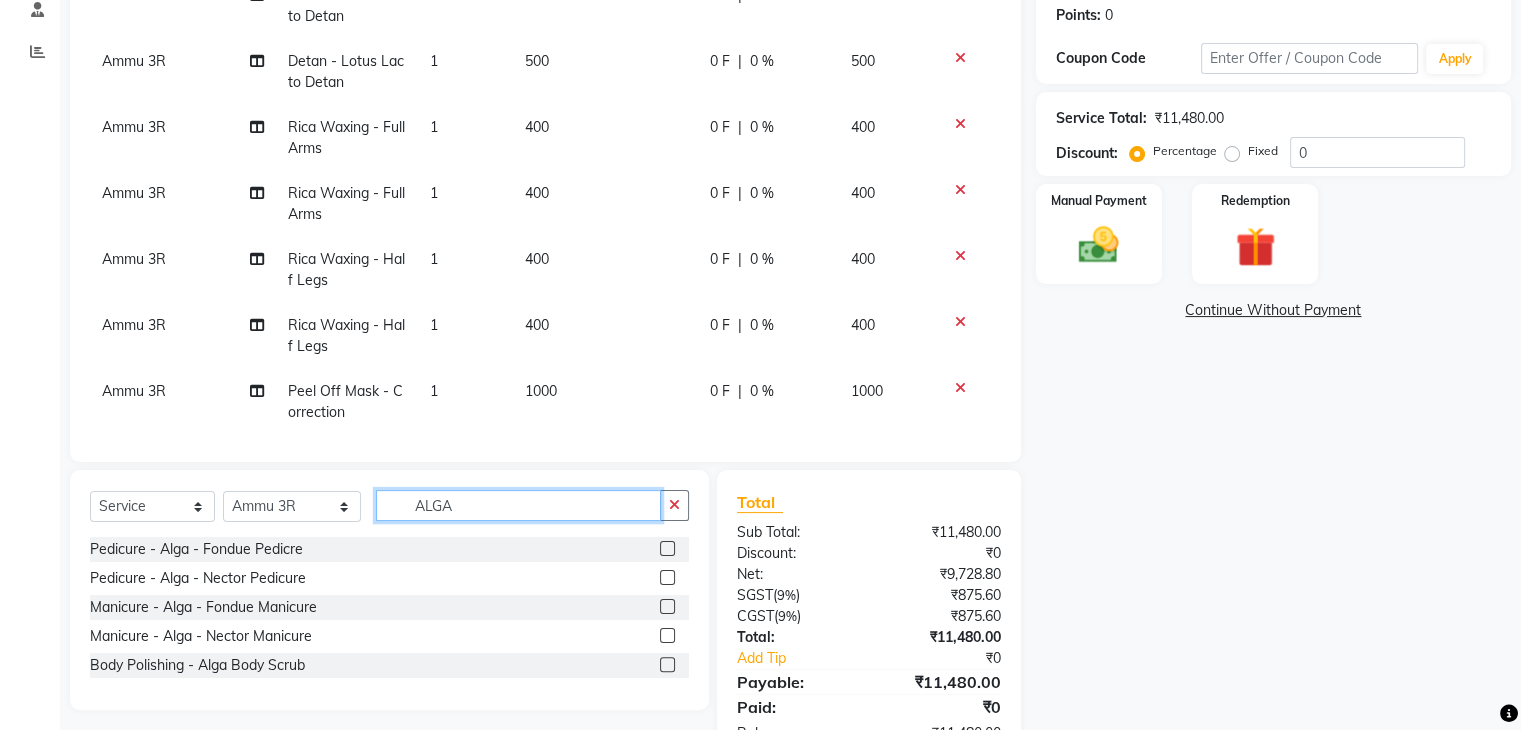 type on "ALGA" 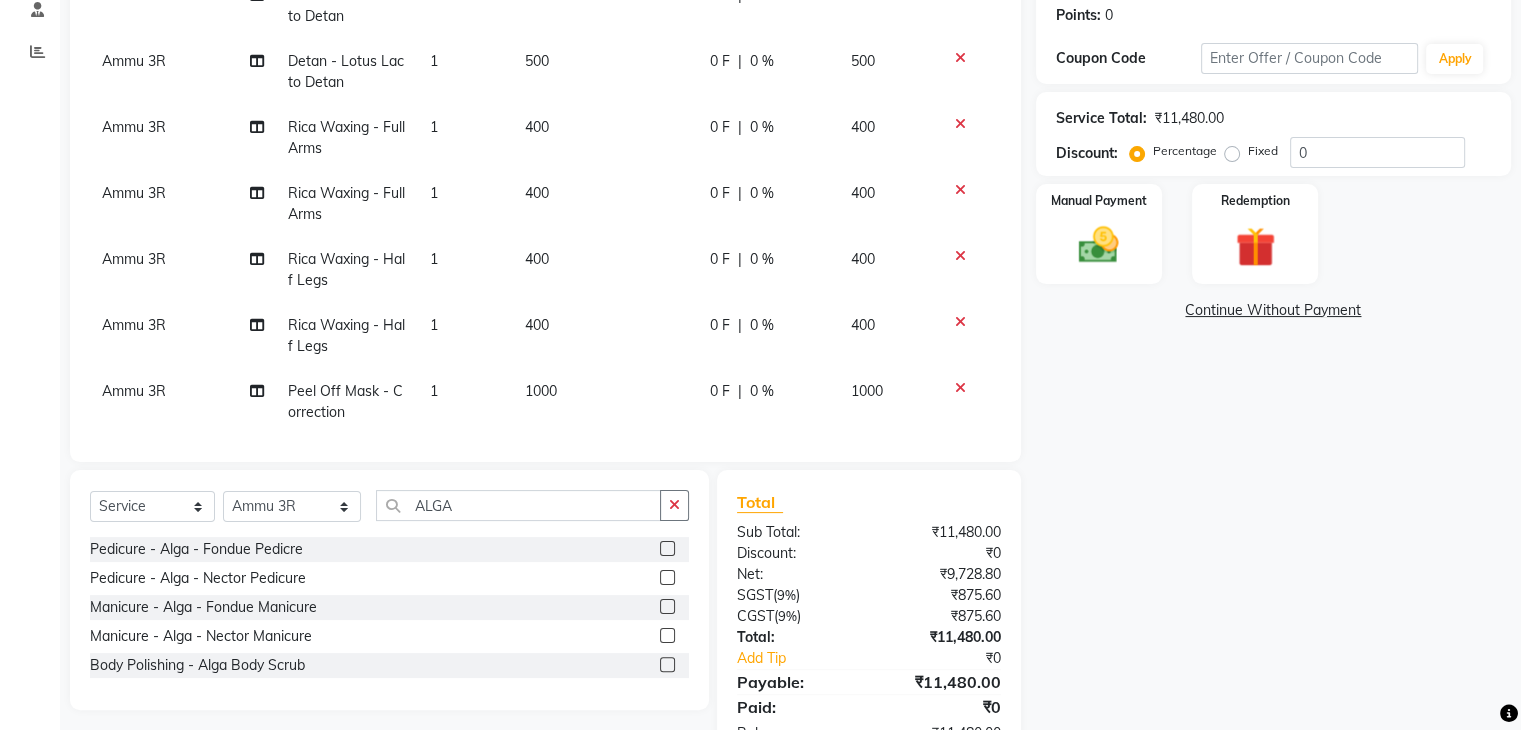 click 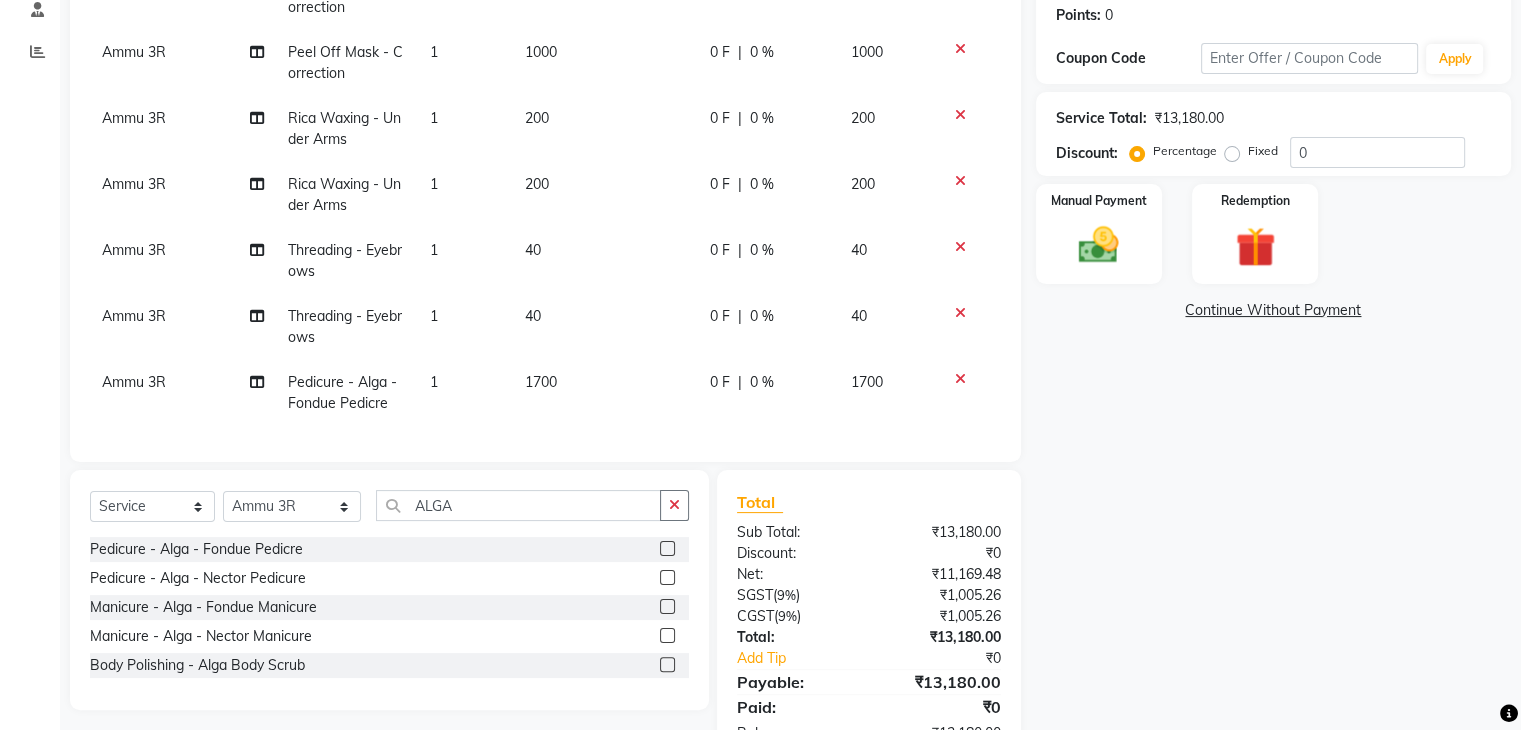scroll, scrollTop: 861, scrollLeft: 0, axis: vertical 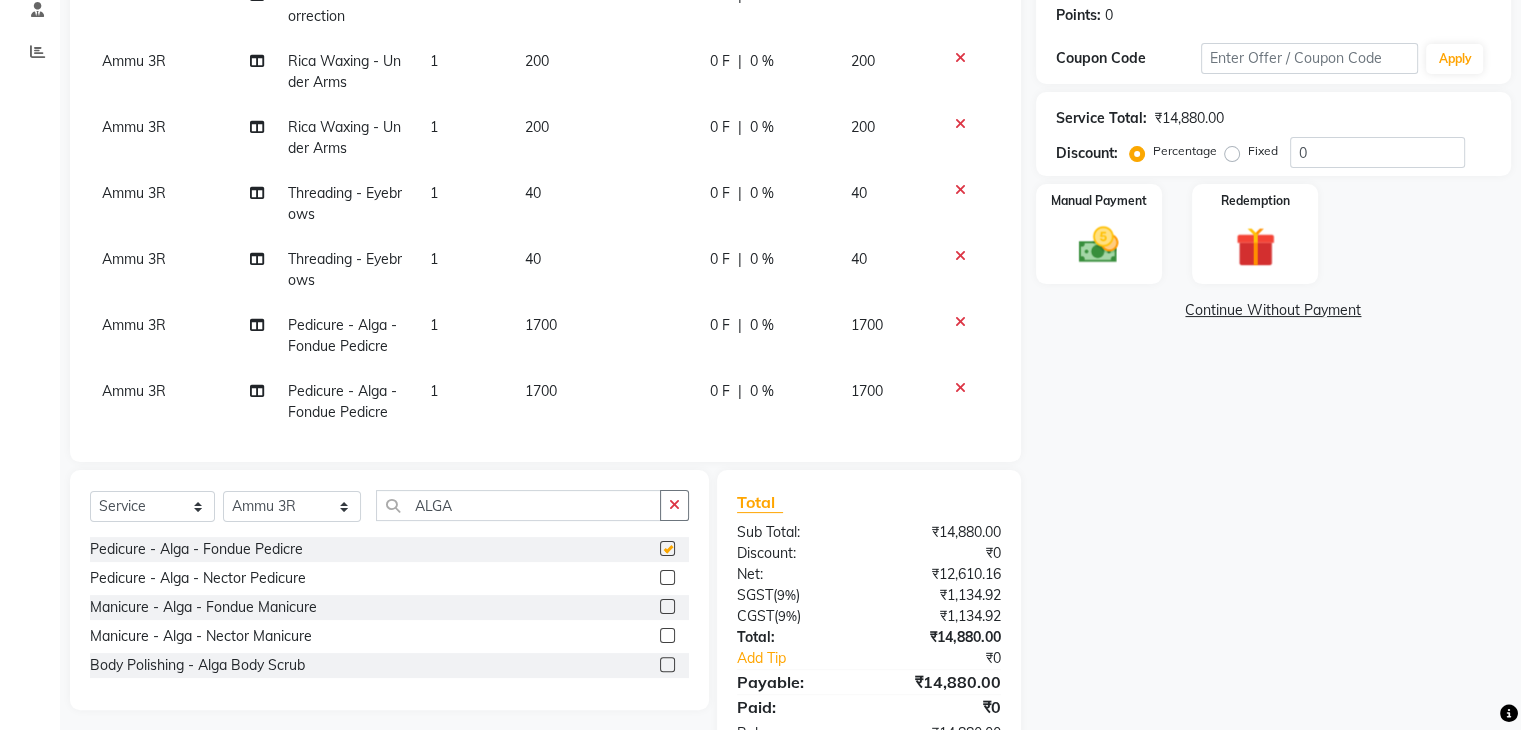 checkbox on "false" 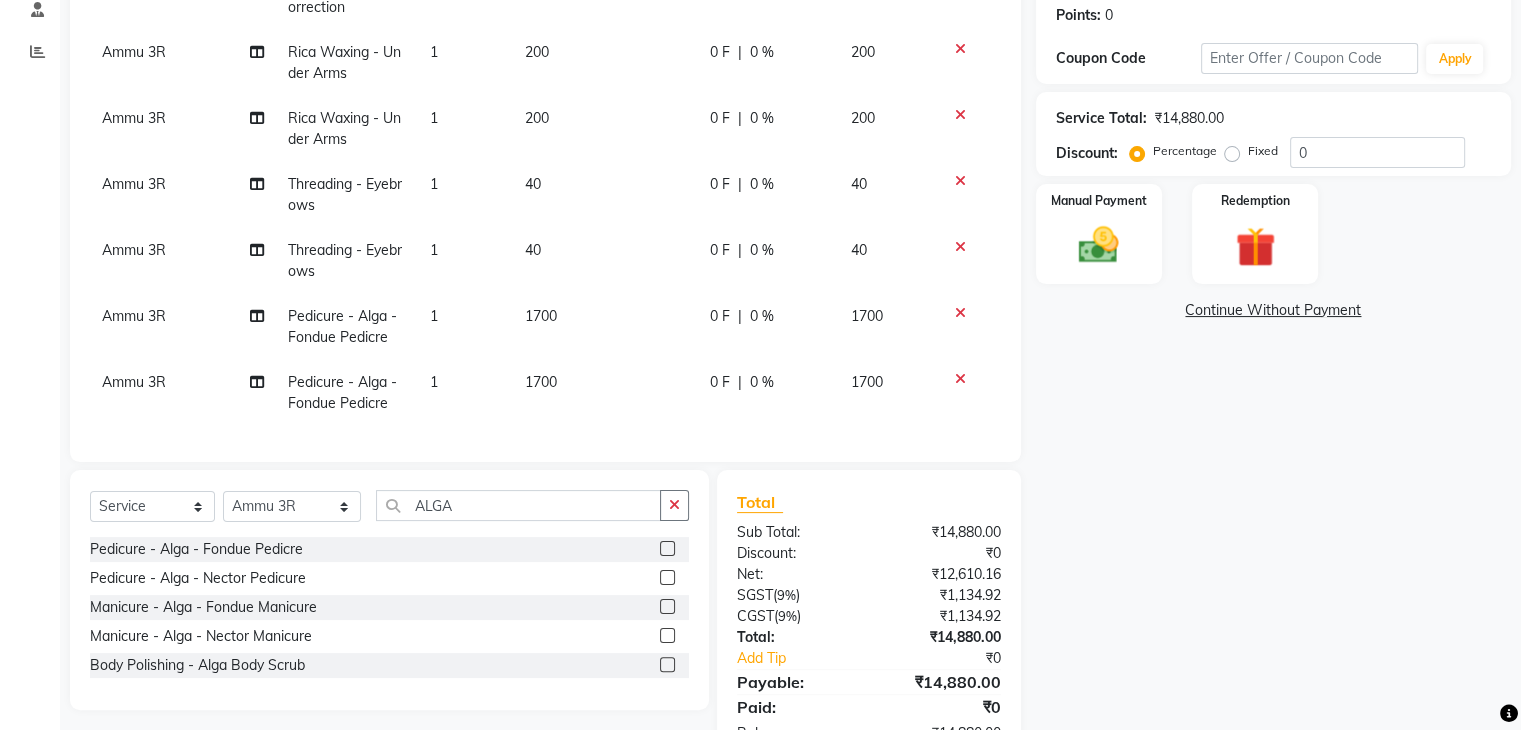 scroll, scrollTop: 927, scrollLeft: 0, axis: vertical 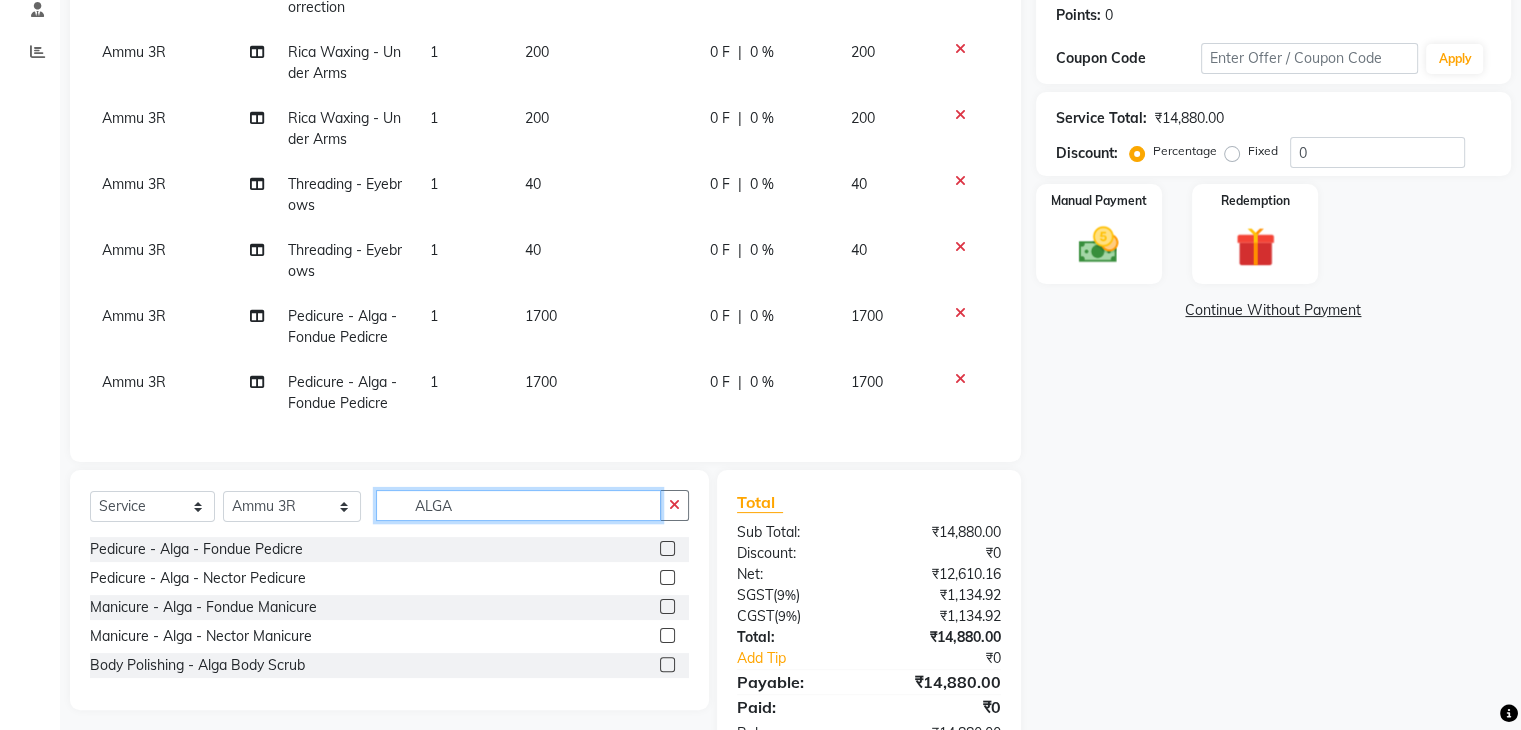 click on "ALGA" 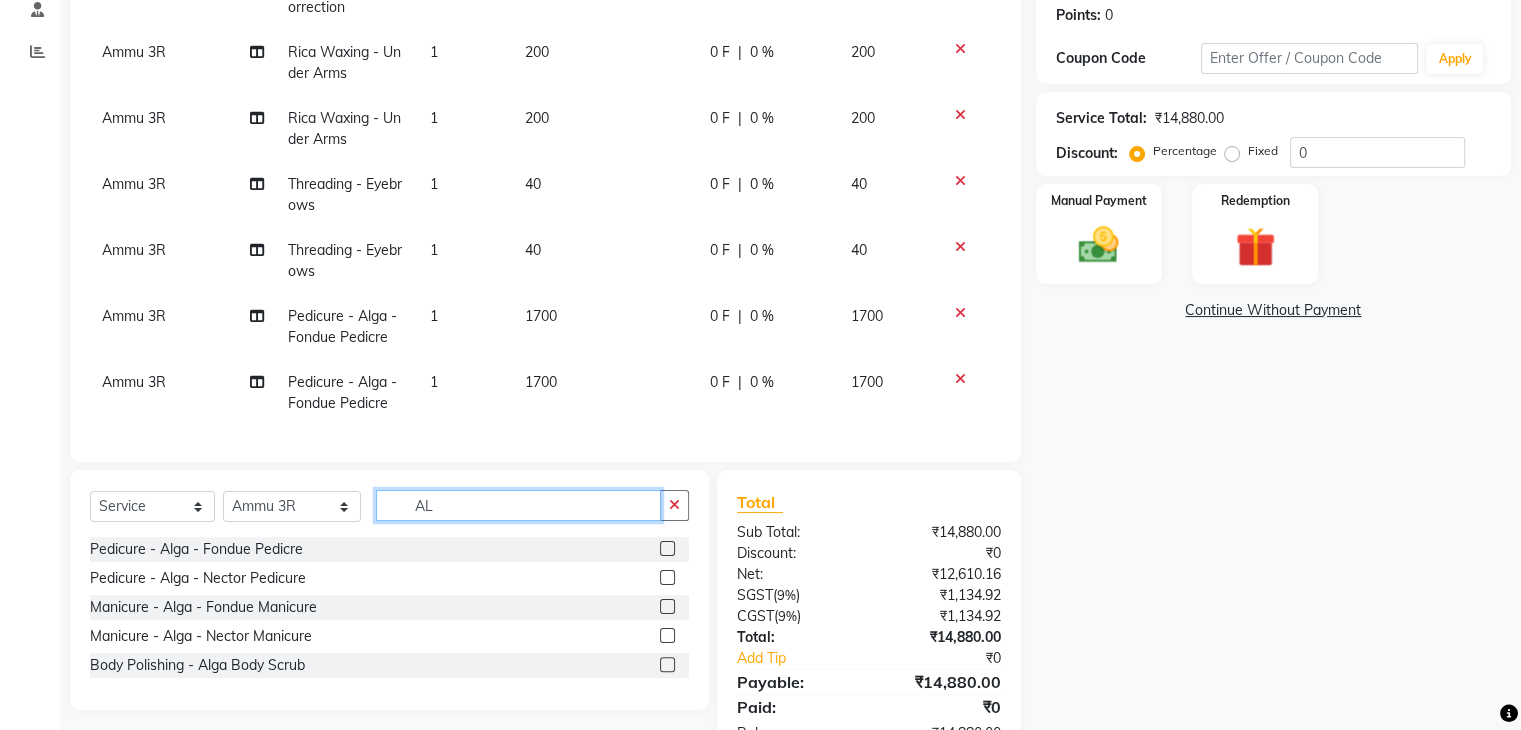 type on "A" 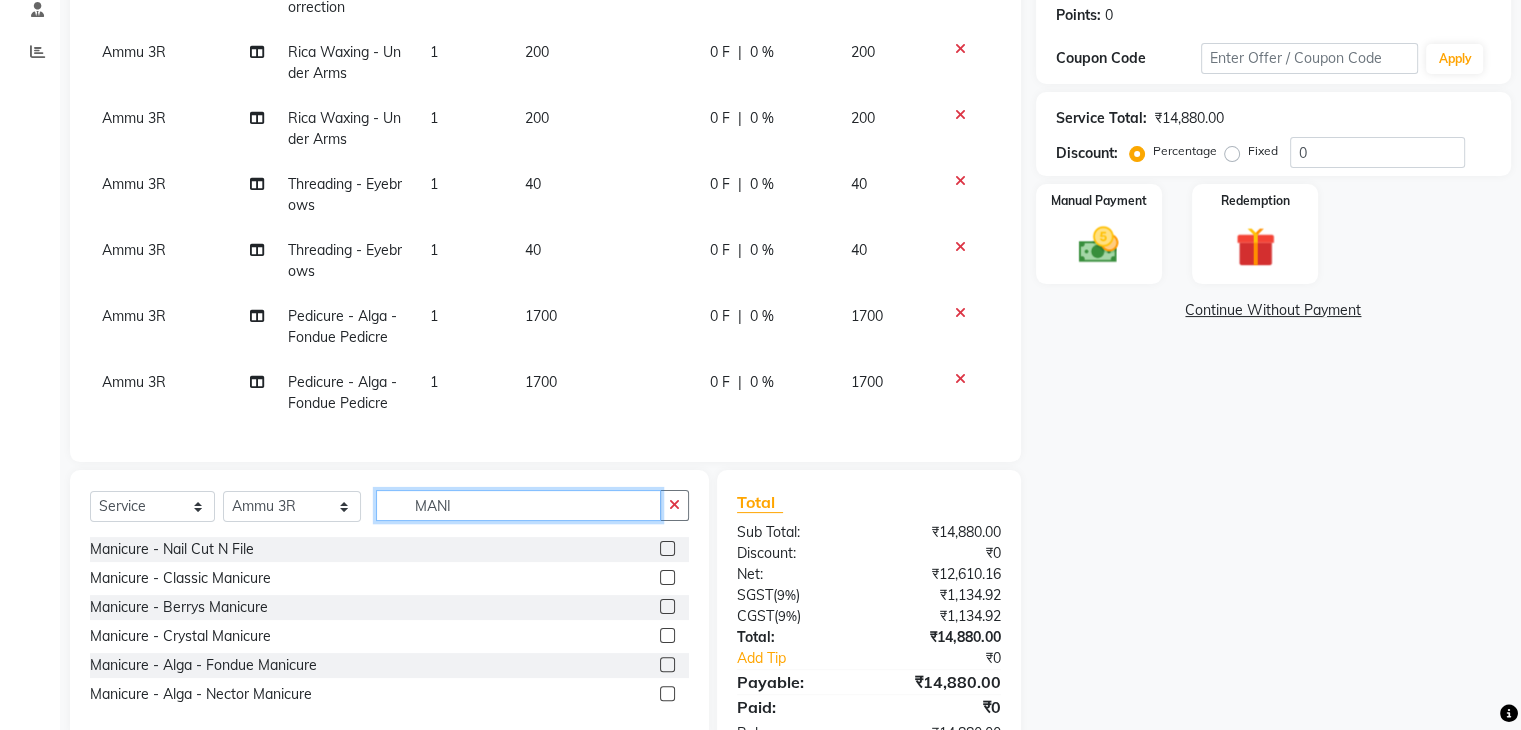type on "MANI" 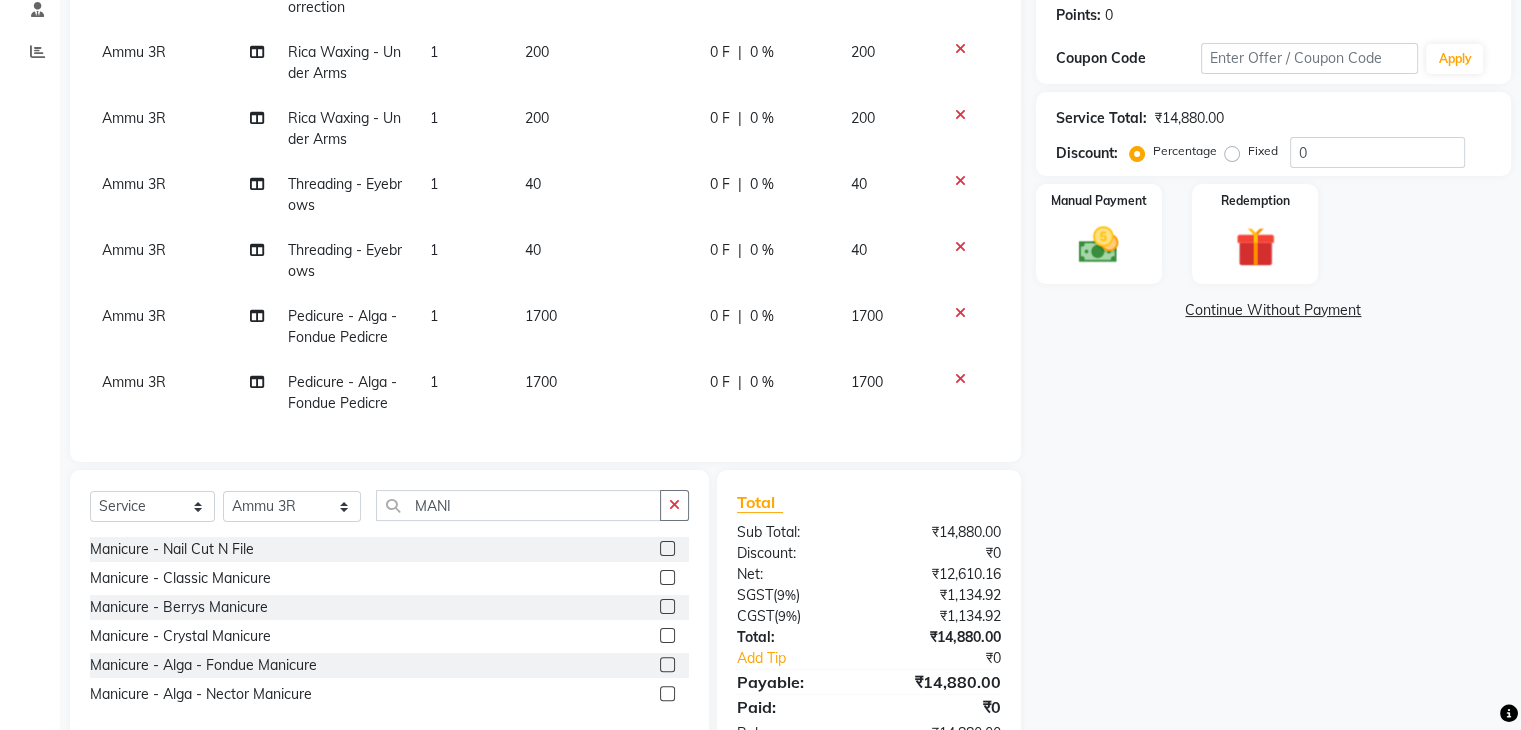 click 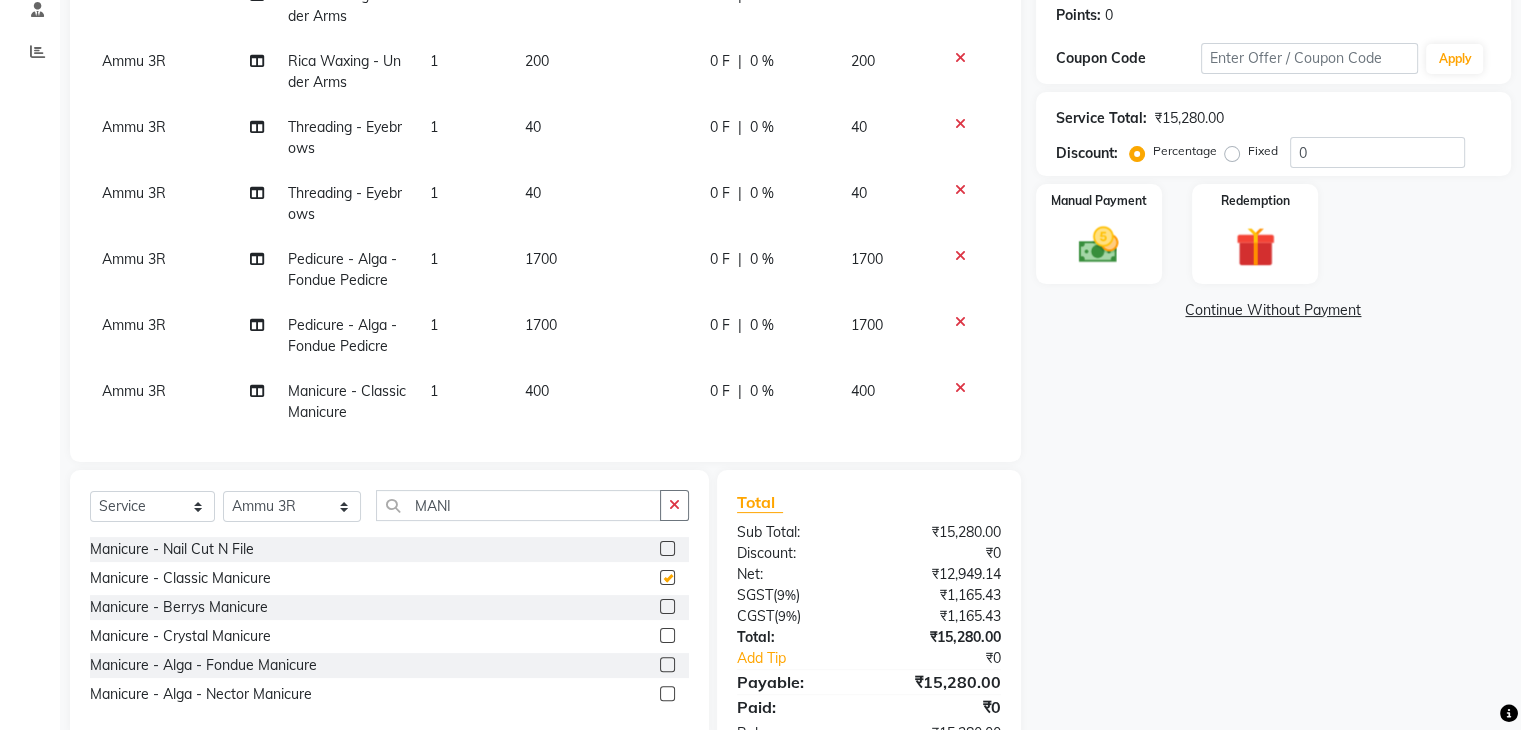 checkbox on "false" 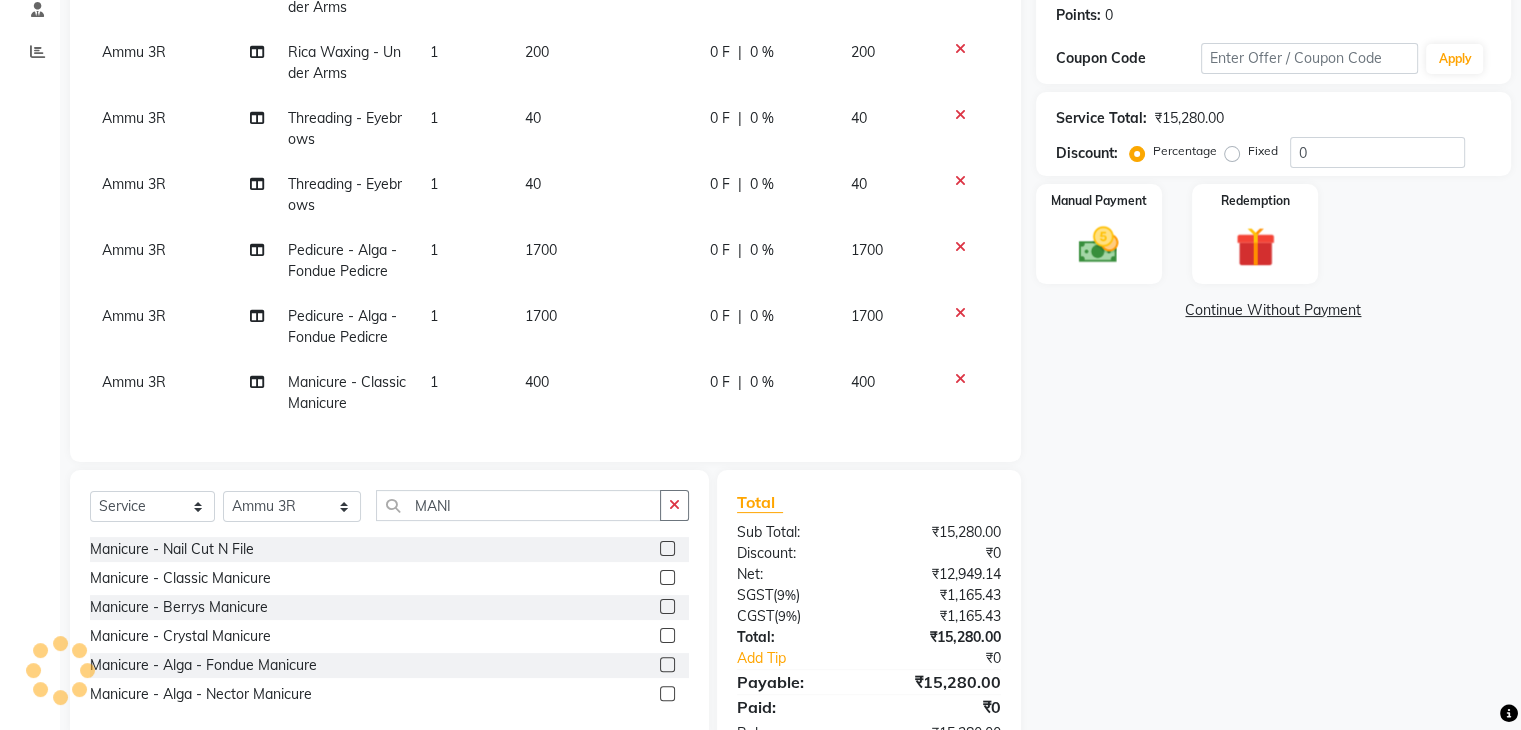 scroll, scrollTop: 993, scrollLeft: 0, axis: vertical 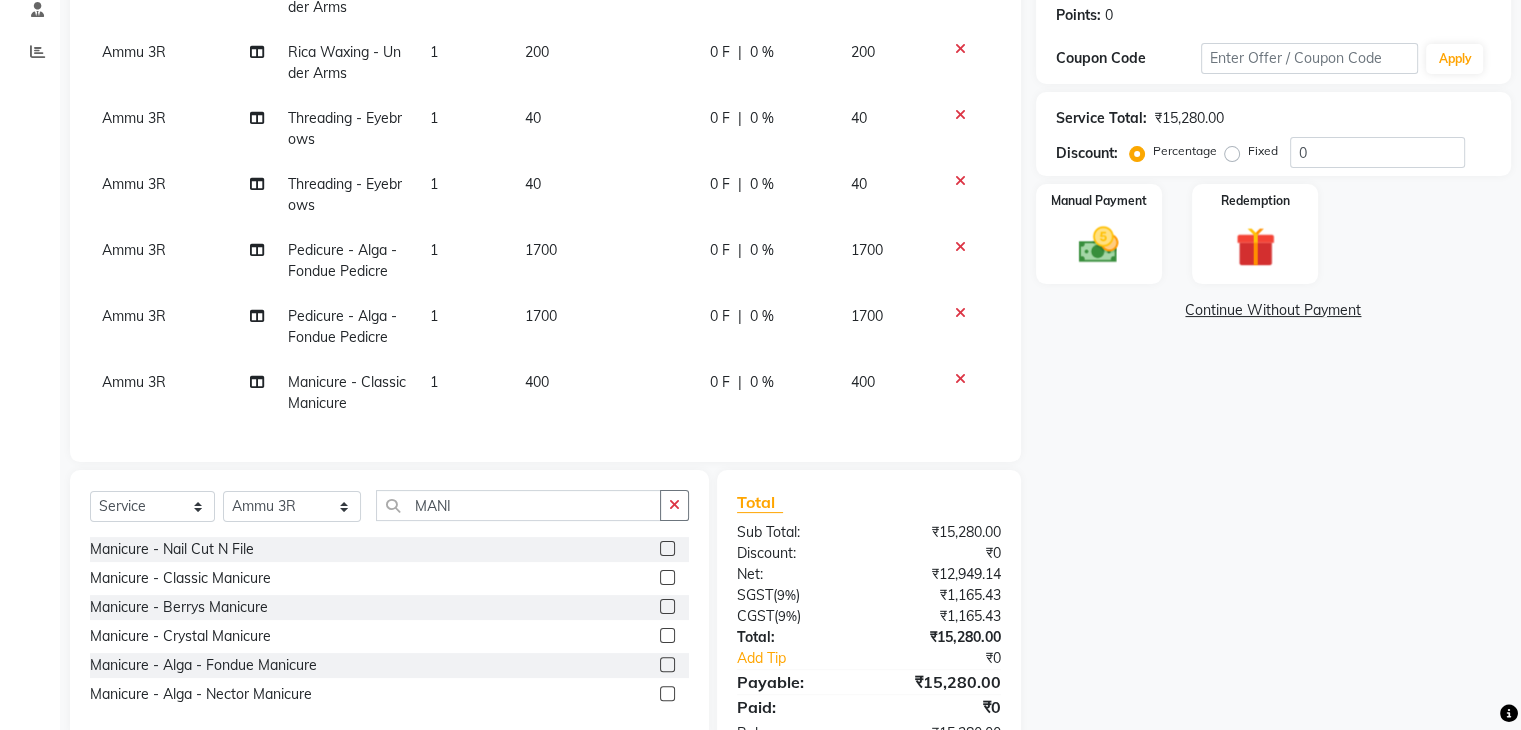 click 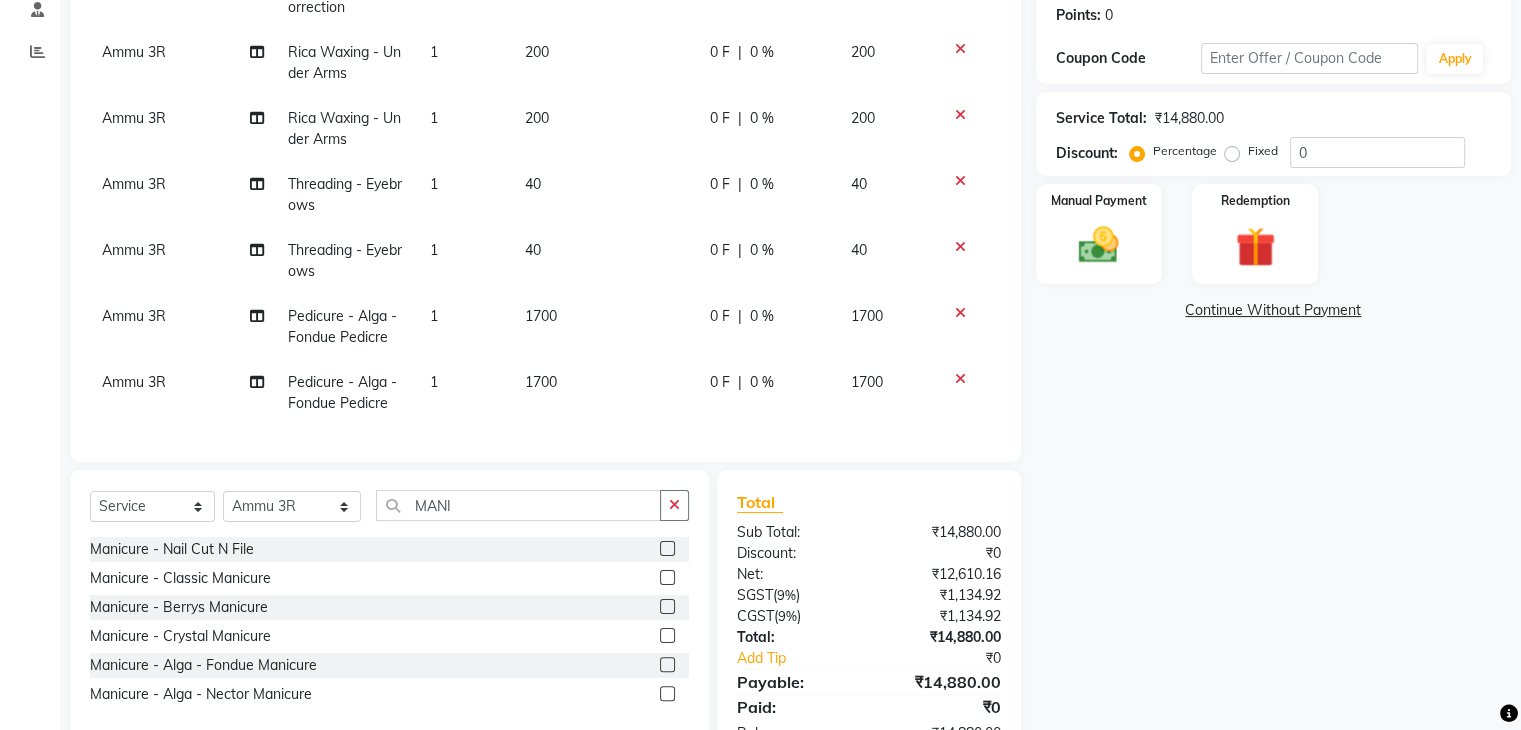 click 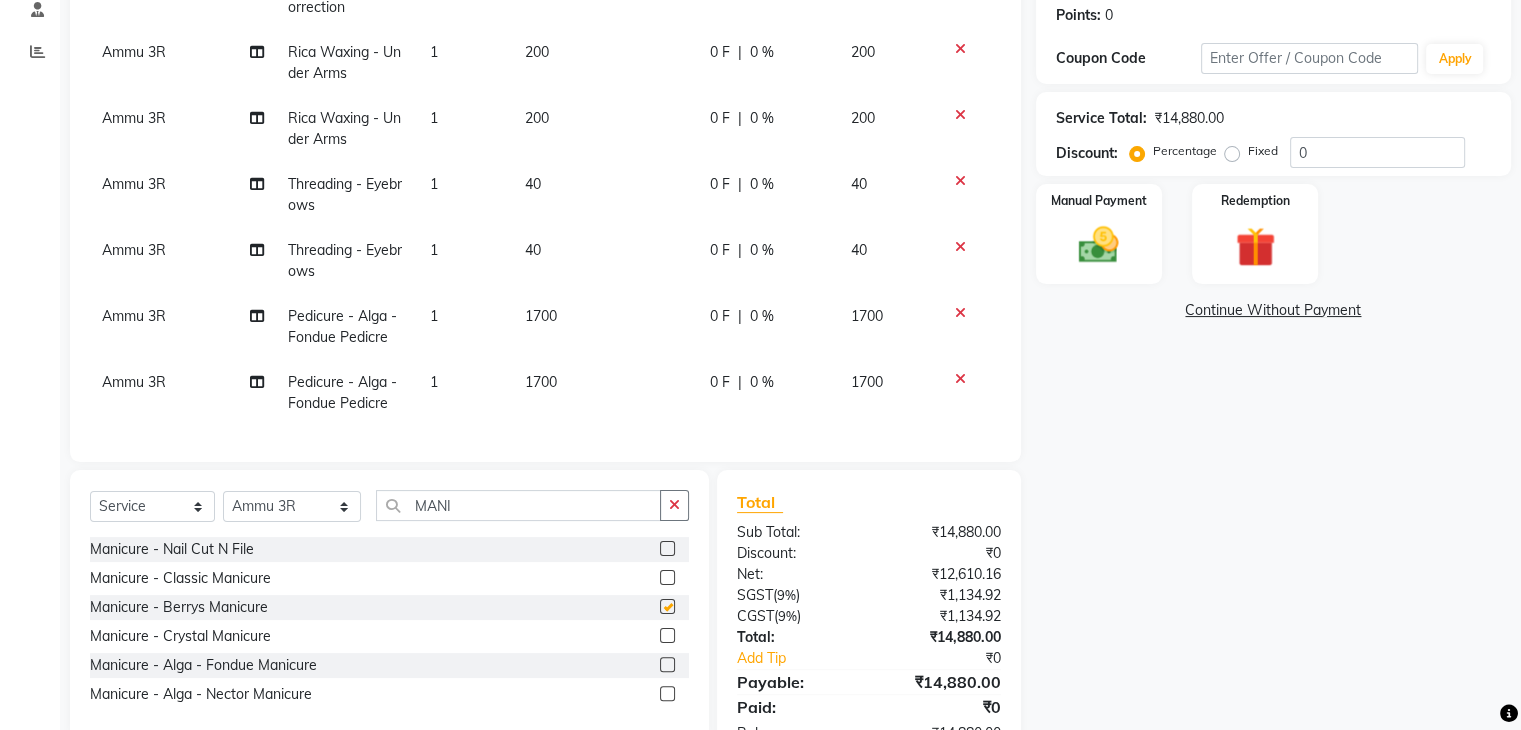 scroll, scrollTop: 993, scrollLeft: 0, axis: vertical 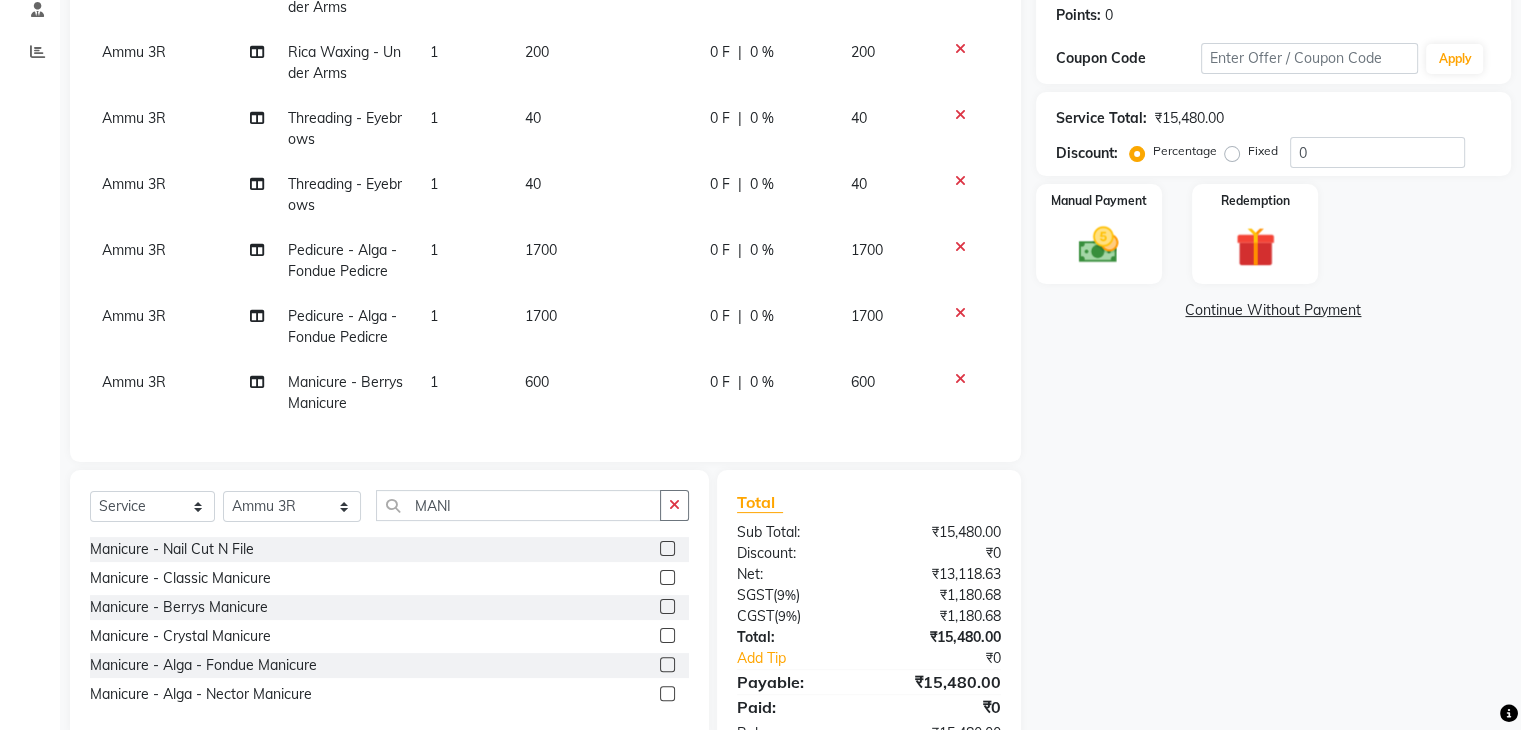click 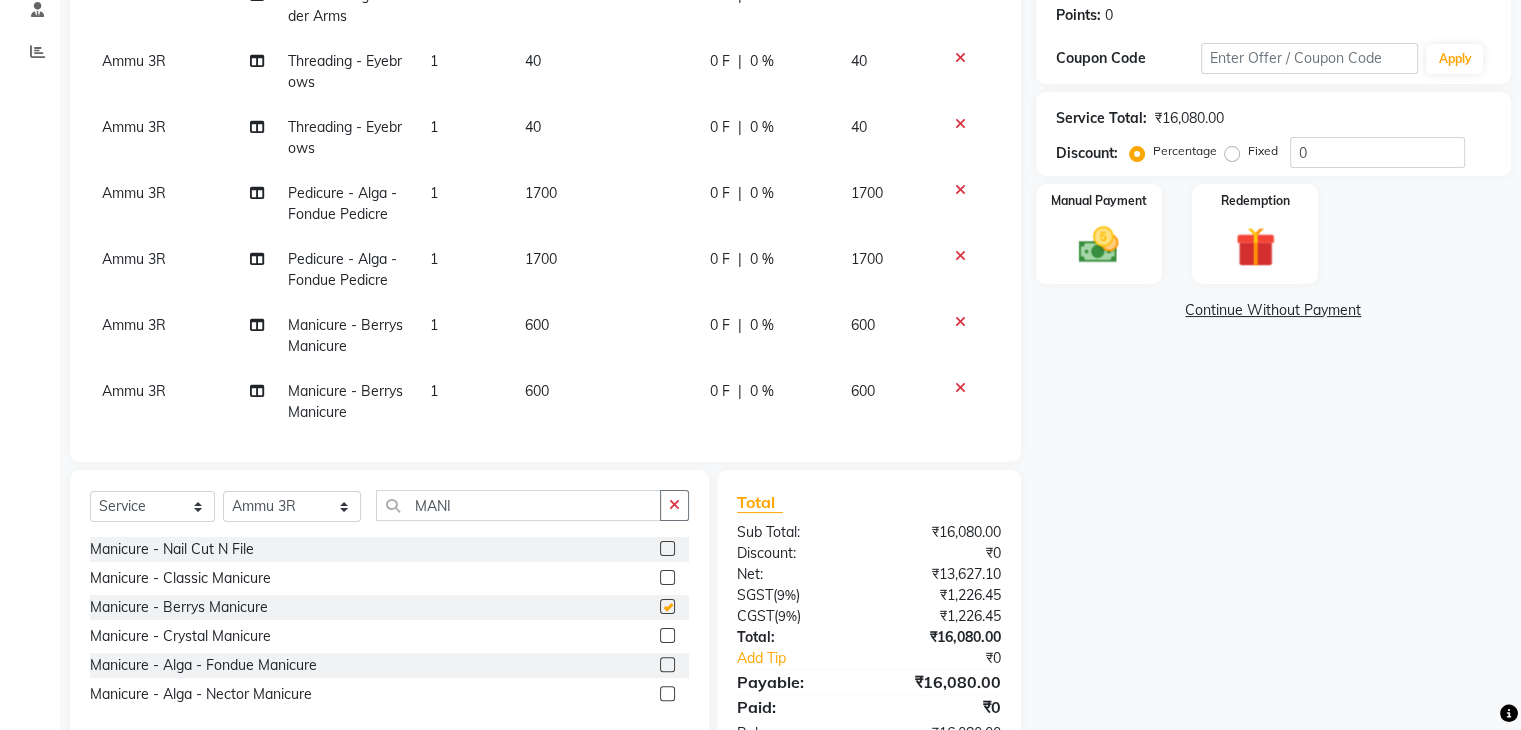 checkbox on "false" 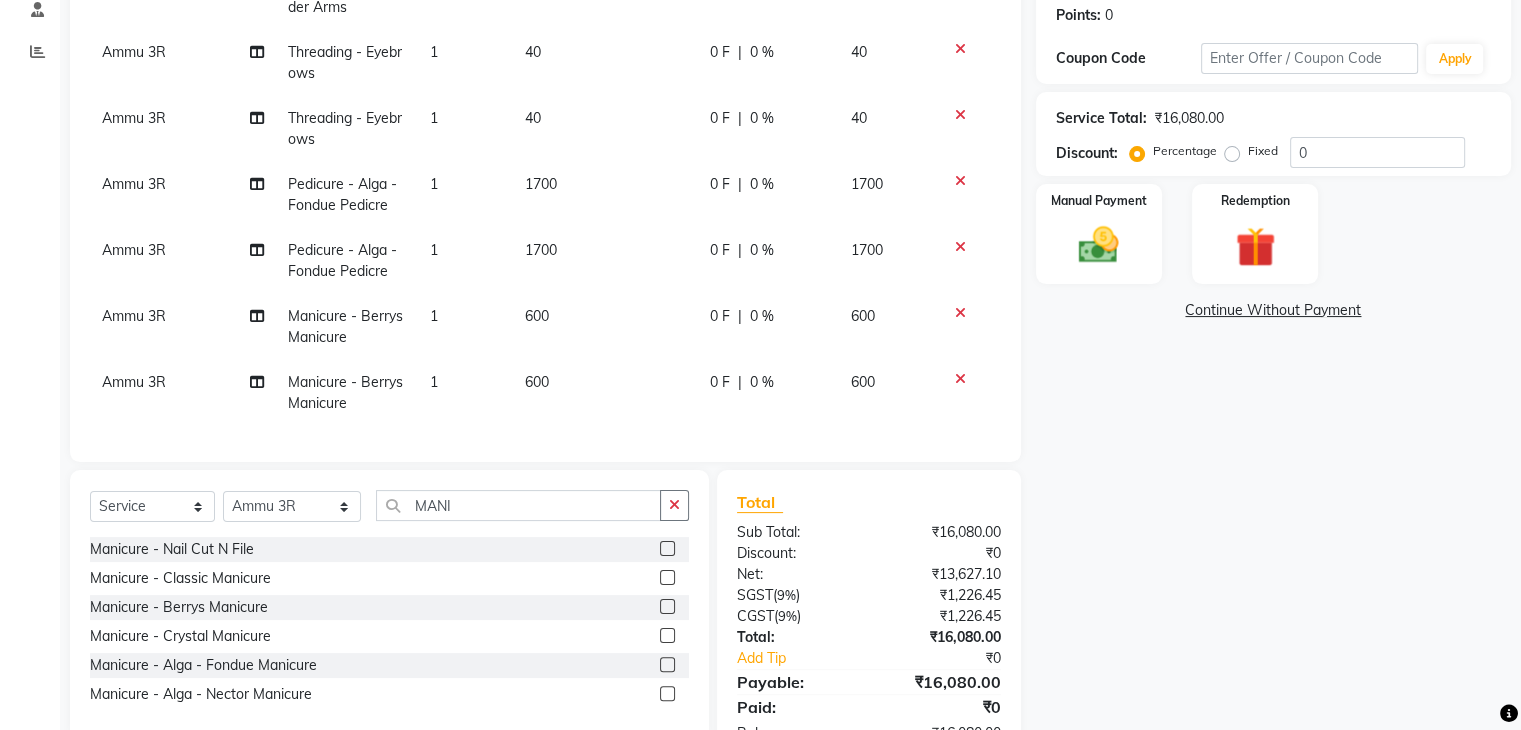 scroll, scrollTop: 1059, scrollLeft: 0, axis: vertical 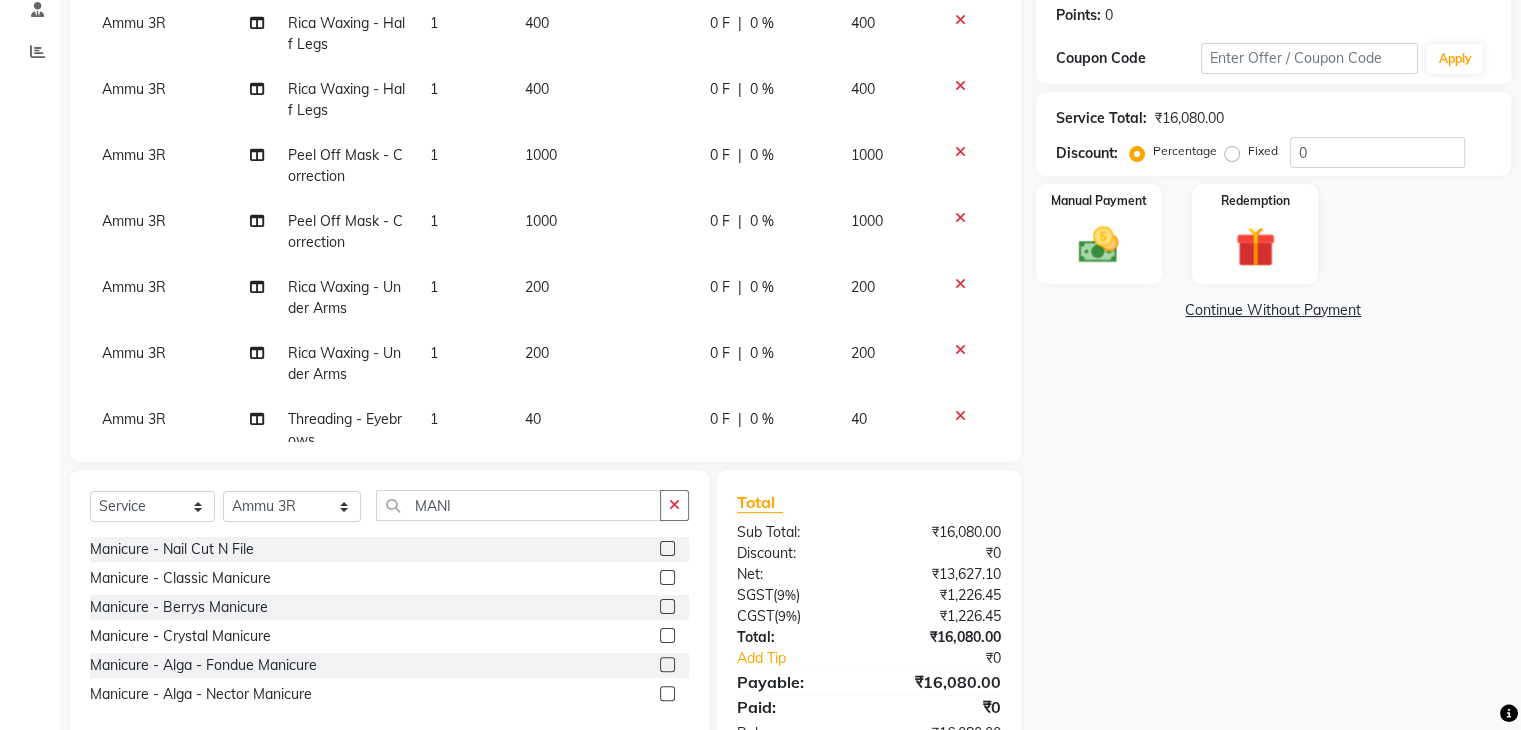 click on "Services Stylist Service Qty Price Disc Total Action Ammu 3R Lotus Facials  - Bridal Glow Whitening 1 1800 0 F | 0 % 1800 Ammu 3R Lotus Facials  - Bridal Glow Whitening 1 1800 0 F | 0 % 1800 Ammu 3R F HairColor  - Root Touchup - 2 inches Inoa\Zero Amm 1 1400 0 F | 0 % 1400 Ammu 3R F HairColor  - Root Touchup - 2 inches Inoa\Zero Amm 1 1400 0 F | 0 % 1400 Ammu 3R Detan  - Lotus Lacto Detan 1 500 0 F | 0 % 500 Ammu 3R Detan  - Lotus Lacto Detan 1 500 0 F | 0 % 500 Ammu 3R Rica Waxing - Full Arms 1 400 0 F | 0 % 400 Ammu 3R Rica Waxing - Full Arms 1 400 0 F | 0 % 400 Ammu 3R Rica Waxing - Half Legs 1 400 0 F | 0 % 400 Ammu 3R Rica Waxing - Half Legs 1 400 0 F | 0 % 400 Ammu 3R Peel Off Mask  - Correction 1 1000 0 F | 0 % 1000 Ammu 3R Peel Off Mask  - Correction 1 1000 0 F | 0 % 1000 Ammu 3R Rica Waxing - Under Arms 1 200 0 F | 0 % 200 Ammu 3R Rica Waxing - Under Arms 1 200 0 F | 0 % 200 Ammu 3R Threading  - Eyebrows 1 40 0 F | 0 % 40 Ammu 3R Threading  - Eyebrows 1 40 0 F | 0 % 40 Ammu 3R 1 1700 0 F | 0 % 1700 1" 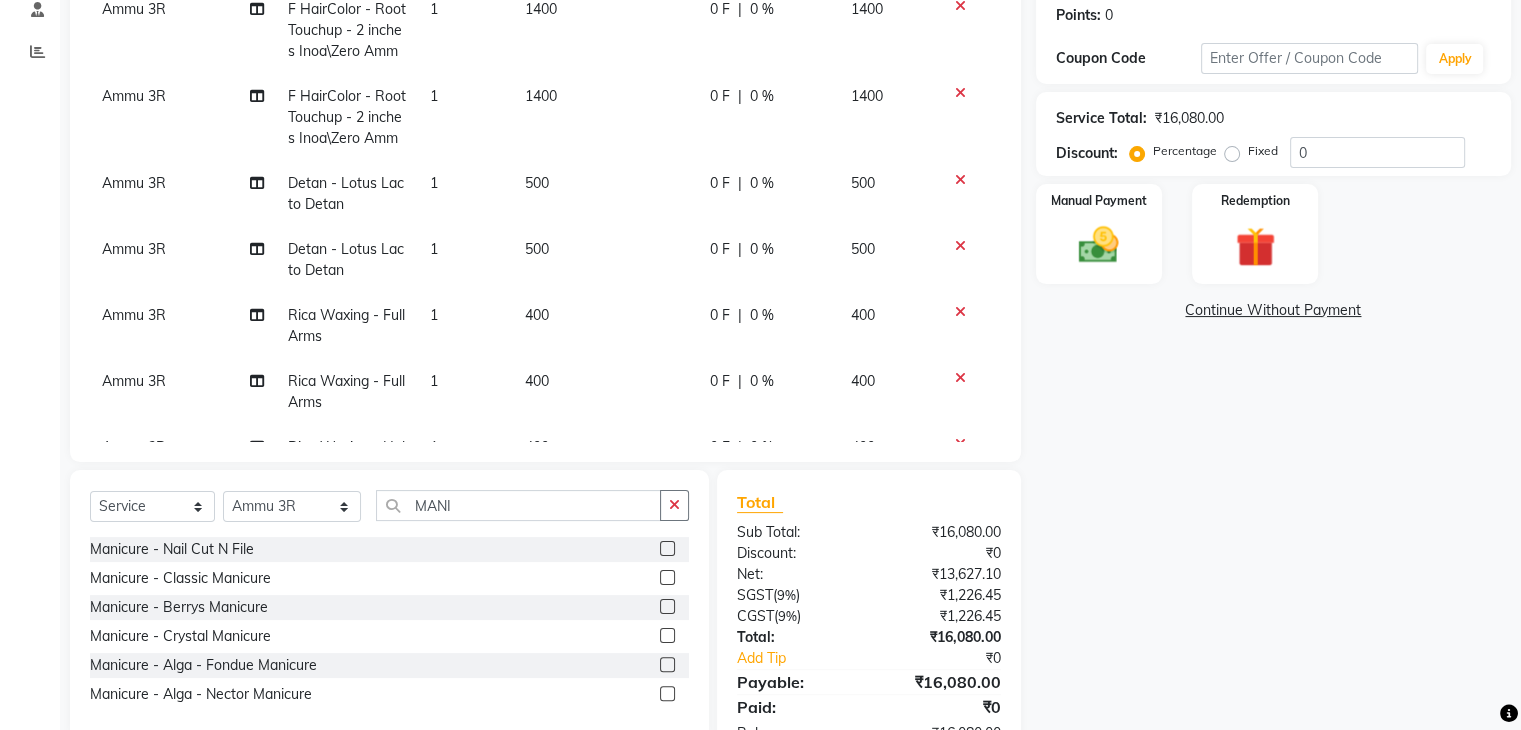 click on "Services Stylist Service Qty Price Disc Total Action Ammu 3R Lotus Facials  - Bridal Glow Whitening 1 1800 0 F | 0 % 1800 Ammu 3R Lotus Facials  - Bridal Glow Whitening 1 1800 0 F | 0 % 1800 Ammu 3R F HairColor  - Root Touchup - 2 inches Inoa\Zero Amm 1 1400 0 F | 0 % 1400 Ammu 3R F HairColor  - Root Touchup - 2 inches Inoa\Zero Amm 1 1400 0 F | 0 % 1400 Ammu 3R Detan  - Lotus Lacto Detan 1 500 0 F | 0 % 500 Ammu 3R Detan  - Lotus Lacto Detan 1 500 0 F | 0 % 500 Ammu 3R Rica Waxing - Full Arms 1 400 0 F | 0 % 400 Ammu 3R Rica Waxing - Full Arms 1 400 0 F | 0 % 400 Ammu 3R Rica Waxing - Half Legs 1 400 0 F | 0 % 400 Ammu 3R Rica Waxing - Half Legs 1 400 0 F | 0 % 400 Ammu 3R Peel Off Mask  - Correction 1 1000 0 F | 0 % 1000 Ammu 3R Peel Off Mask  - Correction 1 1000 0 F | 0 % 1000 Ammu 3R Rica Waxing - Under Arms 1 200 0 F | 0 % 200 Ammu 3R Rica Waxing - Under Arms 1 200 0 F | 0 % 200 Ammu 3R Threading  - Eyebrows 1 40 0 F | 0 % 40 Ammu 3R Threading  - Eyebrows 1 40 0 F | 0 % 40 Ammu 3R 1 1700 0 F | 0 % 1700 1" 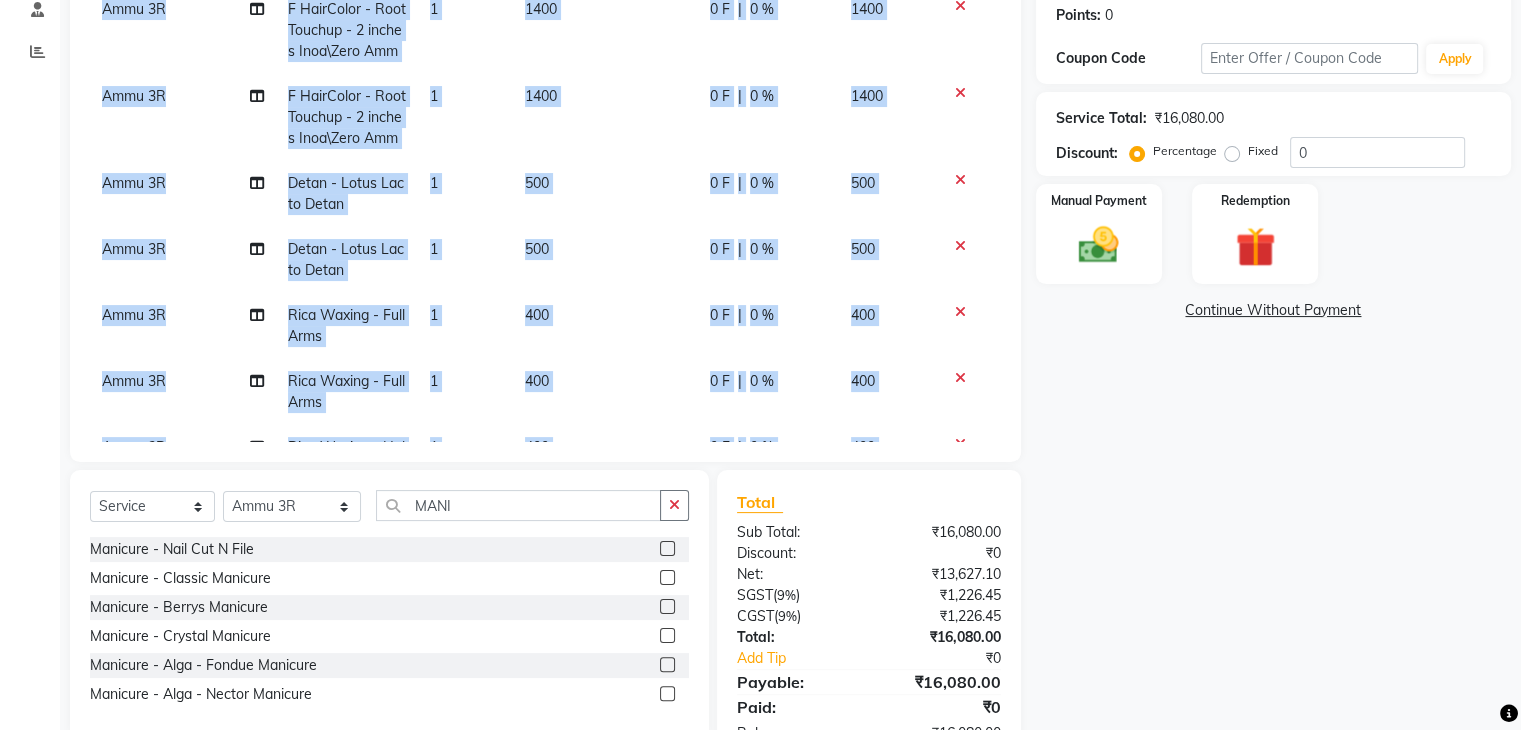 click on "Services Stylist Service Qty Price Disc Total Action Ammu 3R Lotus Facials  - Bridal Glow Whitening 1 1800 0 F | 0 % 1800 Ammu 3R Lotus Facials  - Bridal Glow Whitening 1 1800 0 F | 0 % 1800 Ammu 3R F HairColor  - Root Touchup - 2 inches Inoa\Zero Amm 1 1400 0 F | 0 % 1400 Ammu 3R F HairColor  - Root Touchup - 2 inches Inoa\Zero Amm 1 1400 0 F | 0 % 1400 Ammu 3R Detan  - Lotus Lacto Detan 1 500 0 F | 0 % 500 Ammu 3R Detan  - Lotus Lacto Detan 1 500 0 F | 0 % 500 Ammu 3R Rica Waxing - Full Arms 1 400 0 F | 0 % 400 Ammu 3R Rica Waxing - Full Arms 1 400 0 F | 0 % 400 Ammu 3R Rica Waxing - Half Legs 1 400 0 F | 0 % 400 Ammu 3R Rica Waxing - Half Legs 1 400 0 F | 0 % 400 Ammu 3R Peel Off Mask  - Correction 1 1000 0 F | 0 % 1000 Ammu 3R Peel Off Mask  - Correction 1 1000 0 F | 0 % 1000 Ammu 3R Rica Waxing - Under Arms 1 200 0 F | 0 % 200 Ammu 3R Rica Waxing - Under Arms 1 200 0 F | 0 % 200 Ammu 3R Threading  - Eyebrows 1 40 0 F | 0 % 40 Ammu 3R Threading  - Eyebrows 1 40 0 F | 0 % 40 Ammu 3R 1 1700 0 F | 0 % 1700 1" 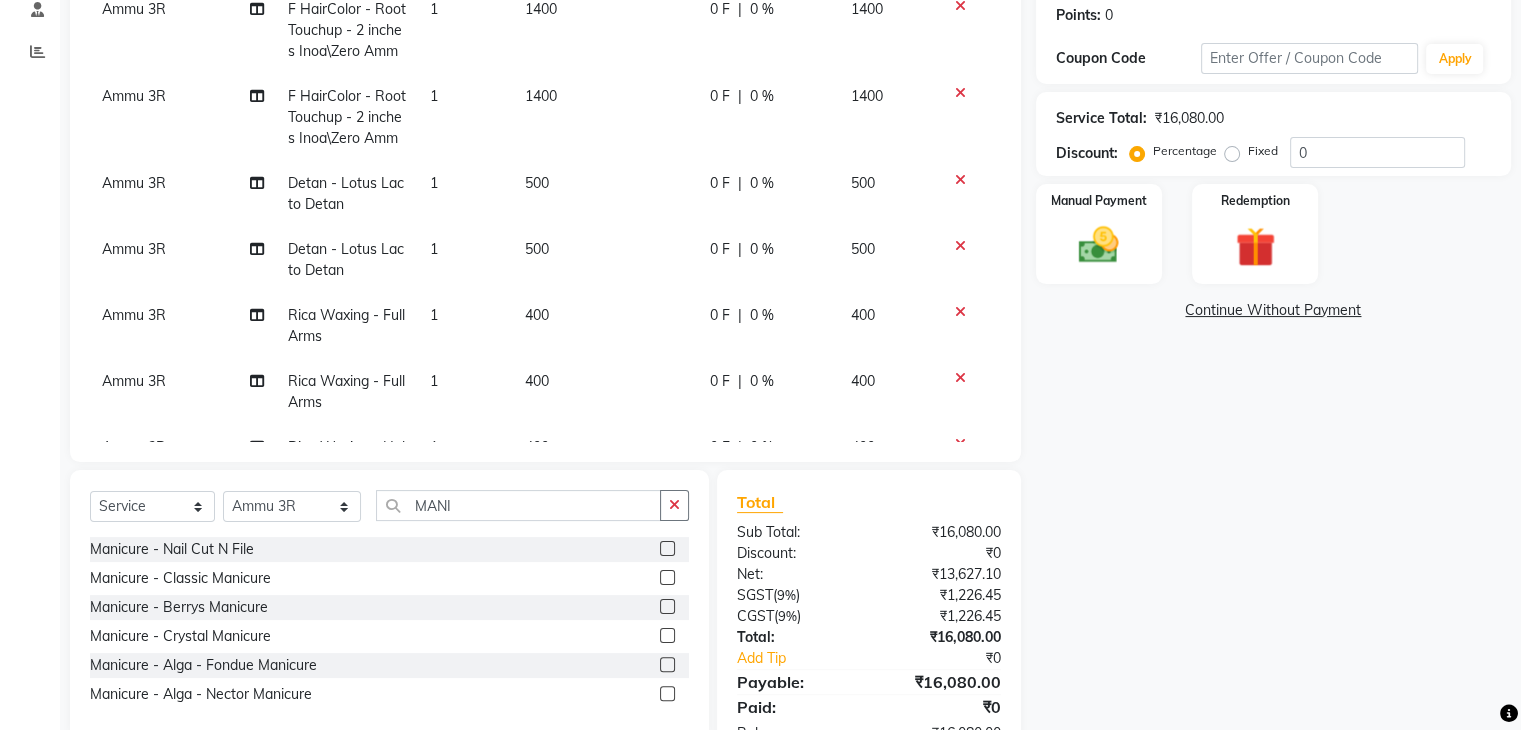 click on "Manual Payment Redemption" 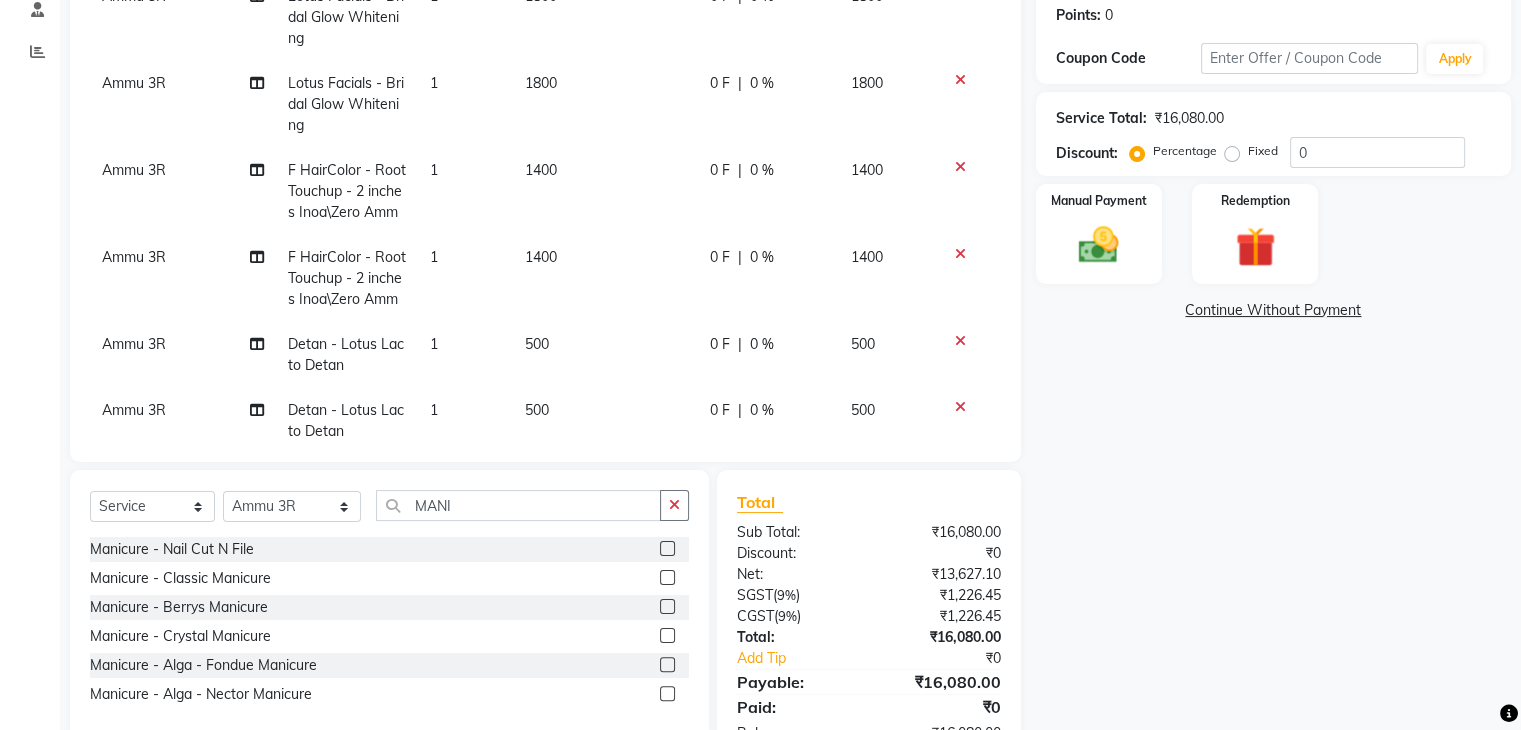 click on "Services Stylist Service Qty Price Disc Total Action Ammu 3R Lotus Facials  - Bridal Glow Whitening 1 1800 0 F | 0 % 1800 Ammu 3R Lotus Facials  - Bridal Glow Whitening 1 1800 0 F | 0 % 1800 Ammu 3R F HairColor  - Root Touchup - 2 inches Inoa\Zero Amm 1 1400 0 F | 0 % 1400 Ammu 3R F HairColor  - Root Touchup - 2 inches Inoa\Zero Amm 1 1400 0 F | 0 % 1400 Ammu 3R Detan  - Lotus Lacto Detan 1 500 0 F | 0 % 500 Ammu 3R Detan  - Lotus Lacto Detan 1 500 0 F | 0 % 500 Ammu 3R Rica Waxing - Full Arms 1 400 0 F | 0 % 400 Ammu 3R Rica Waxing - Full Arms 1 400 0 F | 0 % 400 Ammu 3R Rica Waxing - Half Legs 1 400 0 F | 0 % 400 Ammu 3R Rica Waxing - Half Legs 1 400 0 F | 0 % 400 Ammu 3R Peel Off Mask  - Correction 1 1000 0 F | 0 % 1000 Ammu 3R Peel Off Mask  - Correction 1 1000 0 F | 0 % 1000 Ammu 3R Rica Waxing - Under Arms 1 200 0 F | 0 % 200 Ammu 3R Rica Waxing - Under Arms 1 200 0 F | 0 % 200 Ammu 3R Threading  - Eyebrows 1 40 0 F | 0 % 40 Ammu 3R Threading  - Eyebrows 1 40 0 F | 0 % 40 Ammu 3R 1 1700 0 F | 0 % 1700 1" 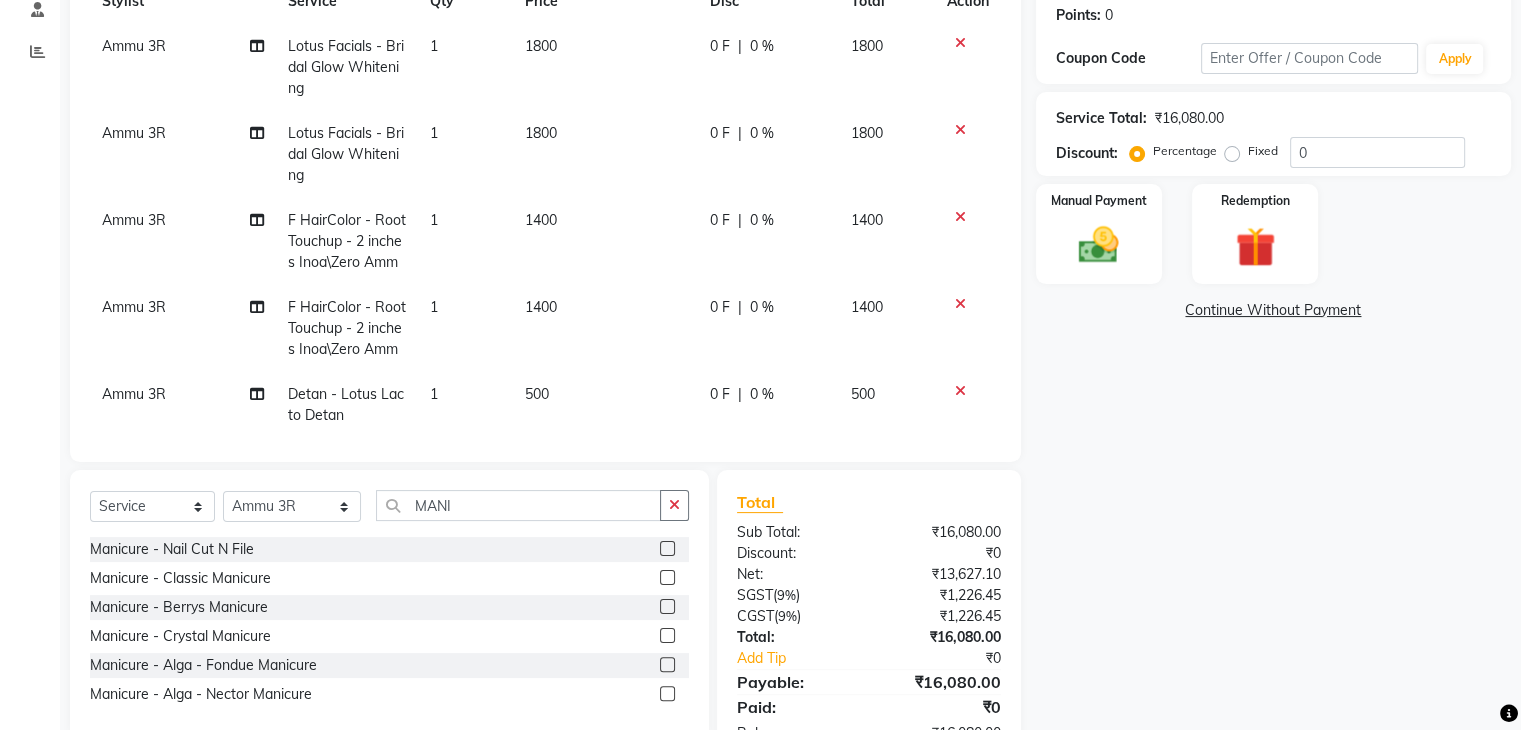 click on "Services Stylist Service Qty Price Disc Total Action Ammu 3R Lotus Facials  - Bridal Glow Whitening 1 1800 0 F | 0 % 1800 Ammu 3R Lotus Facials  - Bridal Glow Whitening 1 1800 0 F | 0 % 1800 Ammu 3R F HairColor  - Root Touchup - 2 inches Inoa\Zero Amm 1 1400 0 F | 0 % 1400 Ammu 3R F HairColor  - Root Touchup - 2 inches Inoa\Zero Amm 1 1400 0 F | 0 % 1400 Ammu 3R Detan  - Lotus Lacto Detan 1 500 0 F | 0 % 500 Ammu 3R Detan  - Lotus Lacto Detan 1 500 0 F | 0 % 500 Ammu 3R Rica Waxing - Full Arms 1 400 0 F | 0 % 400 Ammu 3R Rica Waxing - Full Arms 1 400 0 F | 0 % 400 Ammu 3R Rica Waxing - Half Legs 1 400 0 F | 0 % 400 Ammu 3R Rica Waxing - Half Legs 1 400 0 F | 0 % 400 Ammu 3R Peel Off Mask  - Correction 1 1000 0 F | 0 % 1000 Ammu 3R Peel Off Mask  - Correction 1 1000 0 F | 0 % 1000 Ammu 3R Rica Waxing - Under Arms 1 200 0 F | 0 % 200 Ammu 3R Rica Waxing - Under Arms 1 200 0 F | 0 % 200 Ammu 3R Threading  - Eyebrows 1 40 0 F | 0 % 40 Ammu 3R Threading  - Eyebrows 1 40 0 F | 0 % 40 Ammu 3R 1 1700 0 F | 0 % 1700 1" 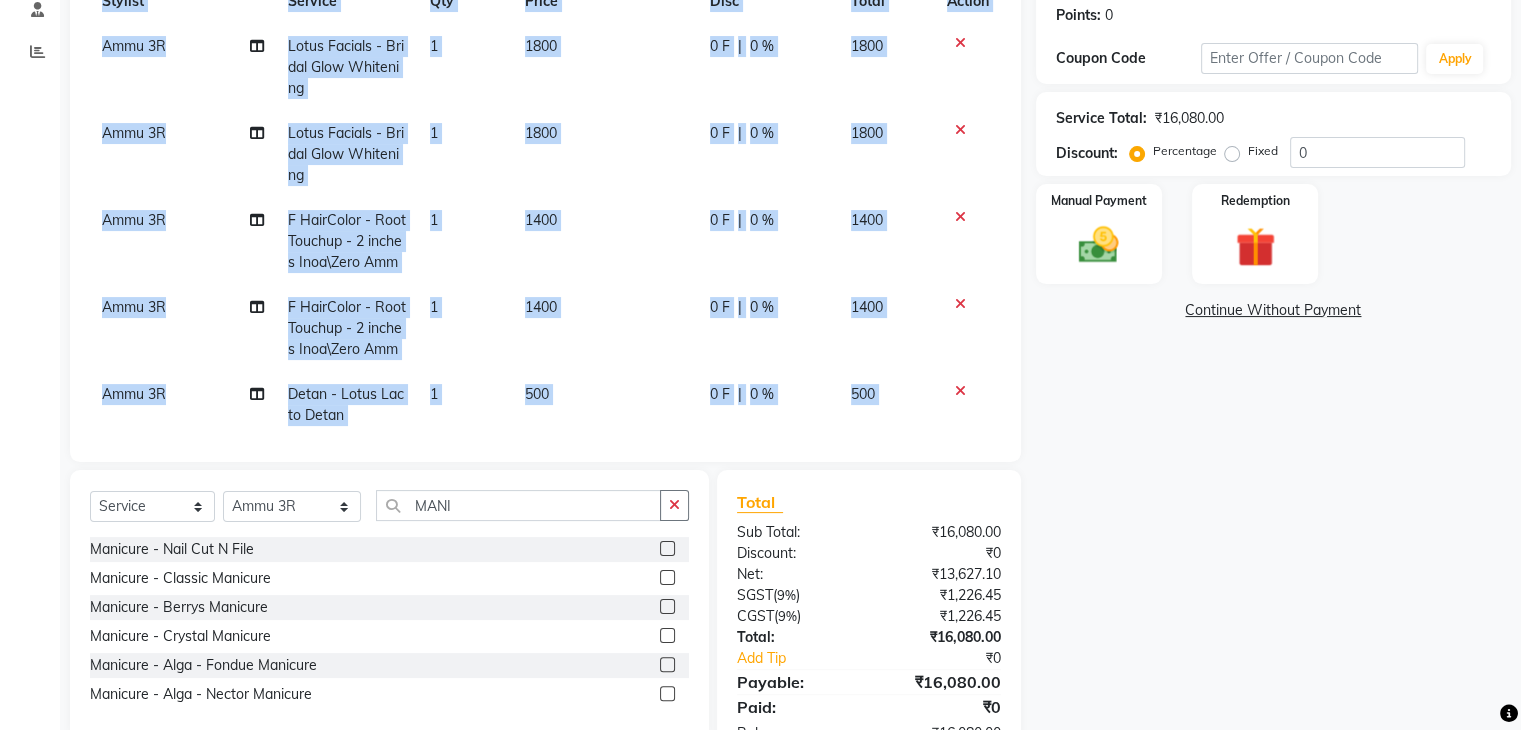 click on "Services Stylist Service Qty Price Disc Total Action Ammu 3R Lotus Facials  - Bridal Glow Whitening 1 1800 0 F | 0 % 1800 Ammu 3R Lotus Facials  - Bridal Glow Whitening 1 1800 0 F | 0 % 1800 Ammu 3R F HairColor  - Root Touchup - 2 inches Inoa\Zero Amm 1 1400 0 F | 0 % 1400 Ammu 3R F HairColor  - Root Touchup - 2 inches Inoa\Zero Amm 1 1400 0 F | 0 % 1400 Ammu 3R Detan  - Lotus Lacto Detan 1 500 0 F | 0 % 500 Ammu 3R Detan  - Lotus Lacto Detan 1 500 0 F | 0 % 500 Ammu 3R Rica Waxing - Full Arms 1 400 0 F | 0 % 400 Ammu 3R Rica Waxing - Full Arms 1 400 0 F | 0 % 400 Ammu 3R Rica Waxing - Half Legs 1 400 0 F | 0 % 400 Ammu 3R Rica Waxing - Half Legs 1 400 0 F | 0 % 400 Ammu 3R Peel Off Mask  - Correction 1 1000 0 F | 0 % 1000 Ammu 3R Peel Off Mask  - Correction 1 1000 0 F | 0 % 1000 Ammu 3R Rica Waxing - Under Arms 1 200 0 F | 0 % 200 Ammu 3R Rica Waxing - Under Arms 1 200 0 F | 0 % 200 Ammu 3R Threading  - Eyebrows 1 40 0 F | 0 % 40 Ammu 3R Threading  - Eyebrows 1 40 0 F | 0 % 40 Ammu 3R 1 1700 0 F | 0 % 1700 1" 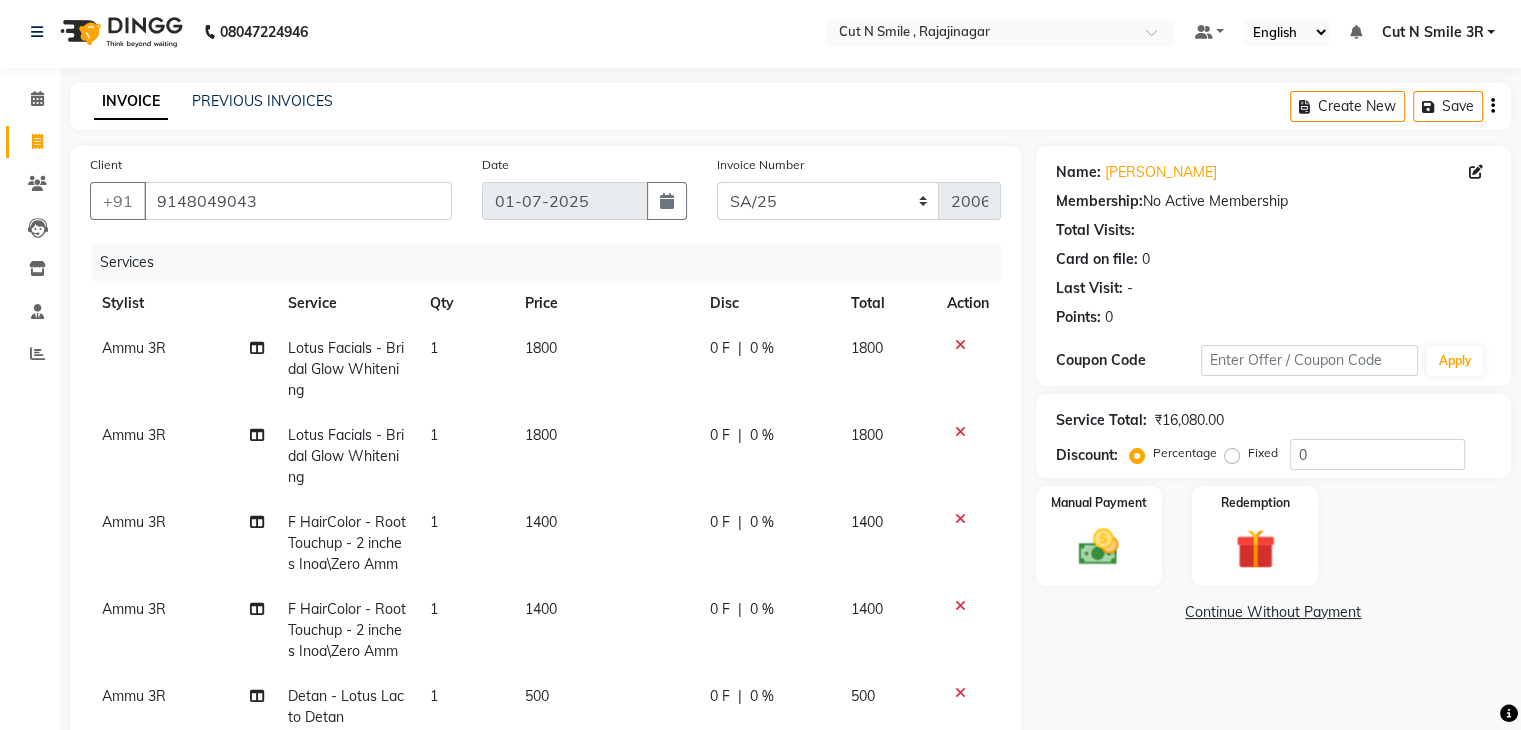 scroll, scrollTop: 0, scrollLeft: 0, axis: both 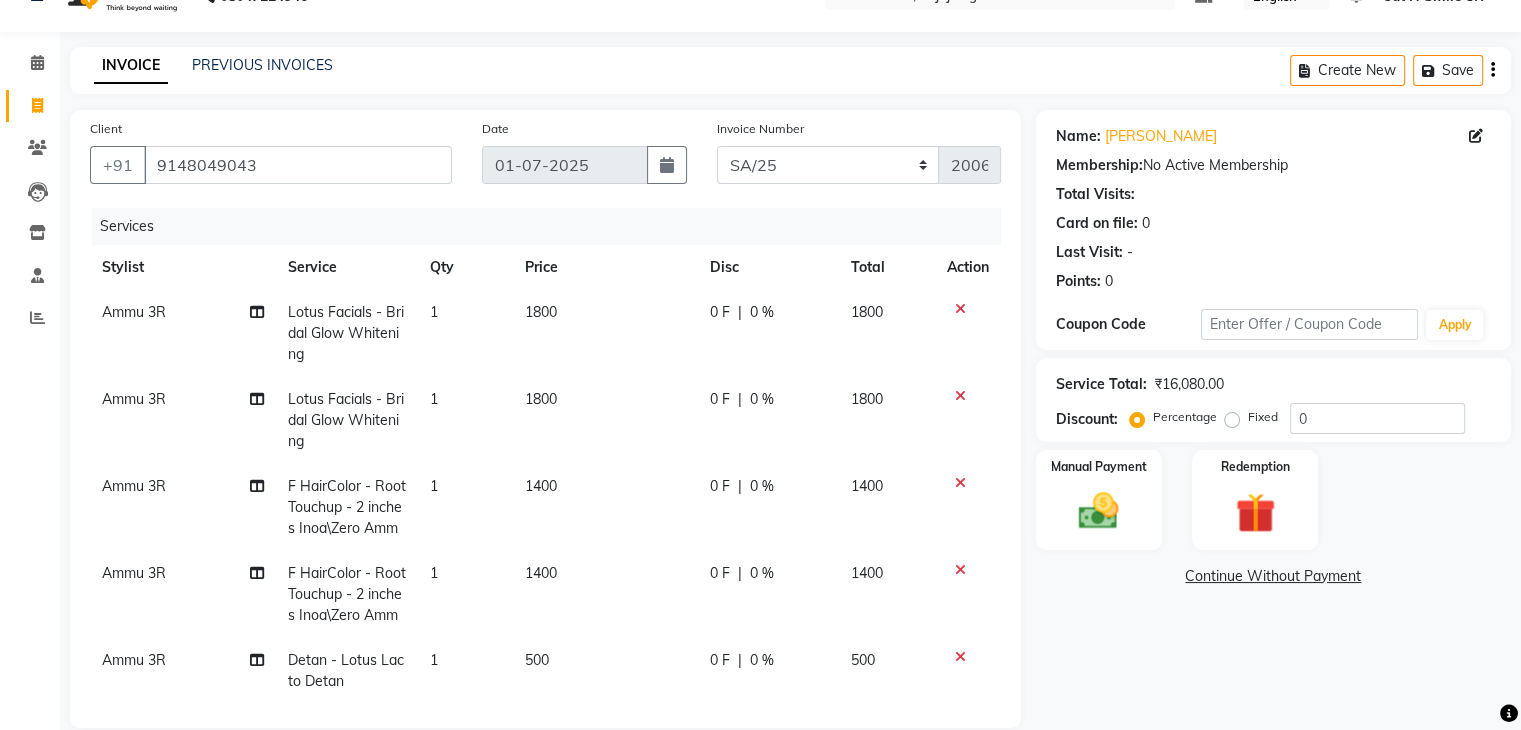 click on "1400" 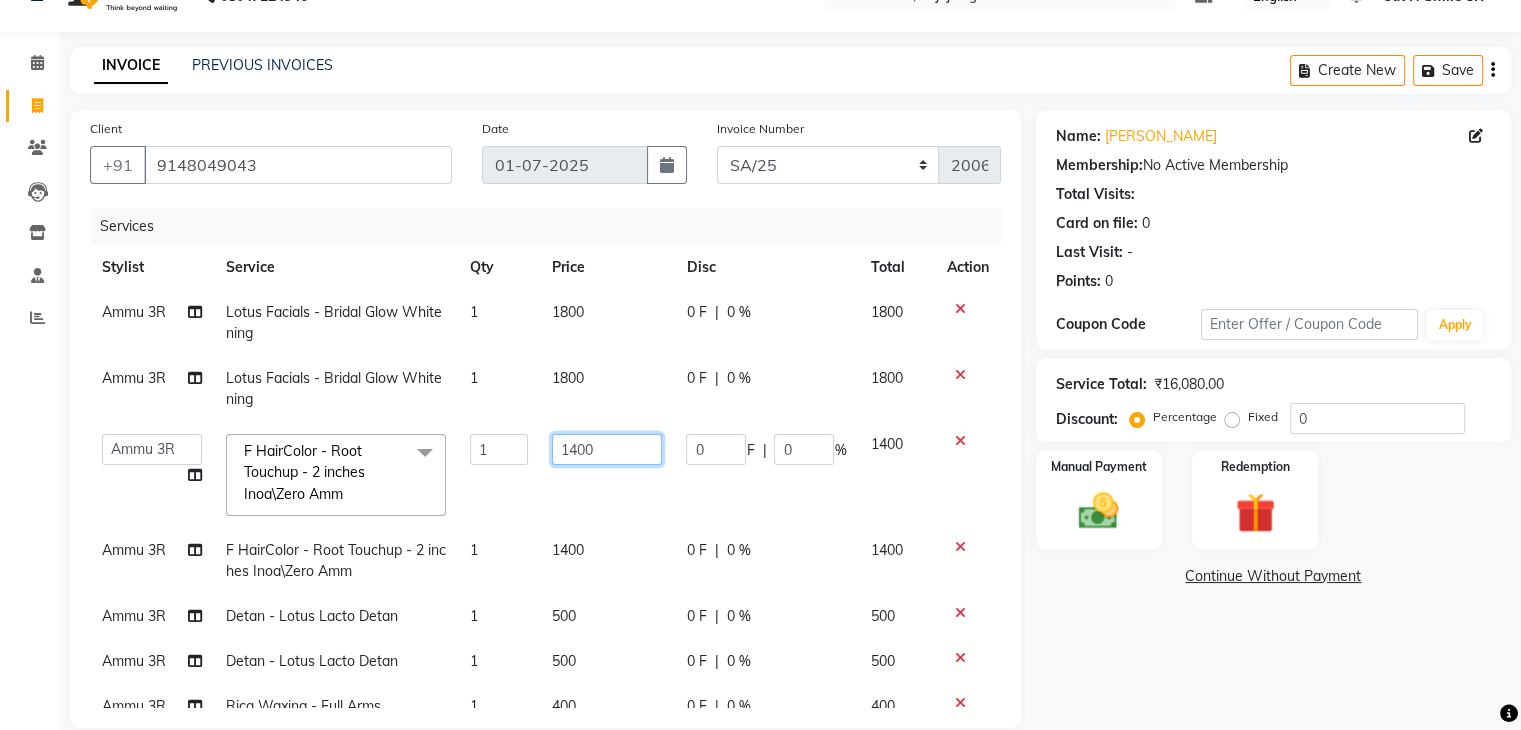 click on "1400" 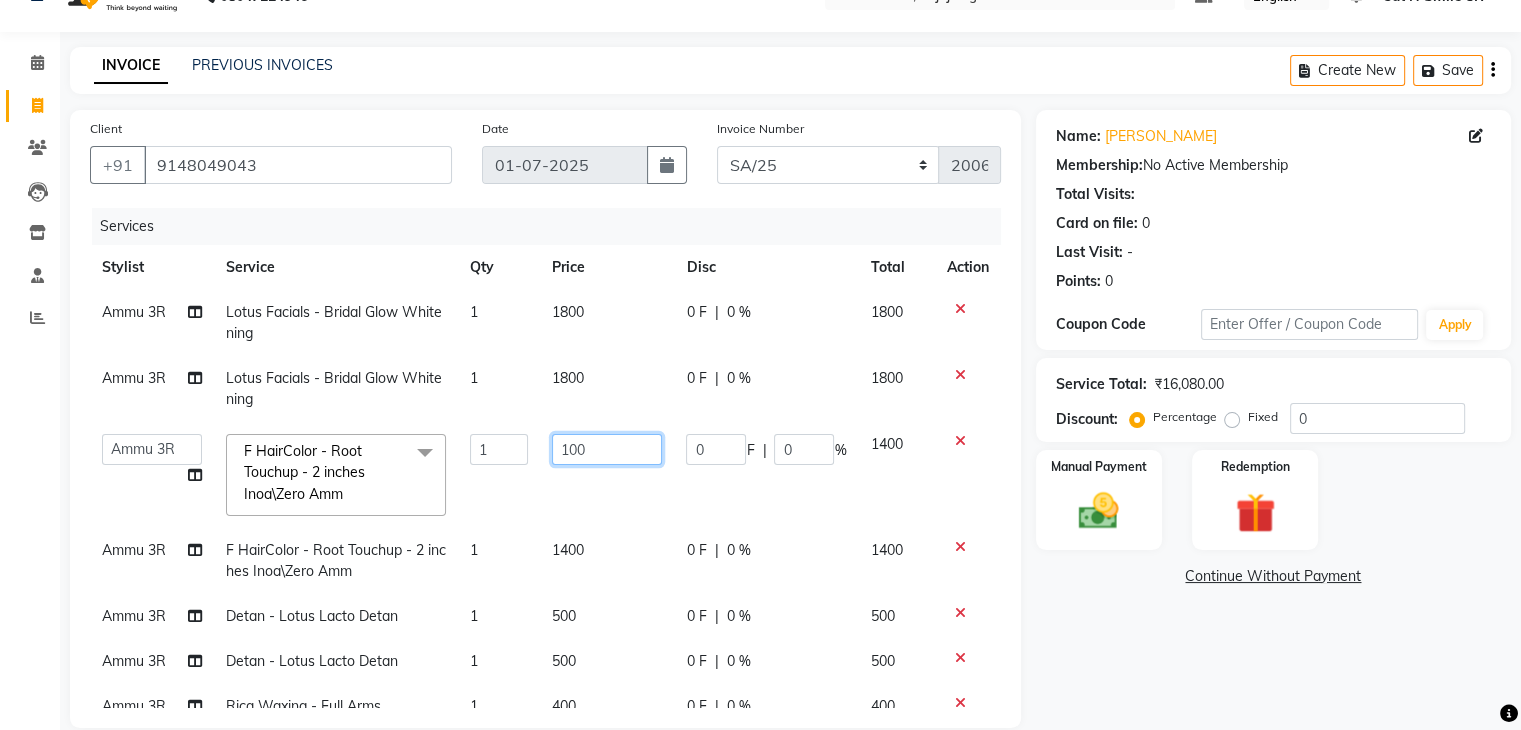 type on "1200" 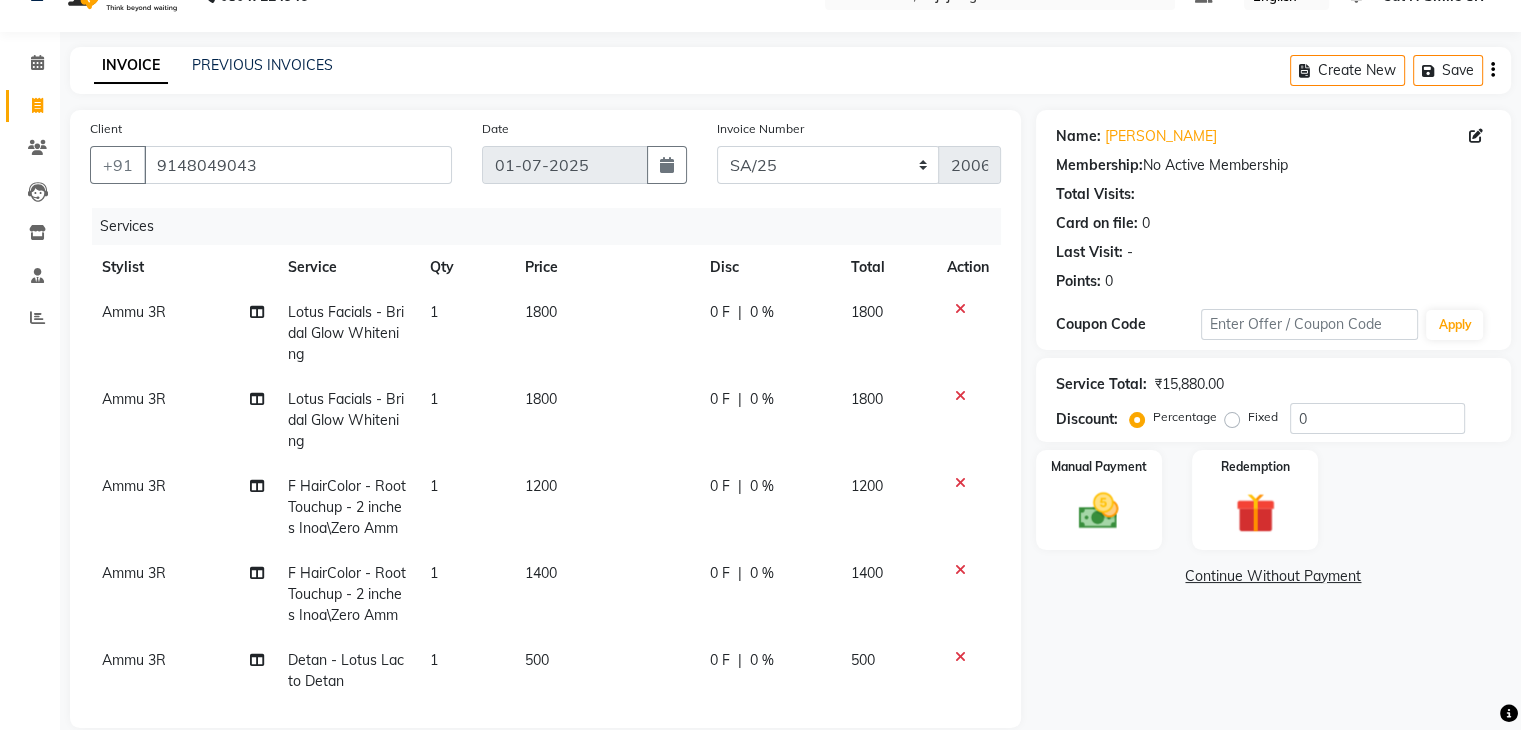 click on "Ammu 3R Lotus Facials  - Bridal Glow Whitening 1 1800 0 F | 0 % 1800 Ammu 3R Lotus Facials  - Bridal Glow Whitening 1 1800 0 F | 0 % 1800 Ammu 3R F HairColor  - Root Touchup - 2 inches Inoa\Zero Amm 1 1200 0 F | 0 % 1200 Ammu 3R F HairColor  - Root Touchup - 2 inches Inoa\Zero Amm 1 1400 0 F | 0 % 1400 Ammu 3R Detan  - Lotus Lacto Detan 1 500 0 F | 0 % 500 Ammu 3R Detan  - Lotus Lacto Detan 1 500 0 F | 0 % 500 Ammu 3R Rica Waxing - Full Arms 1 400 0 F | 0 % 400 Ammu 3R Rica Waxing - Full Arms 1 400 0 F | 0 % 400 Ammu 3R Rica Waxing - Half Legs 1 400 0 F | 0 % 400 Ammu 3R Rica Waxing - Half Legs 1 400 0 F | 0 % 400 Ammu 3R Peel Off Mask  - Correction 1 1000 0 F | 0 % 1000 Ammu 3R Peel Off Mask  - Correction 1 1000 0 F | 0 % 1000 Ammu 3R Rica Waxing - Under Arms 1 200 0 F | 0 % 200 Ammu 3R Rica Waxing - Under Arms 1 200 0 F | 0 % 200 Ammu 3R Threading  - Eyebrows 1 40 0 F | 0 % 40 Ammu 3R Threading  - Eyebrows 1 40 0 F | 0 % 40 Ammu 3R Pedicure  - Alga - Fondue Pedicre 1 1700 0 F | 0 % 1700 Ammu 3R 1 1700 0 F |" 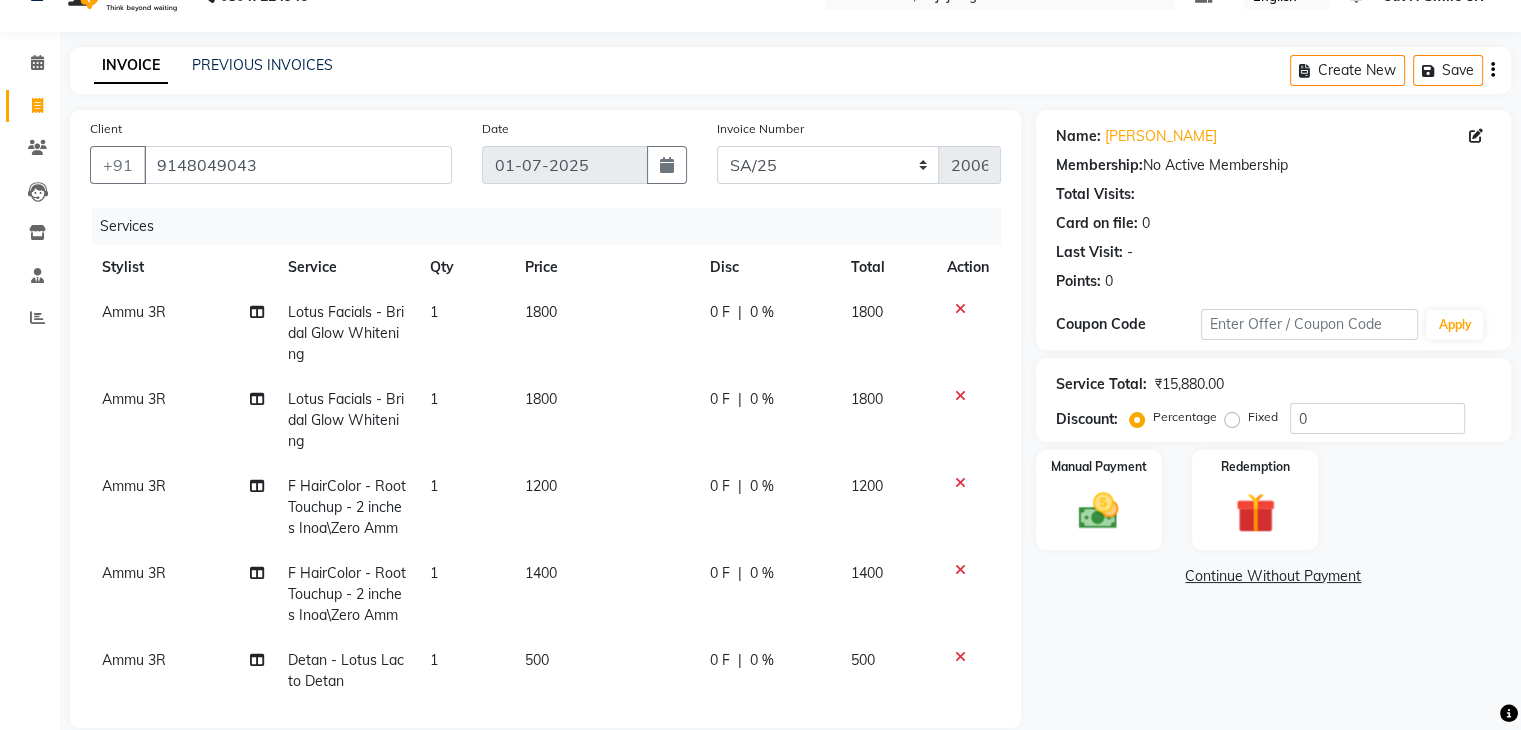 click on "1400" 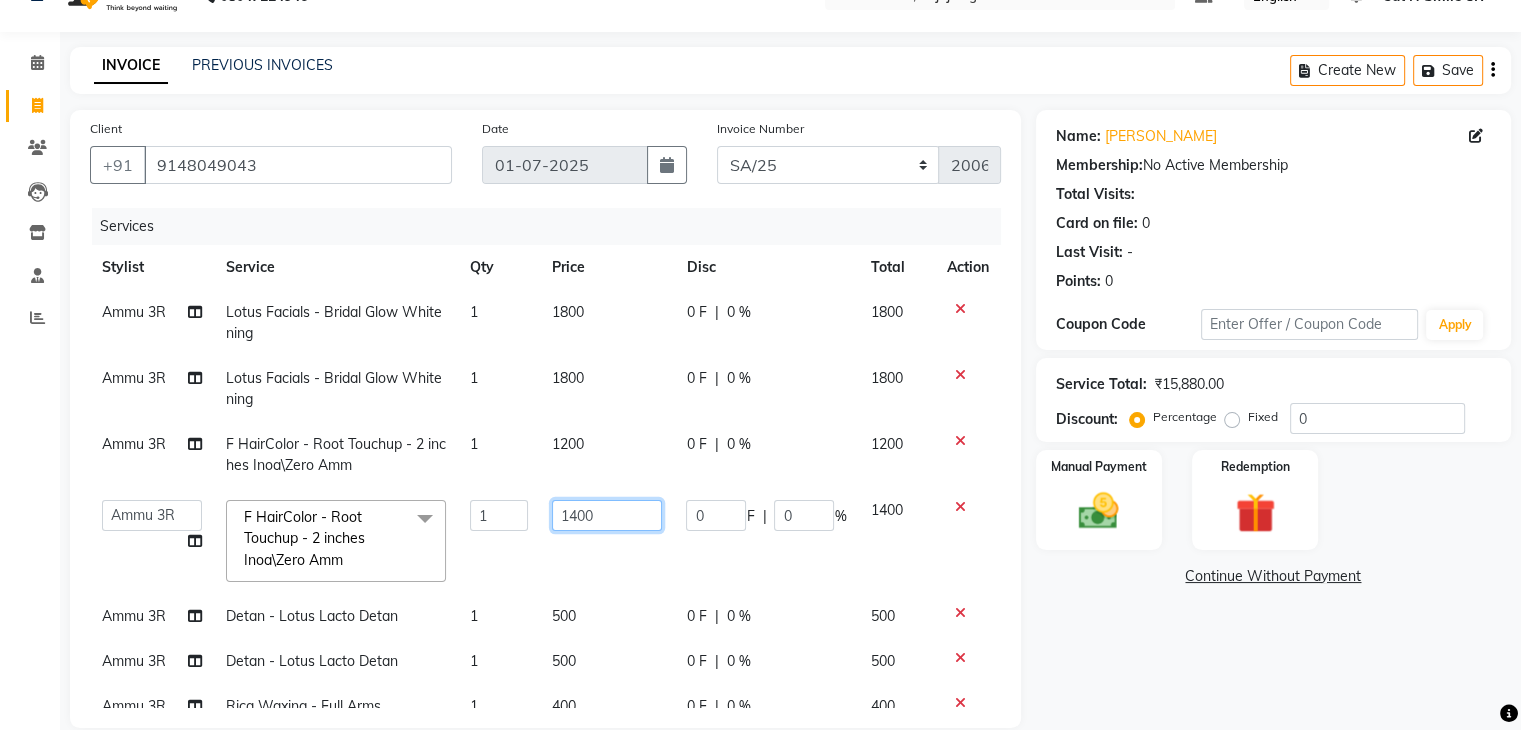 click on "1400" 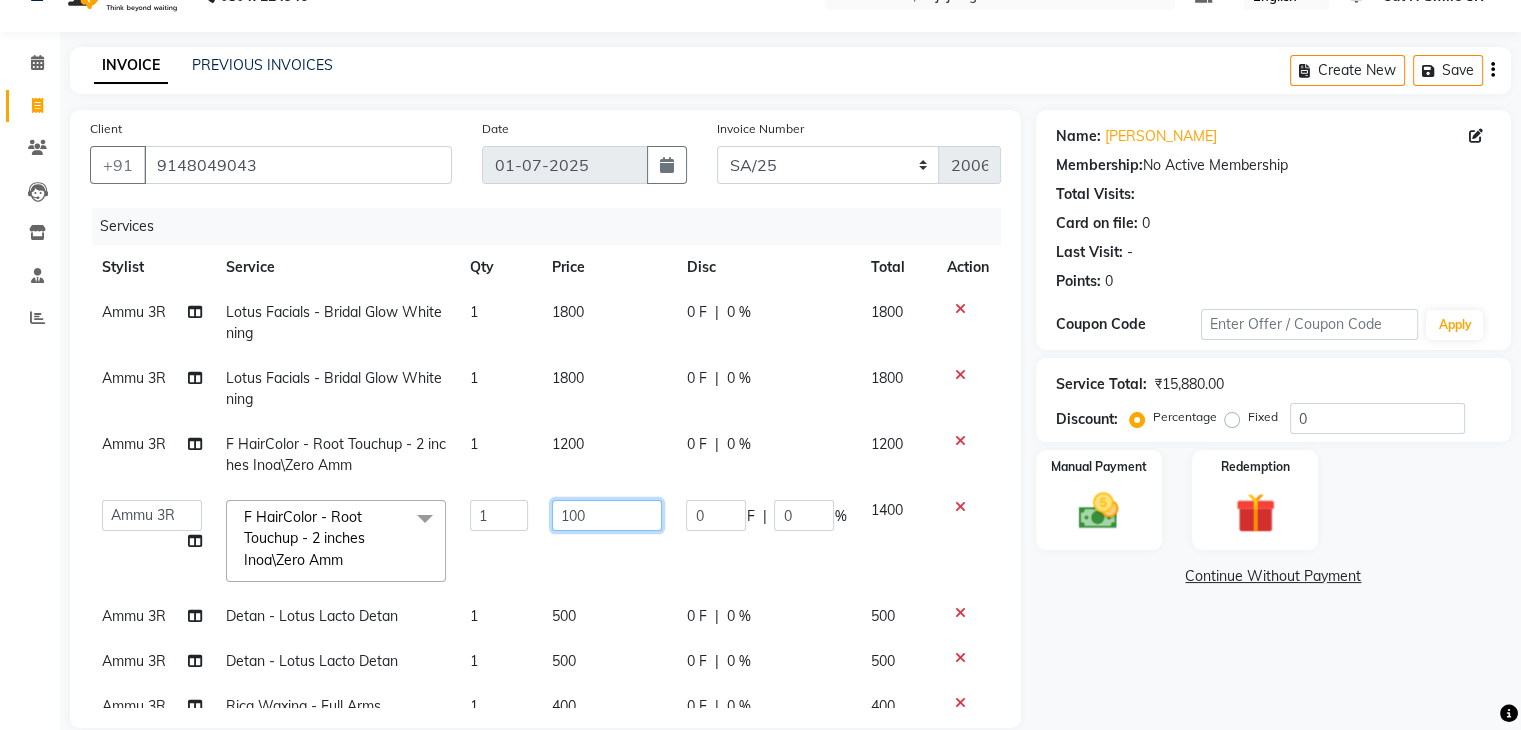 type on "1200" 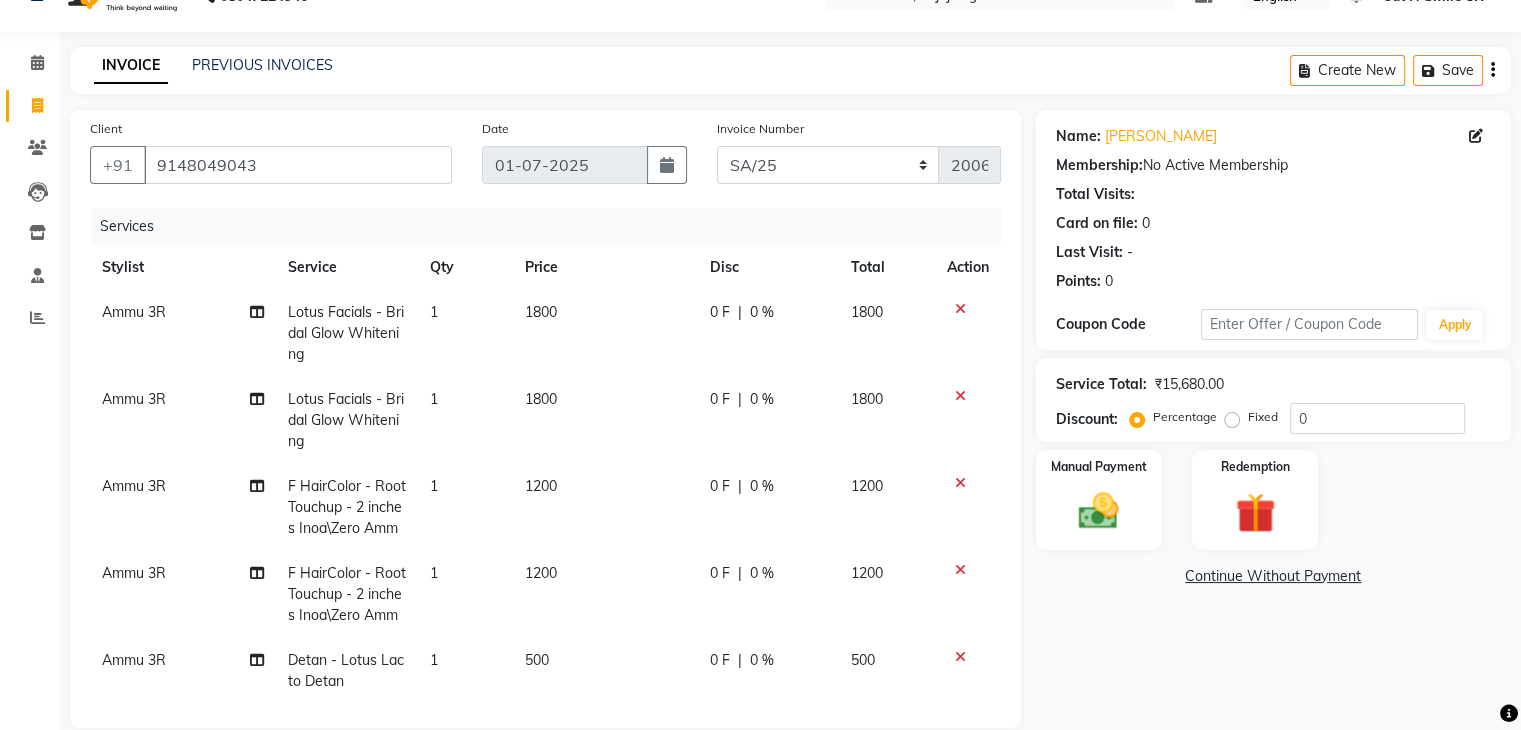 click on "Ammu 3R Lotus Facials  - Bridal Glow Whitening 1 1800 0 F | 0 % 1800 Ammu 3R Lotus Facials  - Bridal Glow Whitening 1 1800 0 F | 0 % 1800 Ammu 3R F HairColor  - Root Touchup - 2 inches Inoa\Zero Amm 1 1200 0 F | 0 % 1200 Ammu 3R F HairColor  - Root Touchup - 2 inches Inoa\Zero Amm 1 1200 0 F | 0 % 1200 Ammu 3R Detan  - Lotus Lacto Detan 1 500 0 F | 0 % 500 Ammu 3R Detan  - Lotus Lacto Detan 1 500 0 F | 0 % 500 Ammu 3R Rica Waxing - Full Arms 1 400 0 F | 0 % 400 Ammu 3R Rica Waxing - Full Arms 1 400 0 F | 0 % 400 Ammu 3R Rica Waxing - Half Legs 1 400 0 F | 0 % 400 Ammu 3R Rica Waxing - Half Legs 1 400 0 F | 0 % 400 Ammu 3R Peel Off Mask  - Correction 1 1000 0 F | 0 % 1000 Ammu 3R Peel Off Mask  - Correction 1 1000 0 F | 0 % 1000 Ammu 3R Rica Waxing - Under Arms 1 200 0 F | 0 % 200 Ammu 3R Rica Waxing - Under Arms 1 200 0 F | 0 % 200 Ammu 3R Threading  - Eyebrows 1 40 0 F | 0 % 40 Ammu 3R Threading  - Eyebrows 1 40 0 F | 0 % 40 Ammu 3R Pedicure  - Alga - Fondue Pedicre 1 1700 0 F | 0 % 1700 Ammu 3R 1 1700 0 F |" 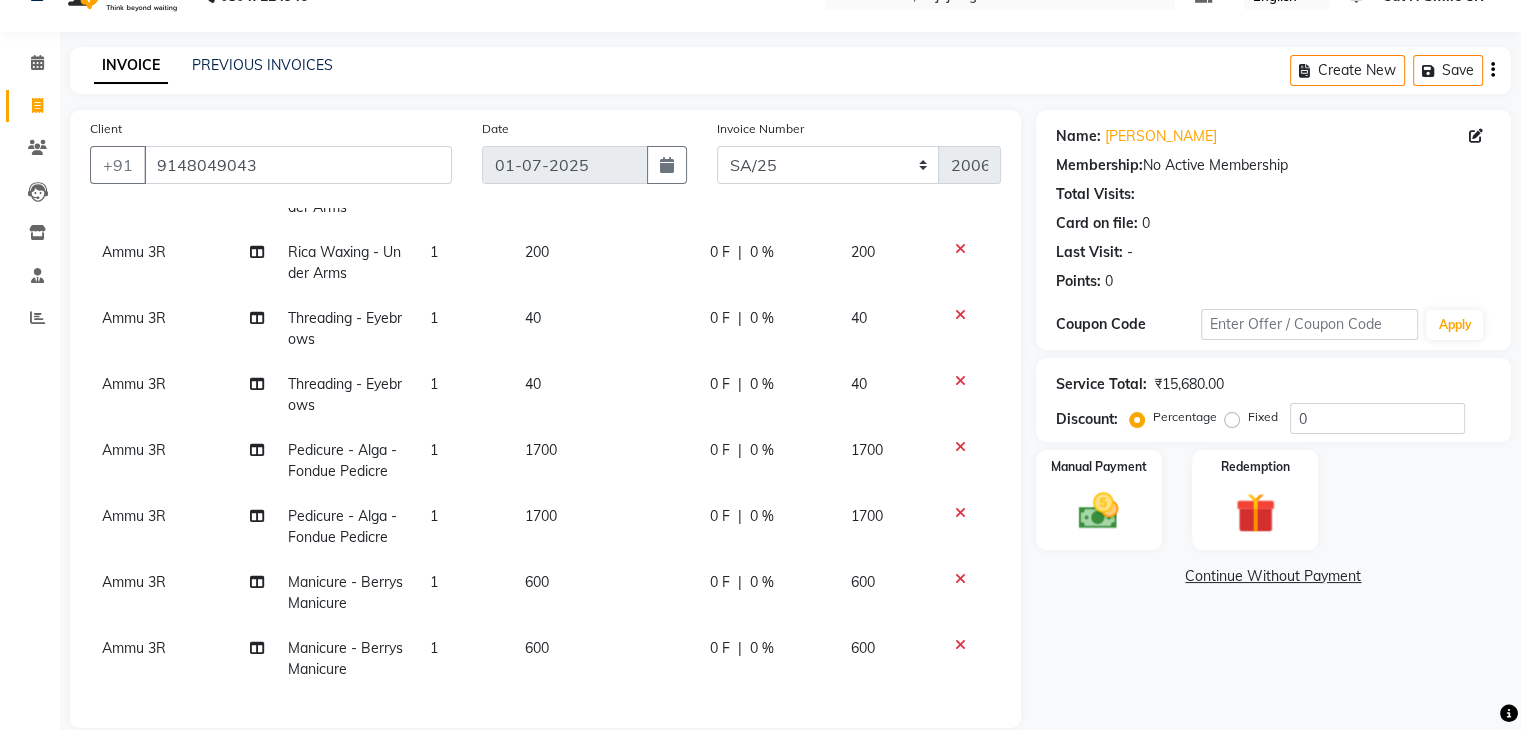scroll, scrollTop: 1059, scrollLeft: 0, axis: vertical 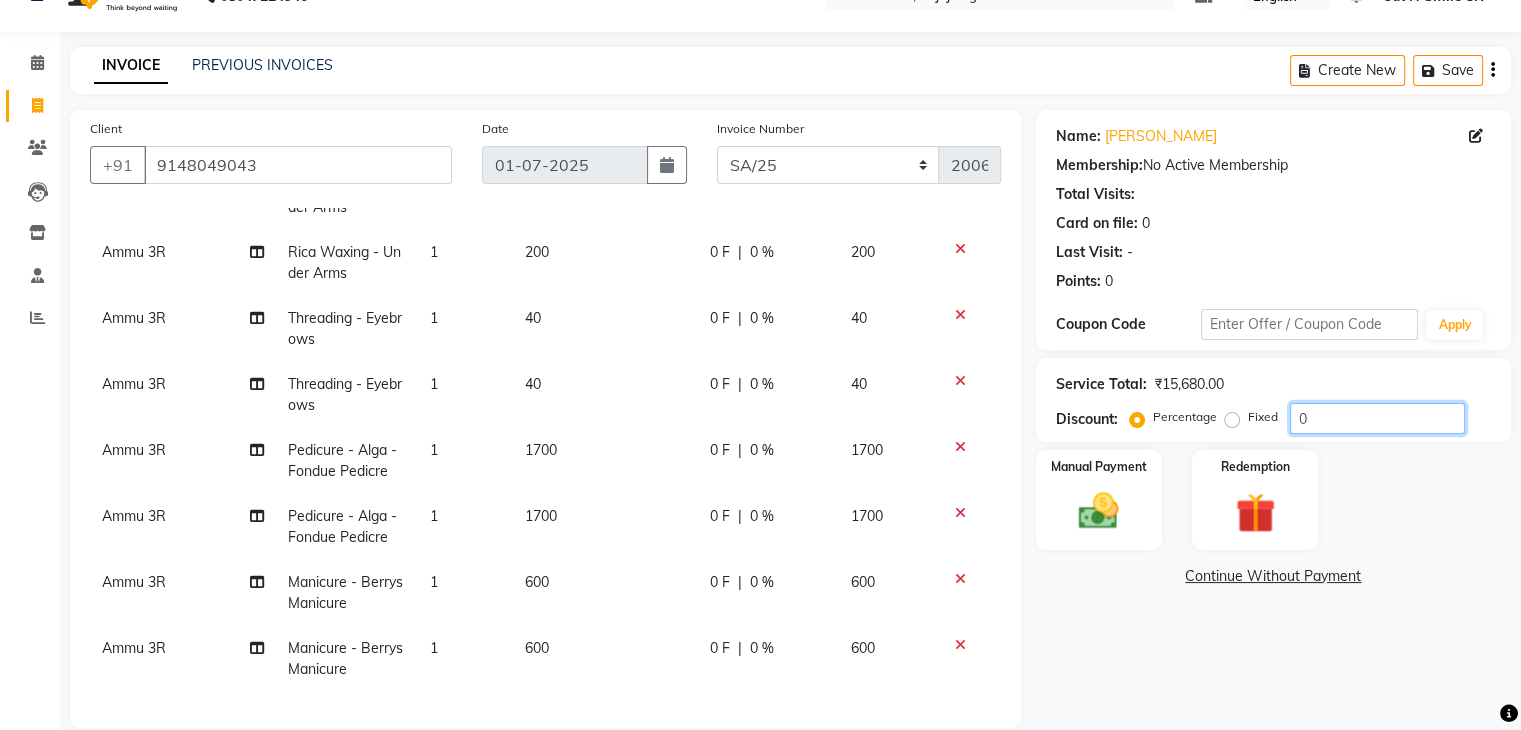 click on "0" 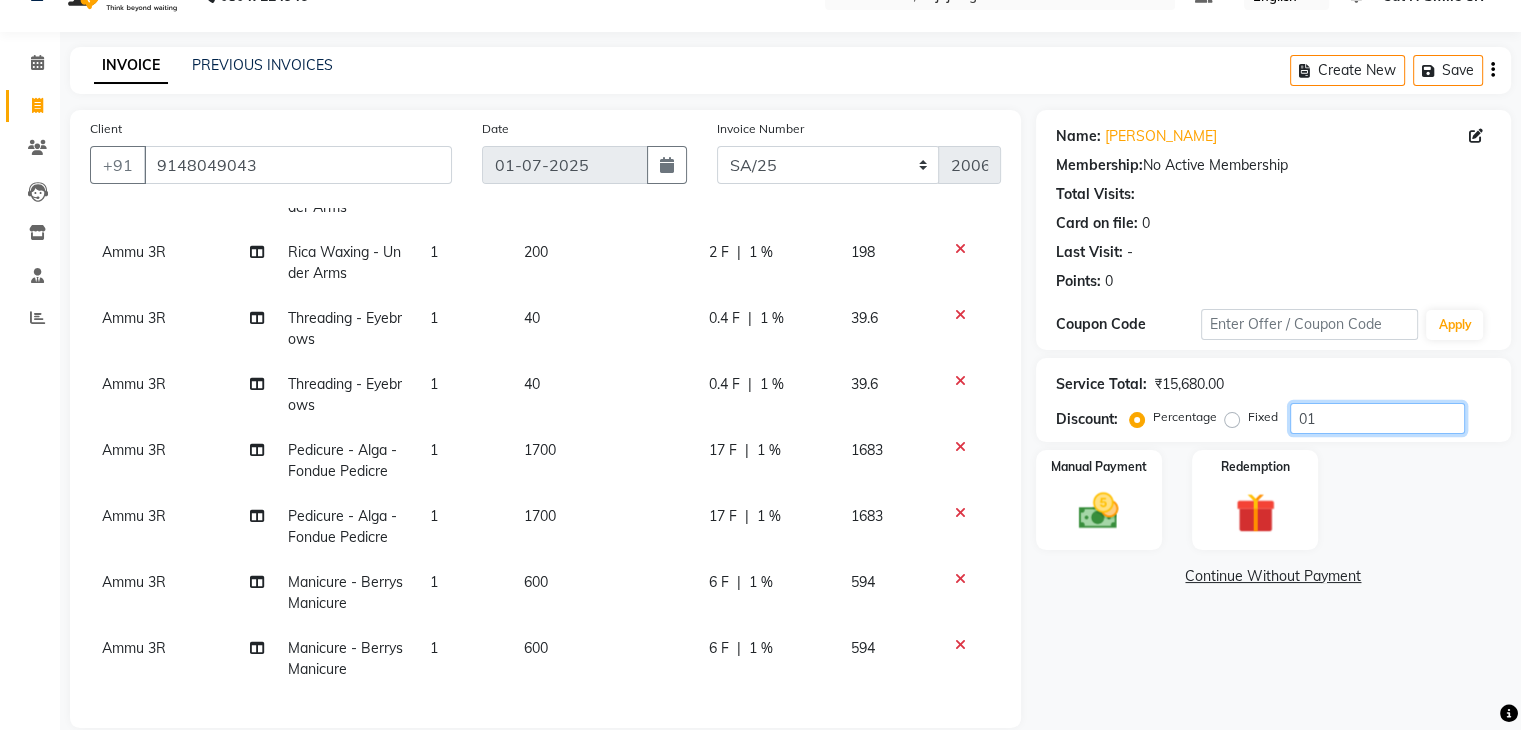 type on "0" 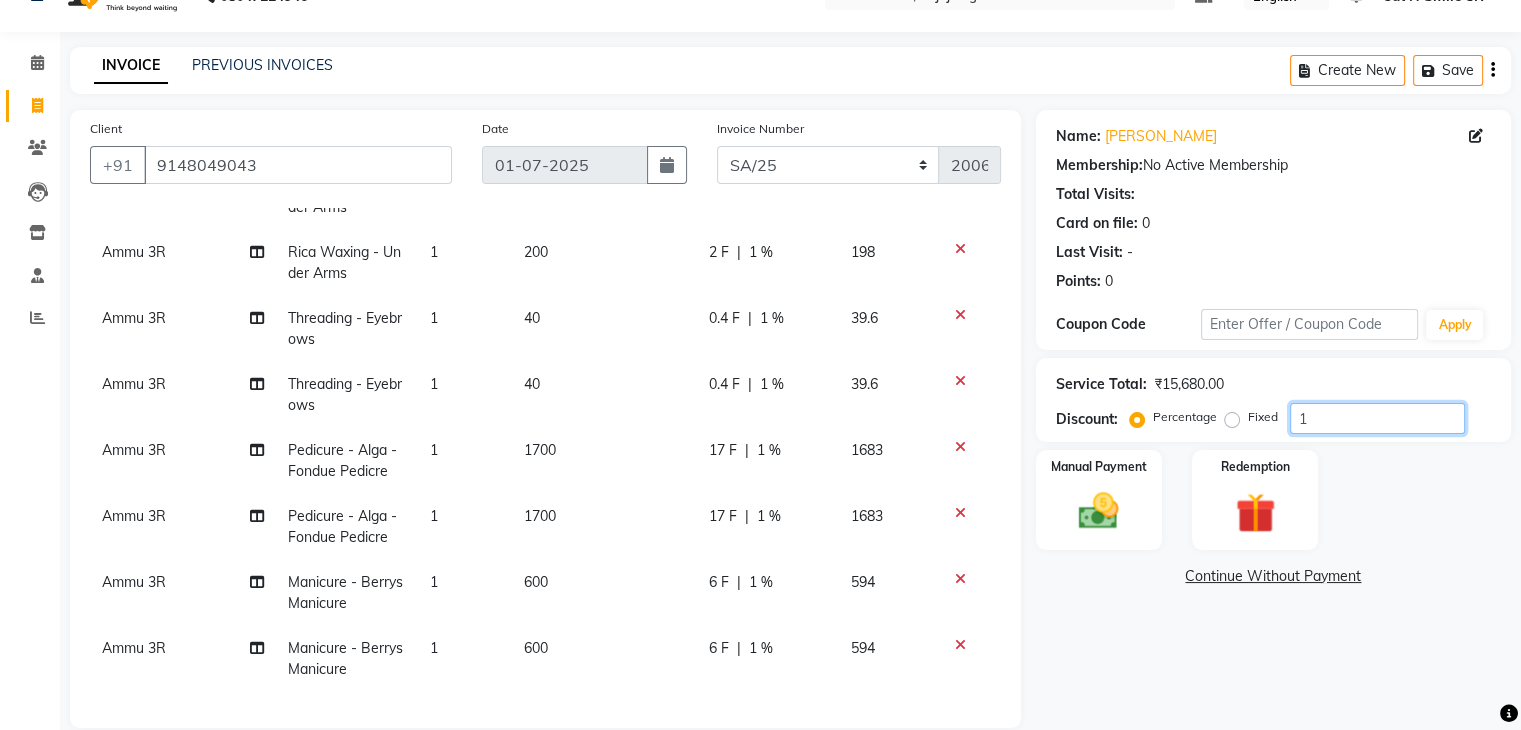 type on "1" 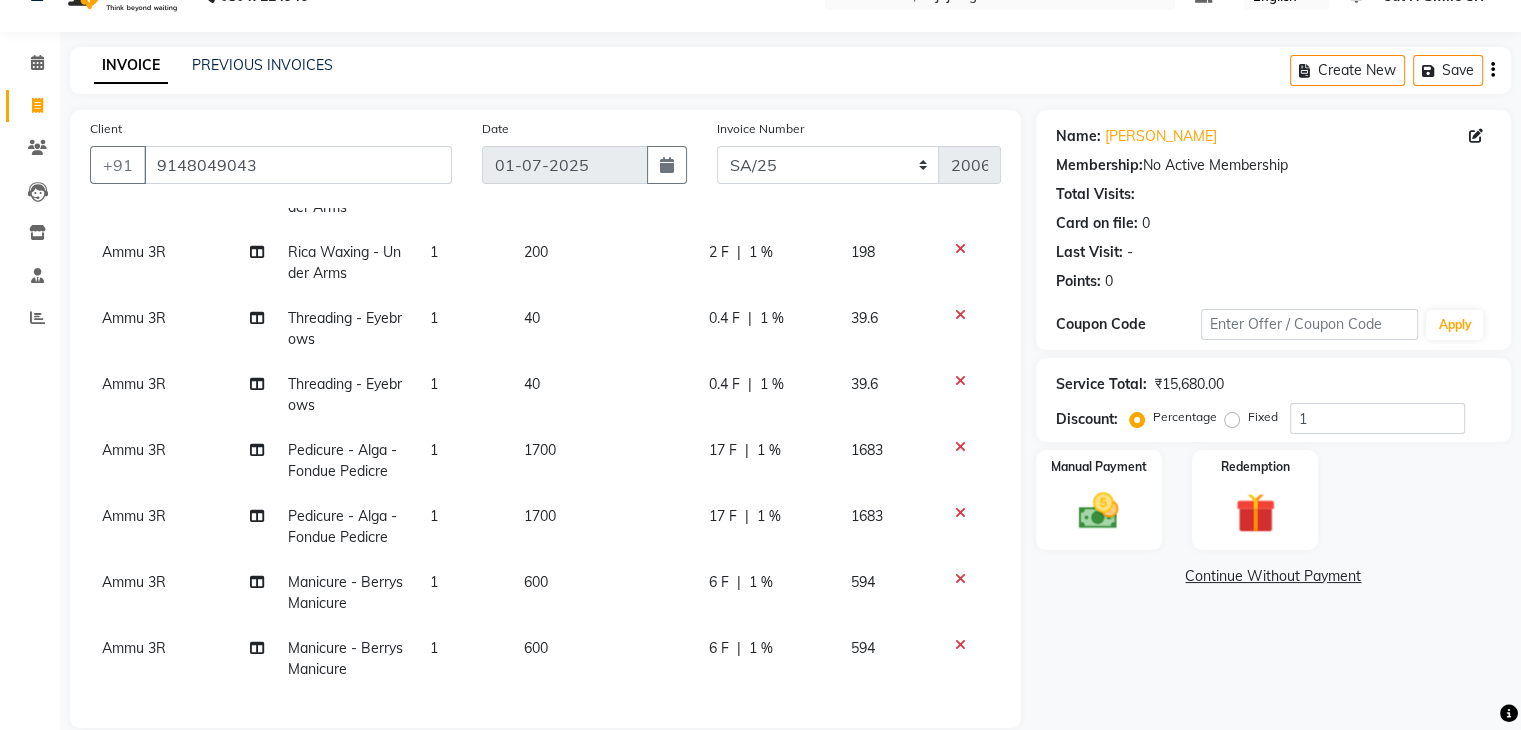 click on "Fixed" 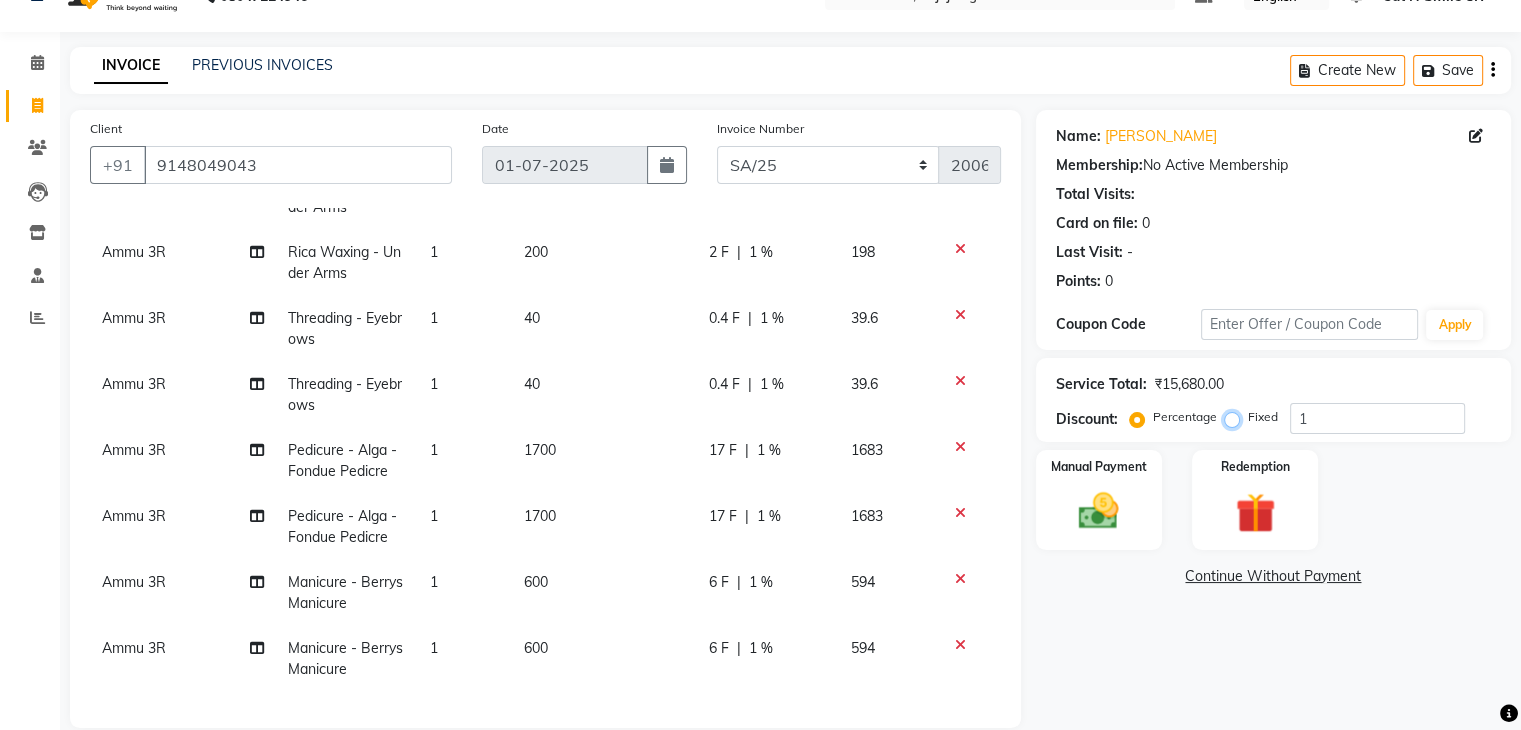 click on "Fixed" at bounding box center (1236, 417) 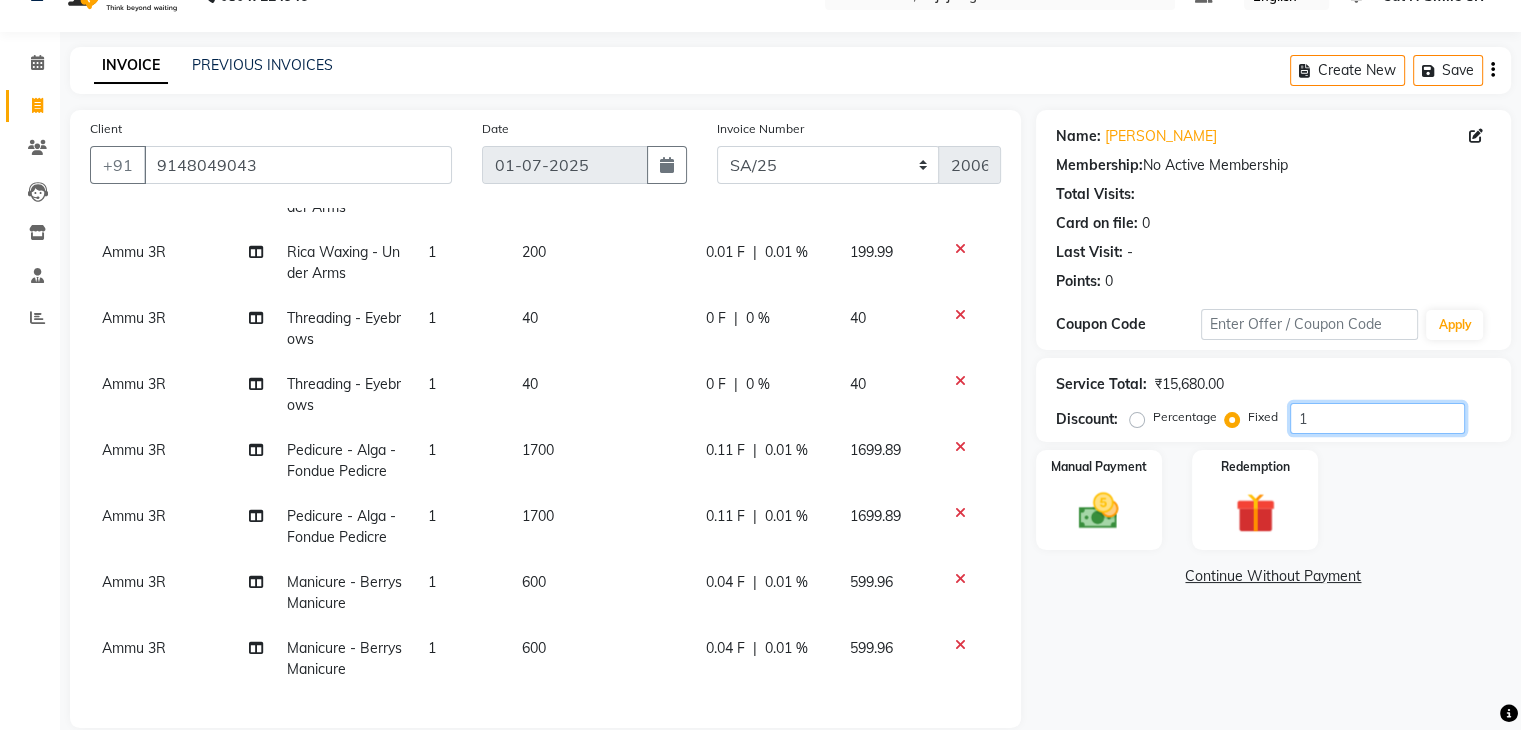 click on "1" 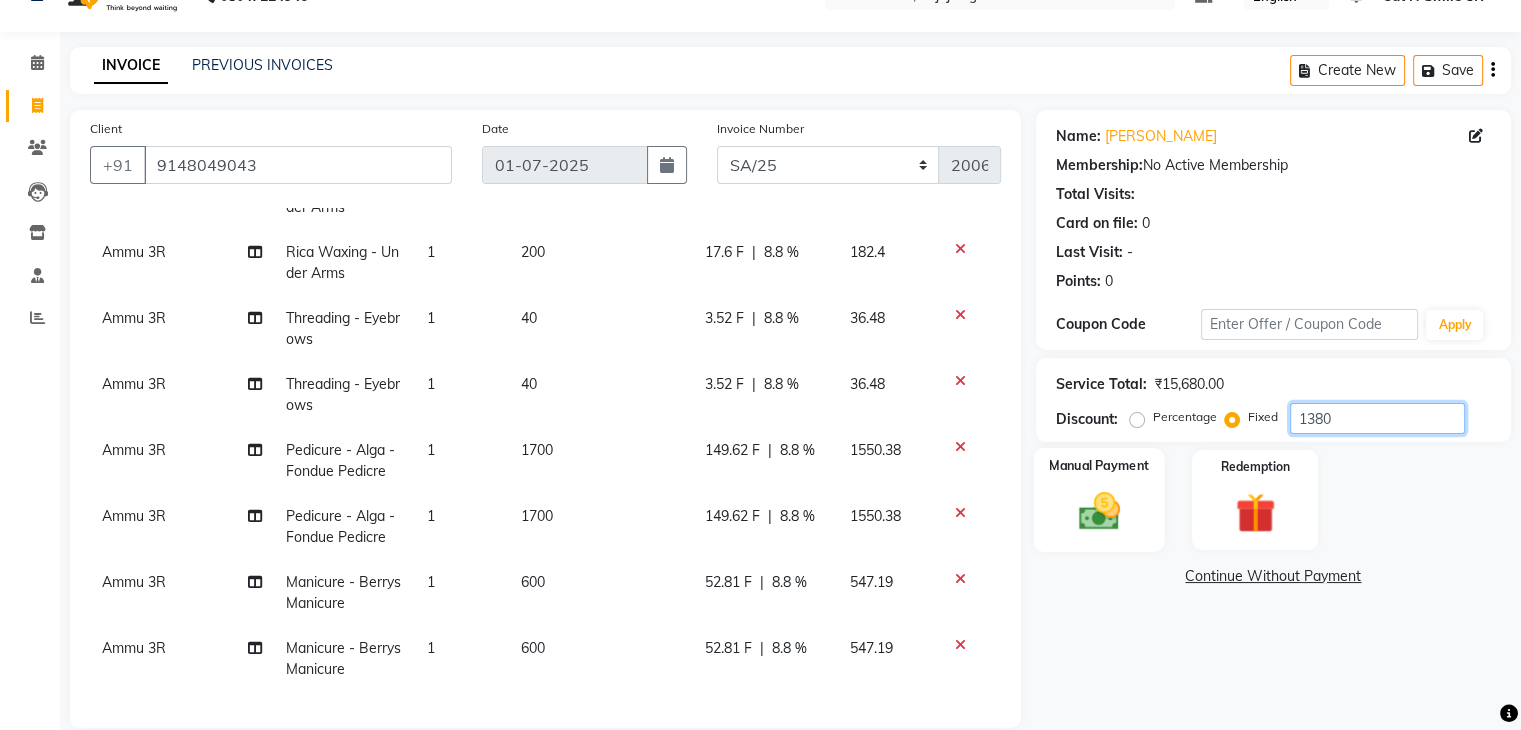 type on "1380" 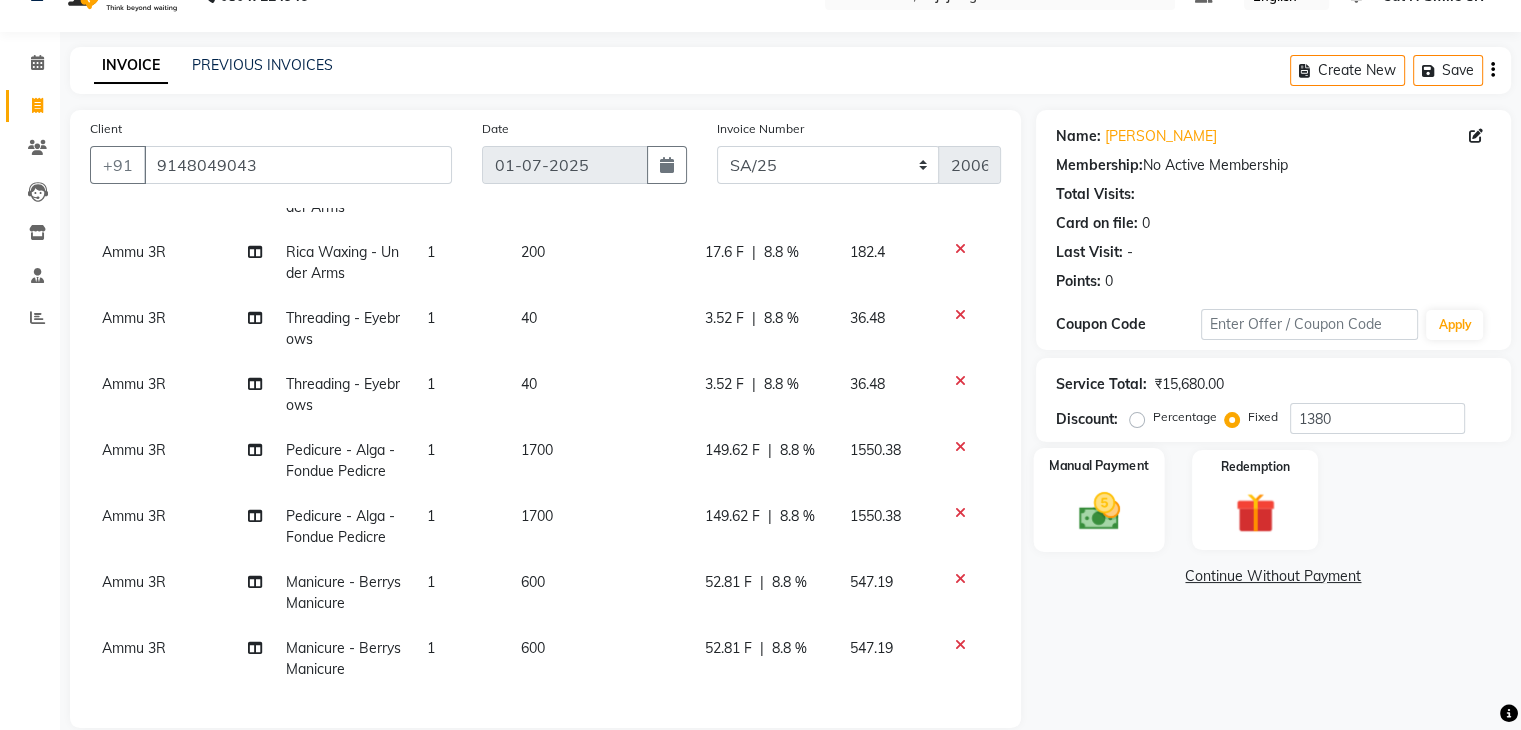 click 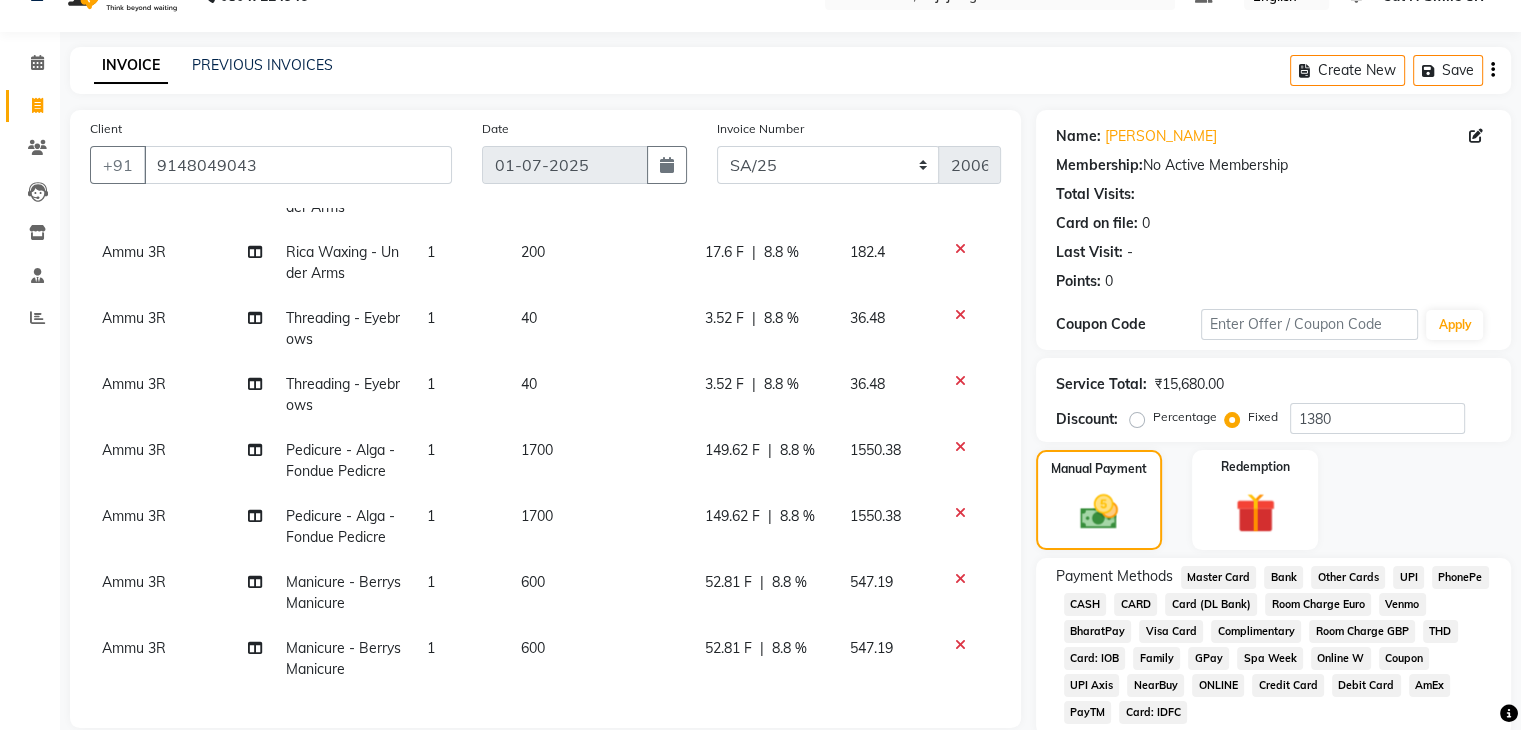 click on "UPI" 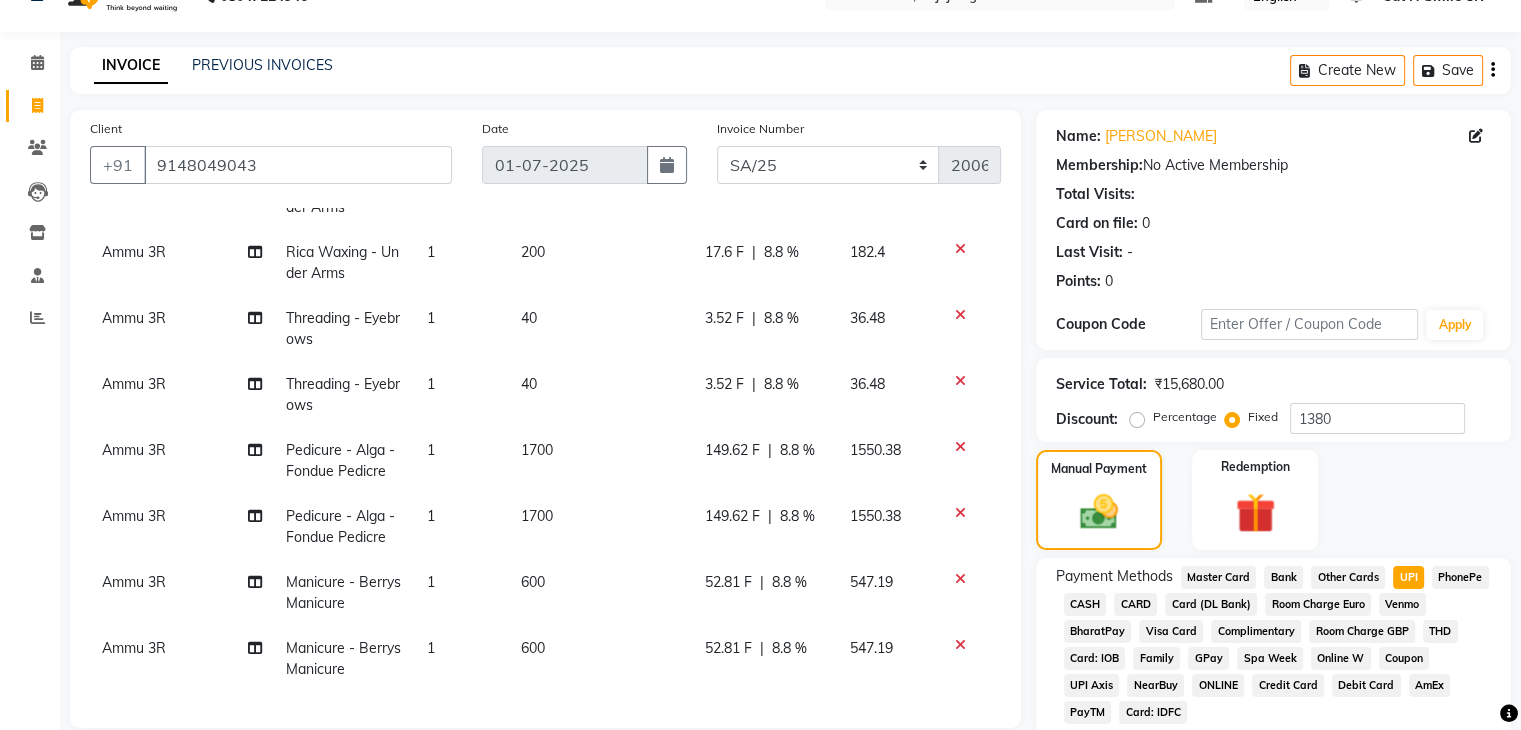 scroll, scrollTop: 371, scrollLeft: 0, axis: vertical 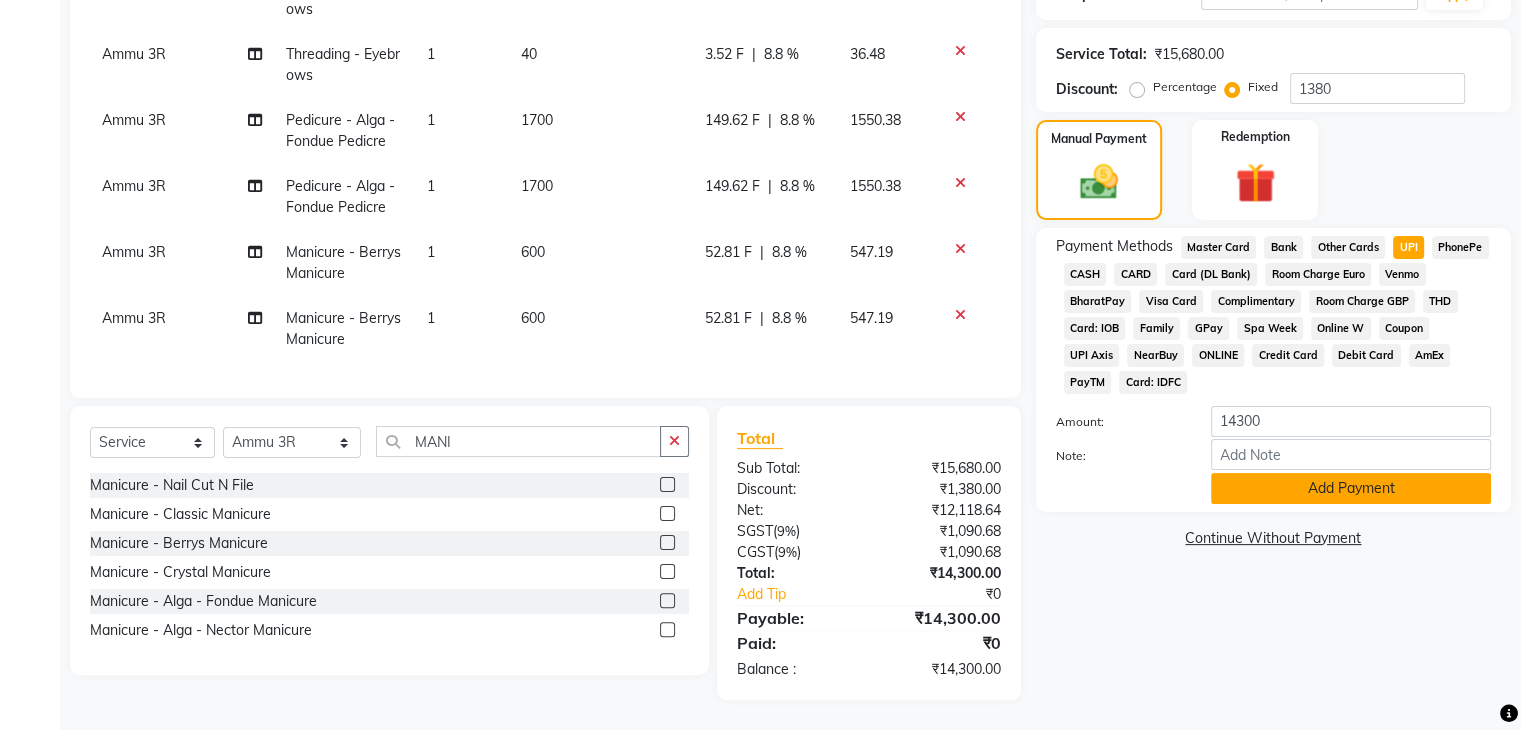 click on "Add Payment" 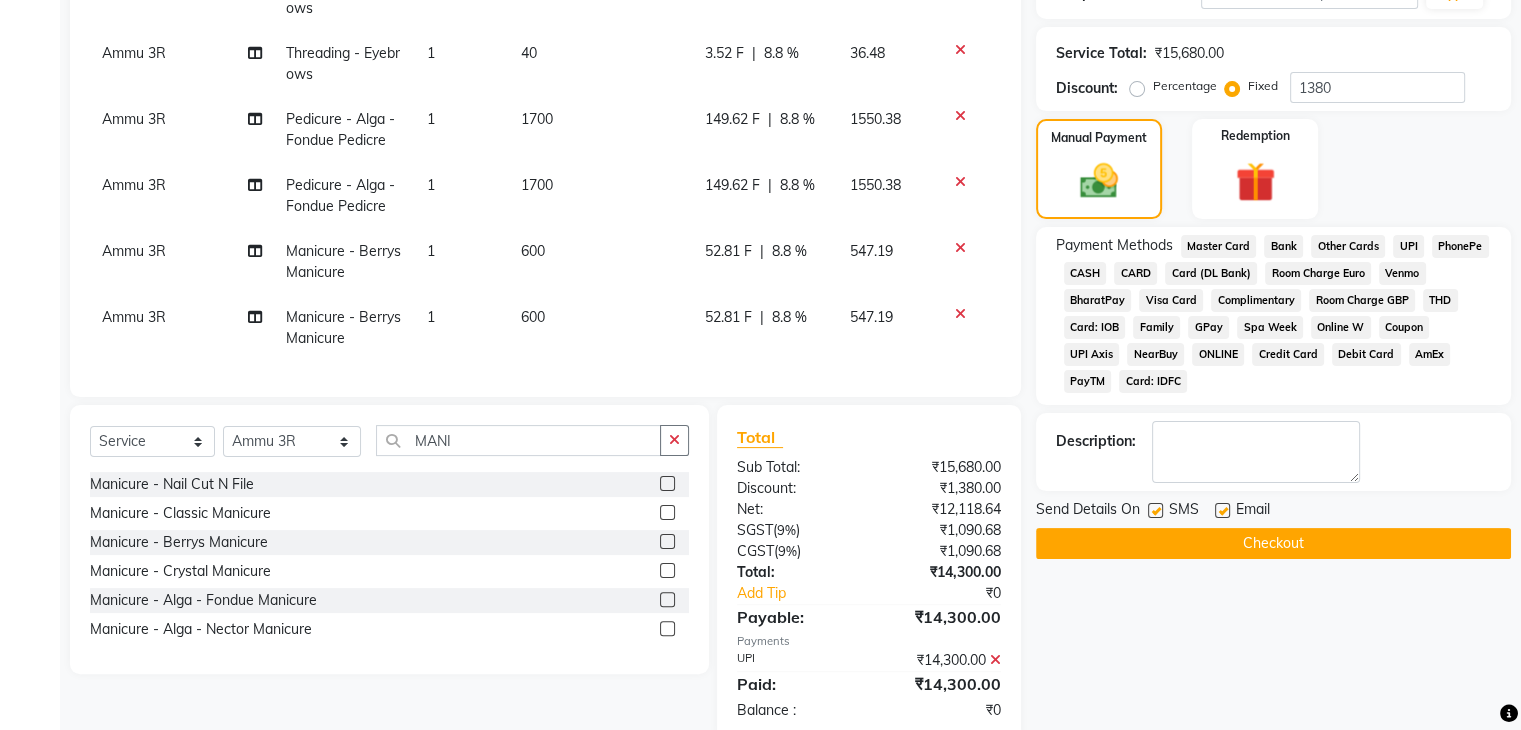click on "Checkout" 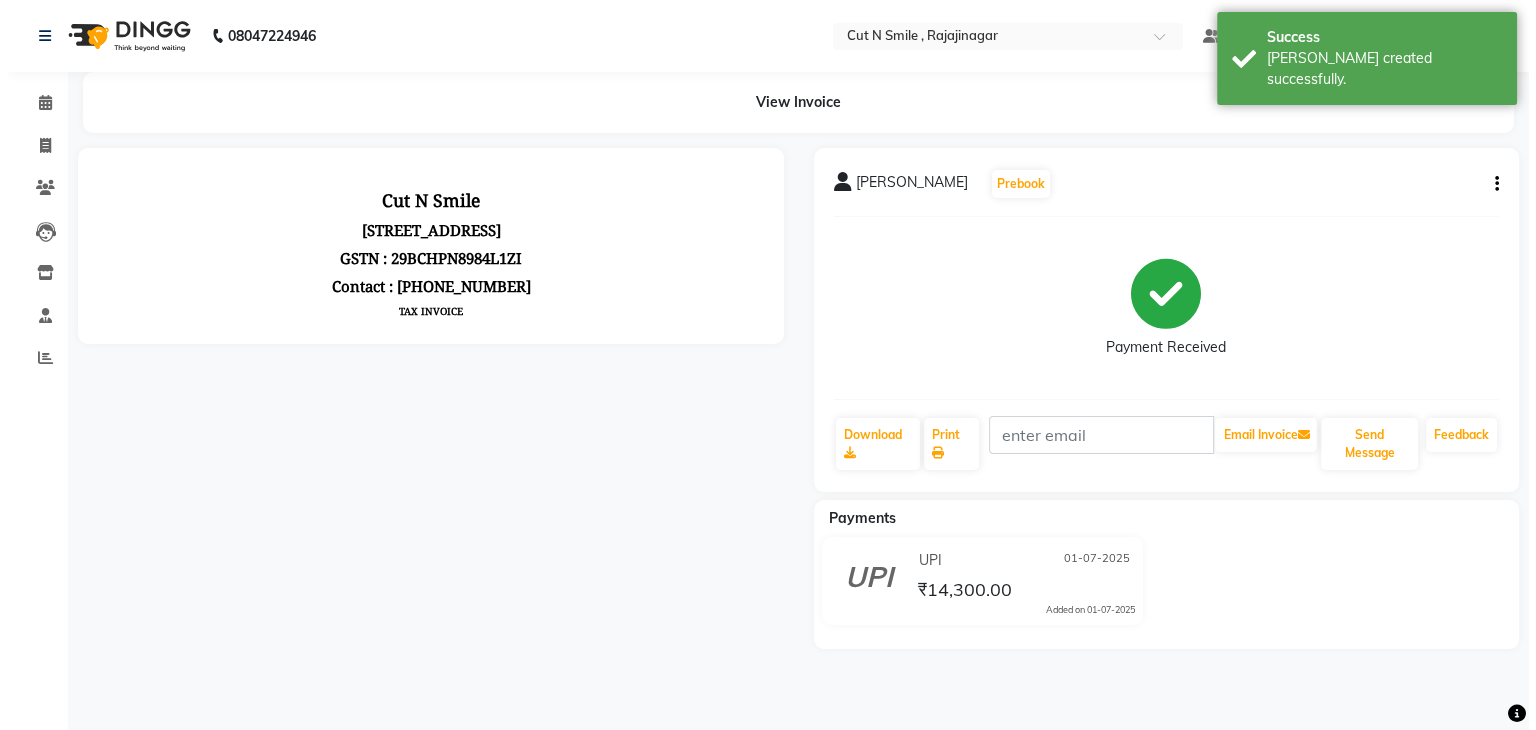 scroll, scrollTop: 0, scrollLeft: 0, axis: both 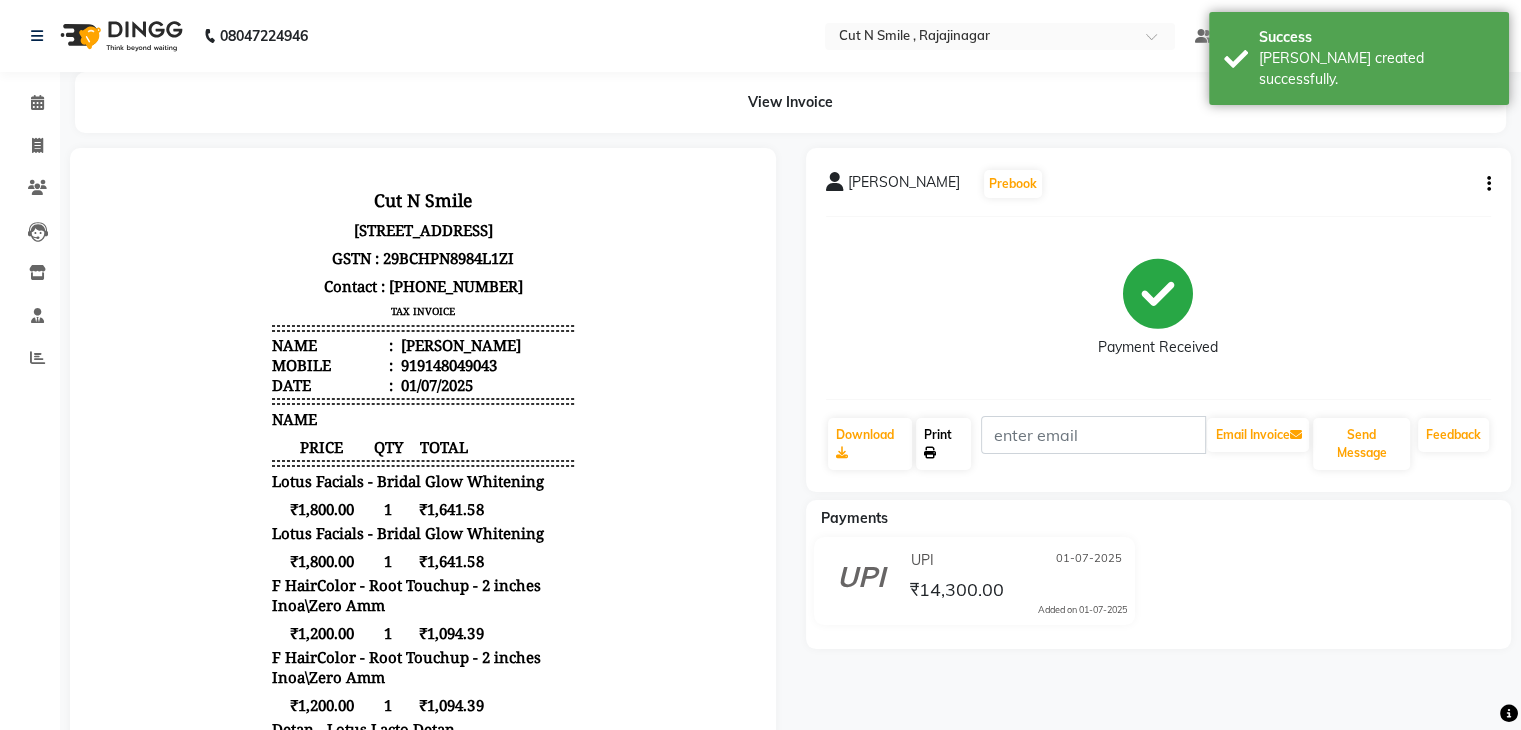 click on "Print" 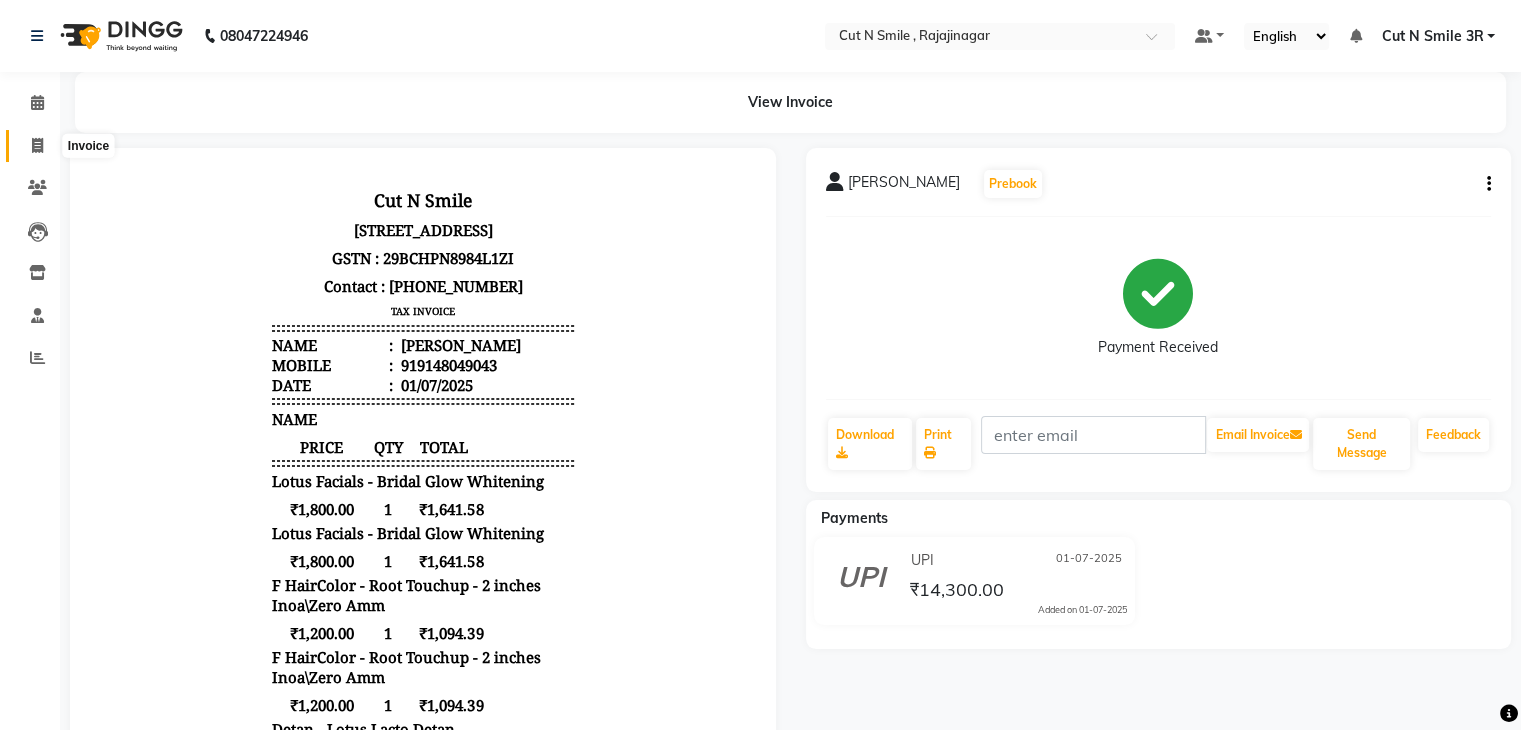 click 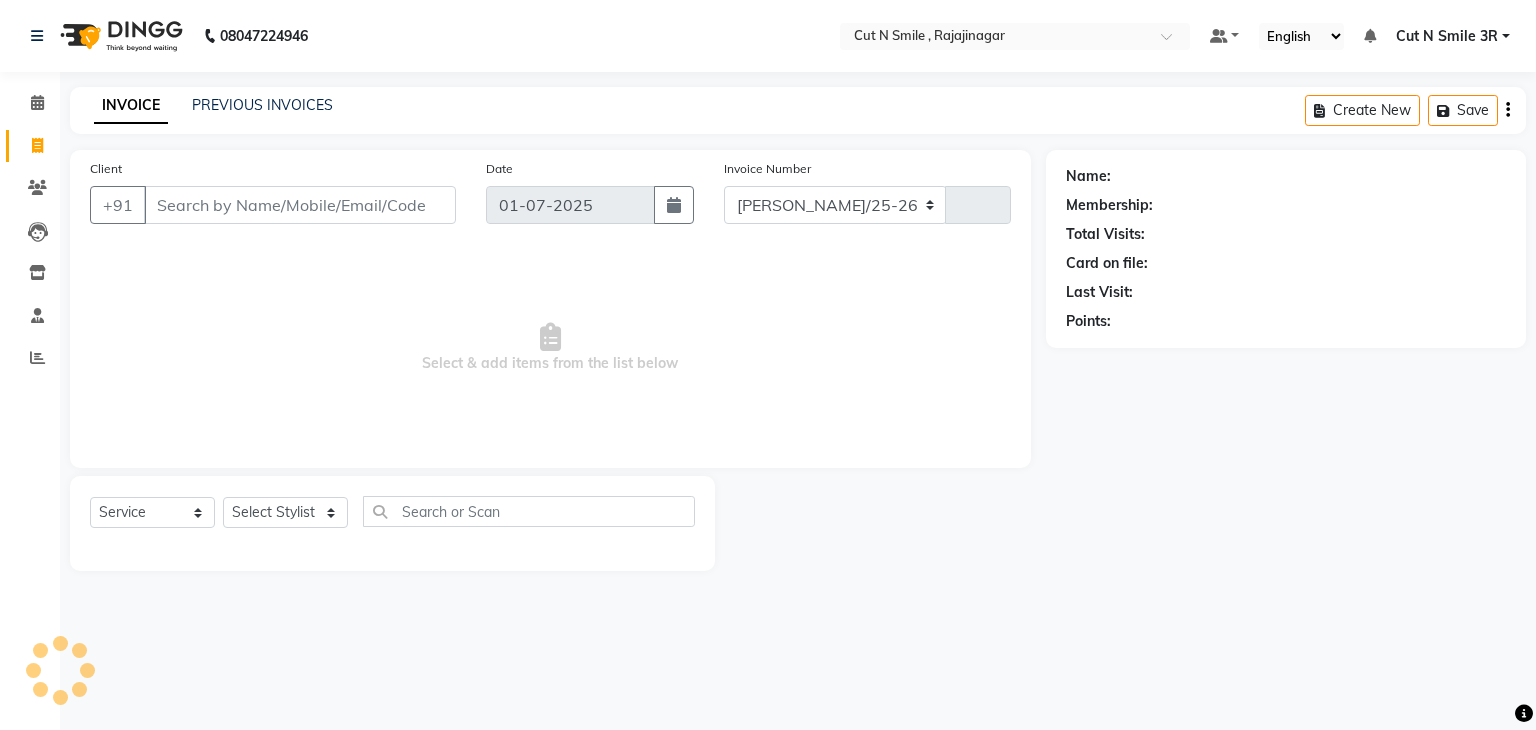 select on "7187" 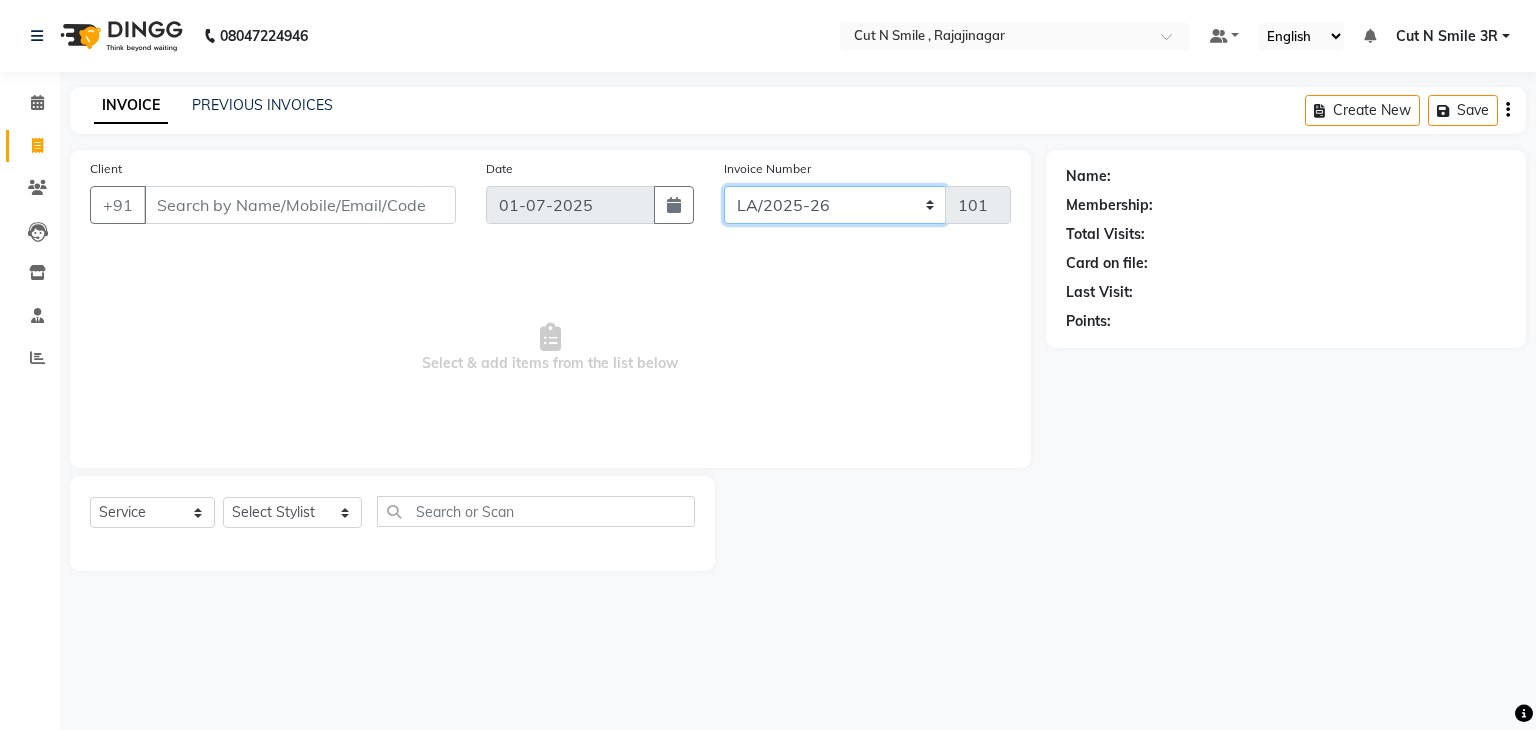 click on "[PERSON_NAME]/25-26 LA/2025-26 SH/25 CH/25 SA/25" 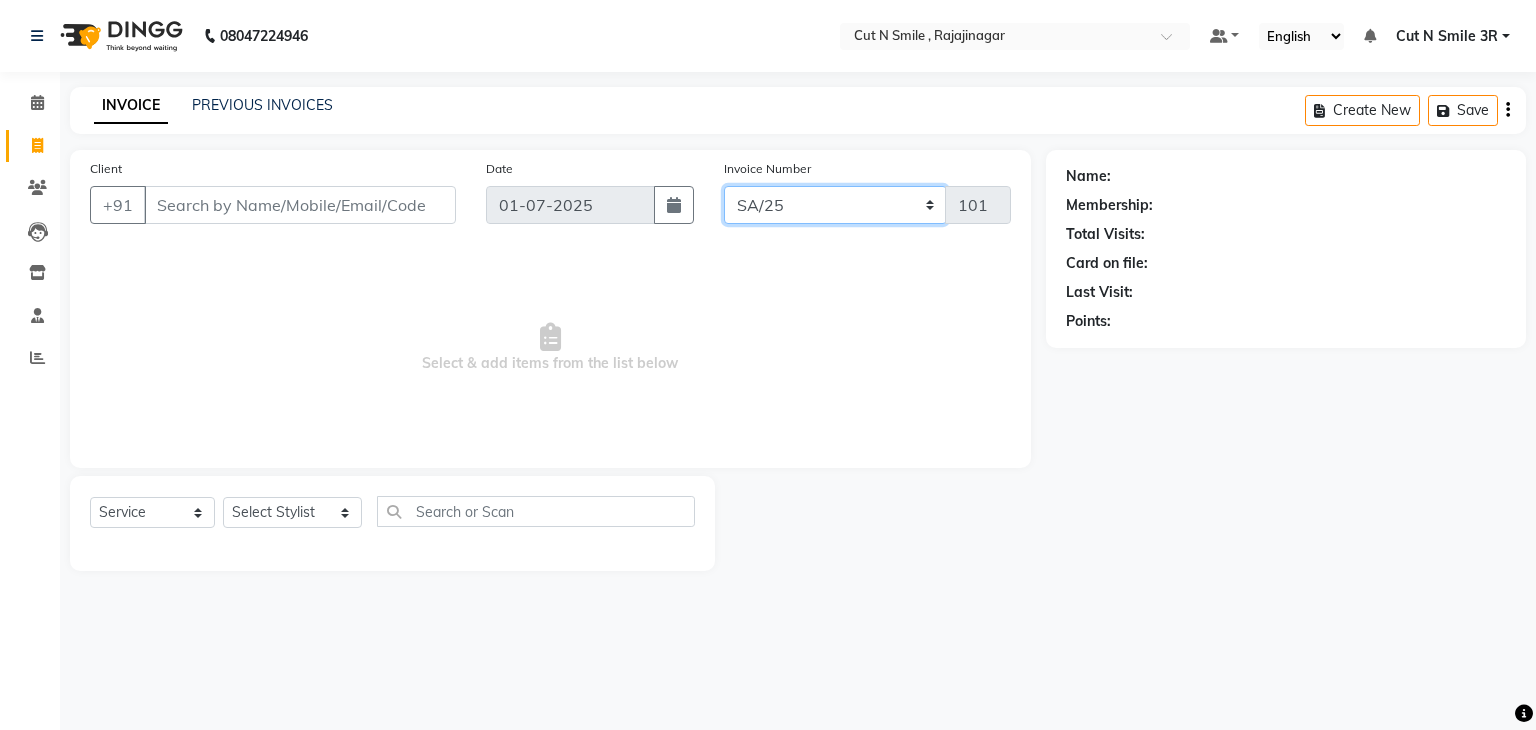 click on "[PERSON_NAME]/25-26 LA/2025-26 SH/25 CH/25 SA/25" 